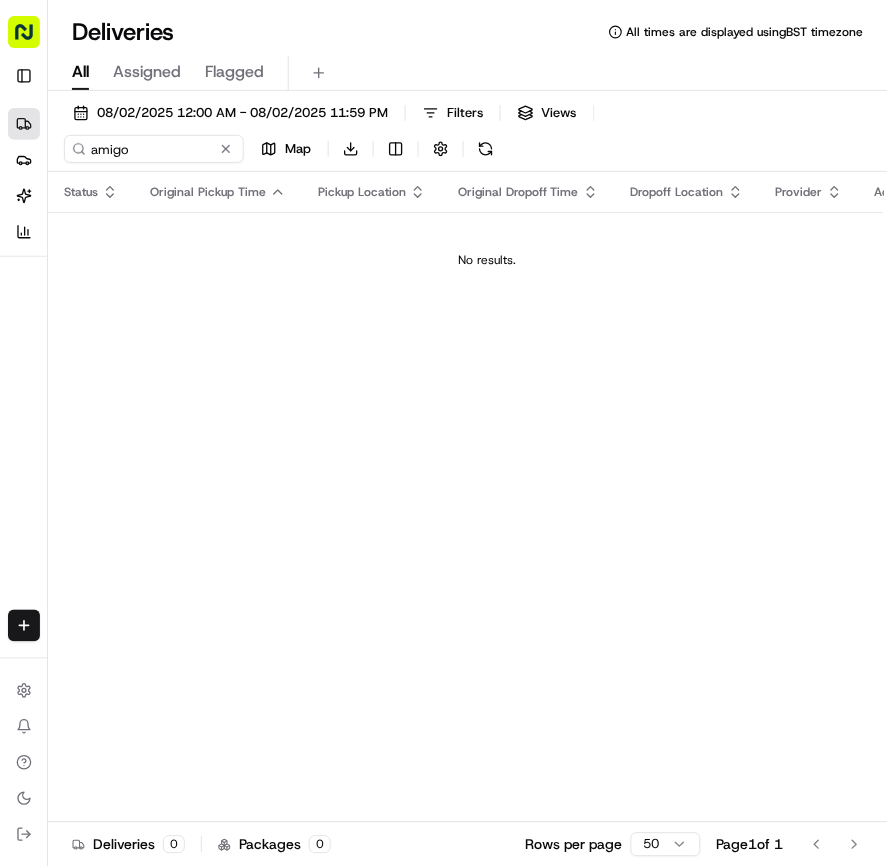 scroll, scrollTop: 0, scrollLeft: 0, axis: both 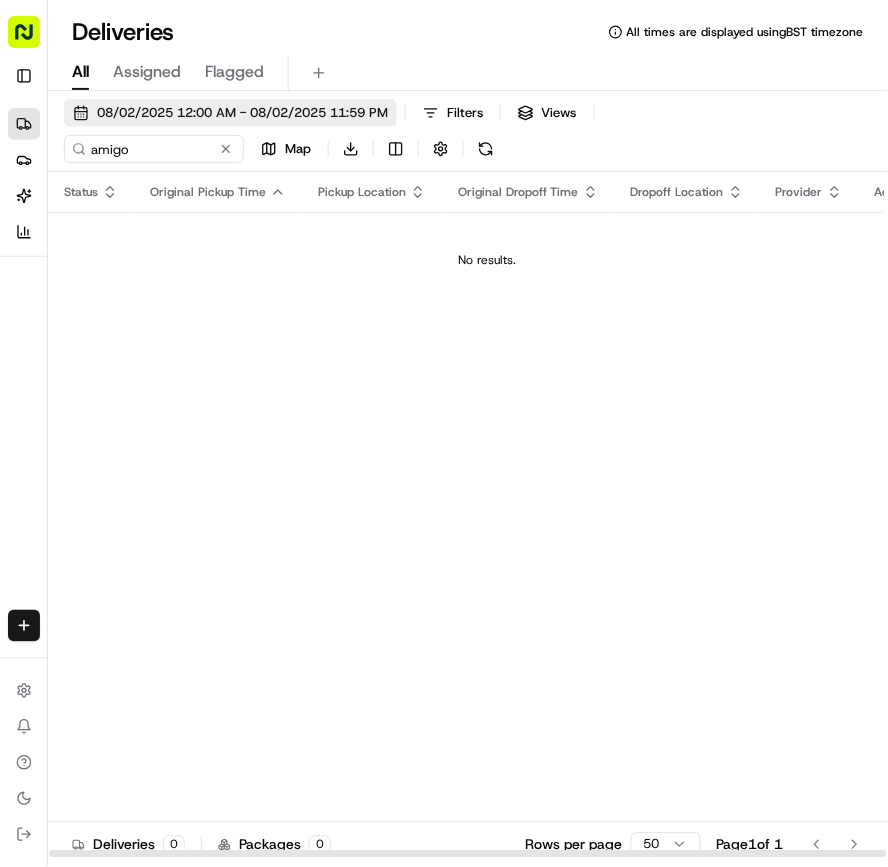 click on "08/02/2025 12:00 AM - 08/02/2025 11:59 PM" at bounding box center (242, 113) 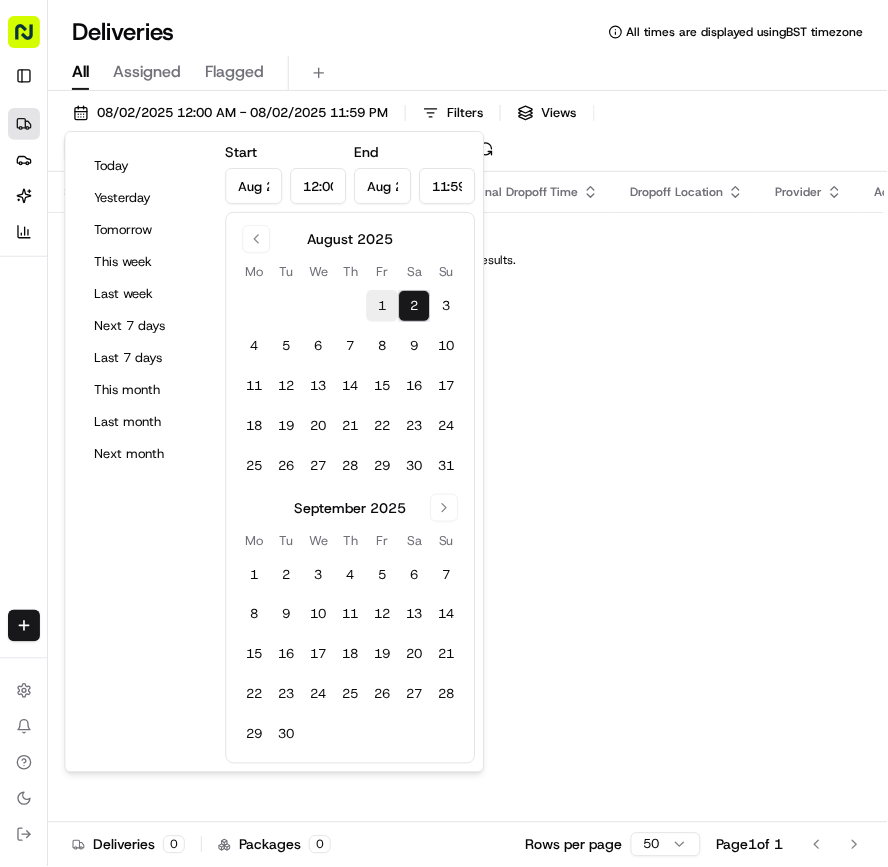 click on "1" at bounding box center (382, 306) 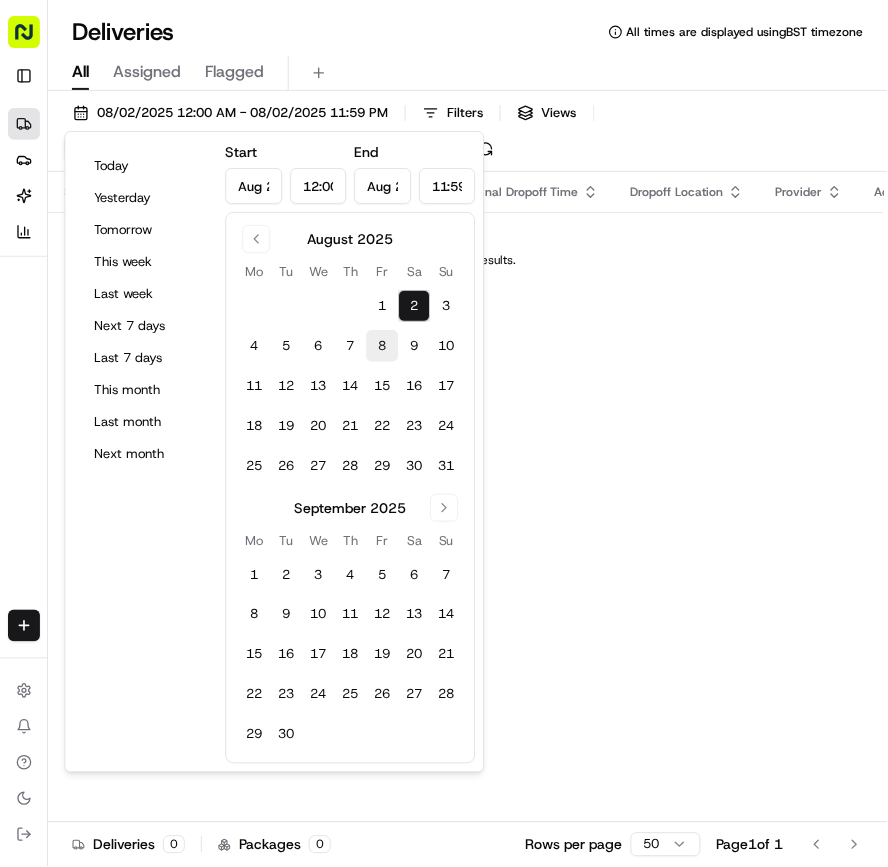 type on "Aug 1, 2025" 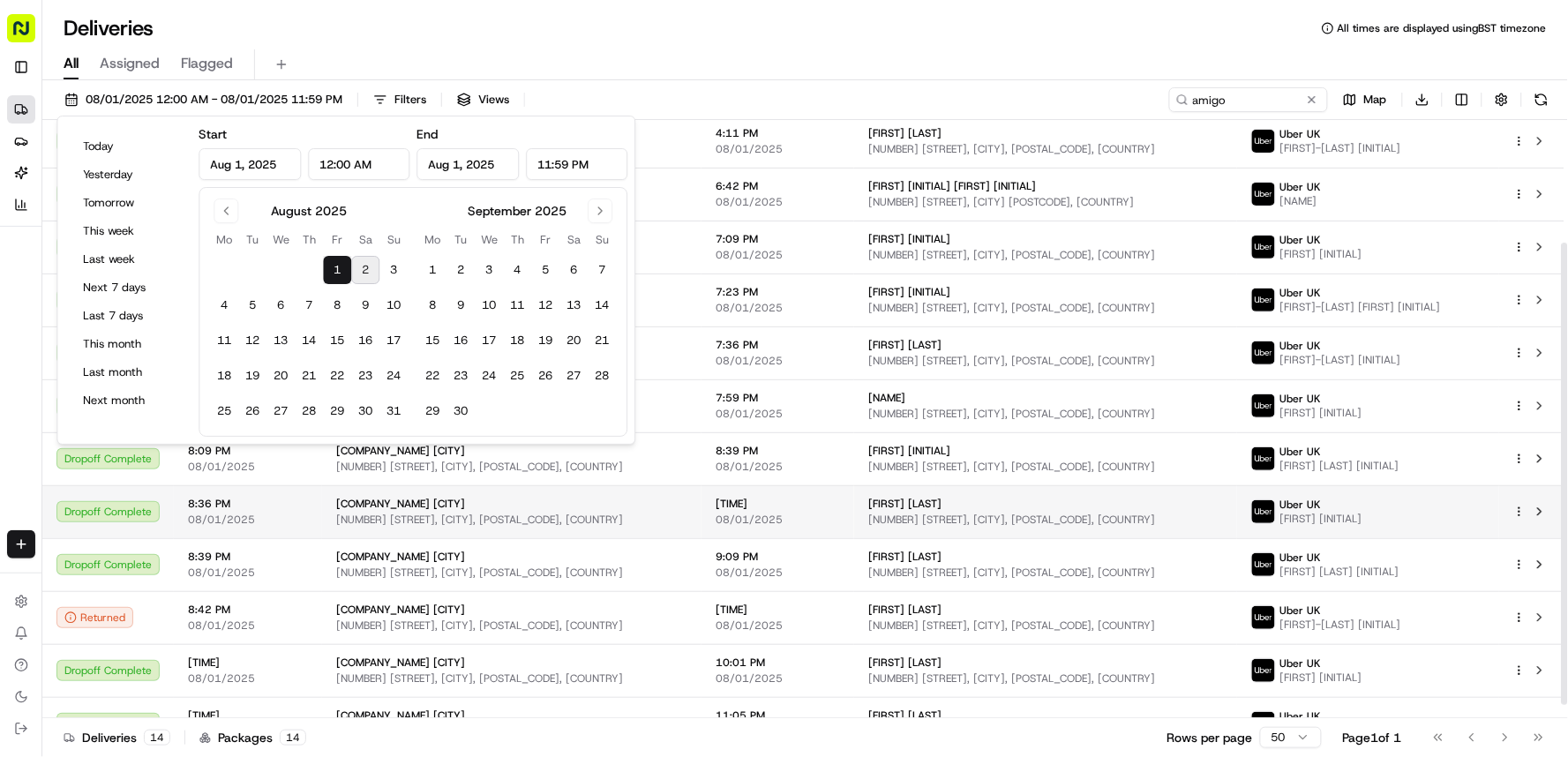 scroll, scrollTop: 177, scrollLeft: 0, axis: vertical 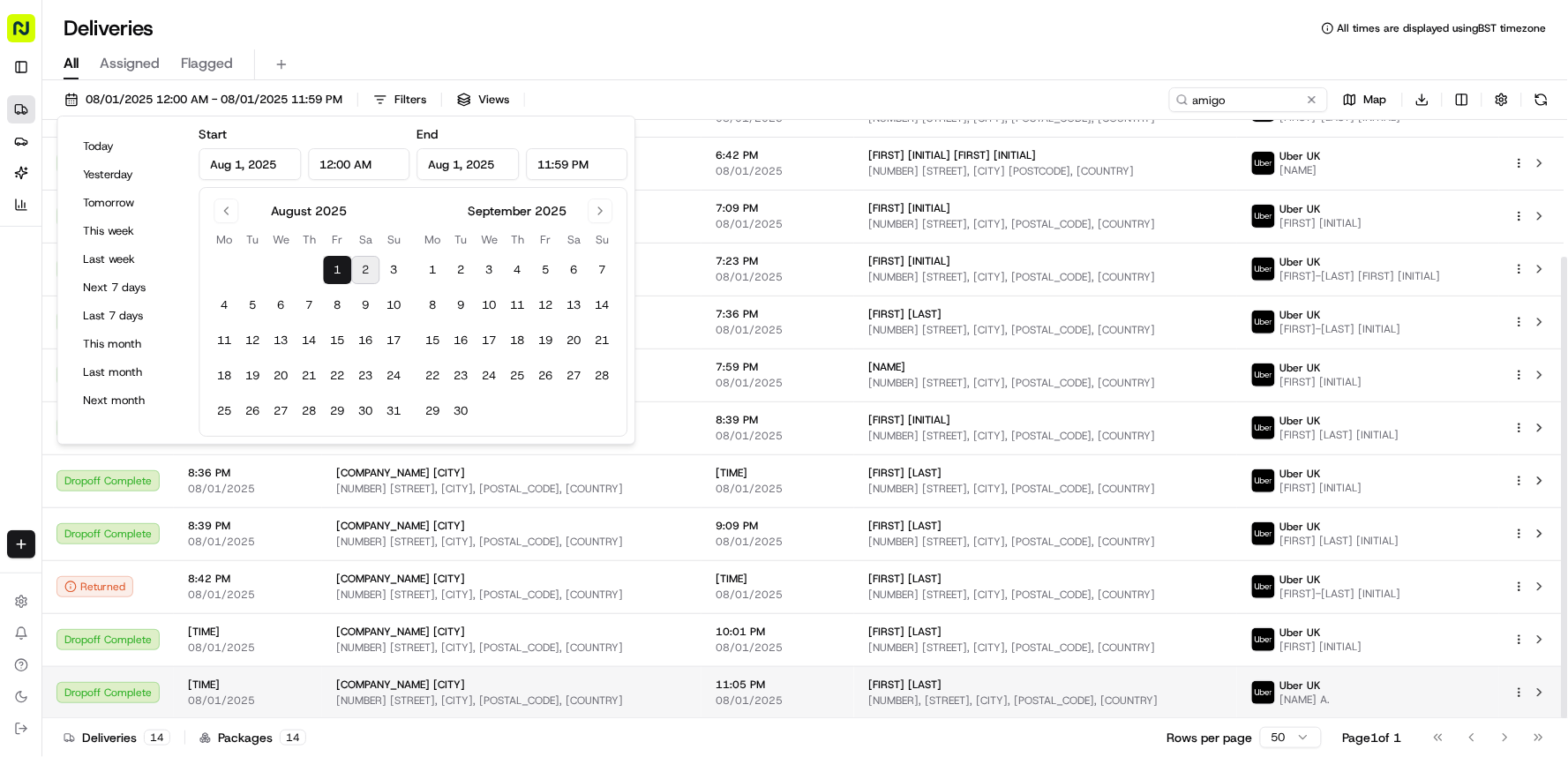 click on "[NUMBER], [STREET], [CITY], [POSTAL_CODE], [COUNTRY]" at bounding box center (1046, 701) 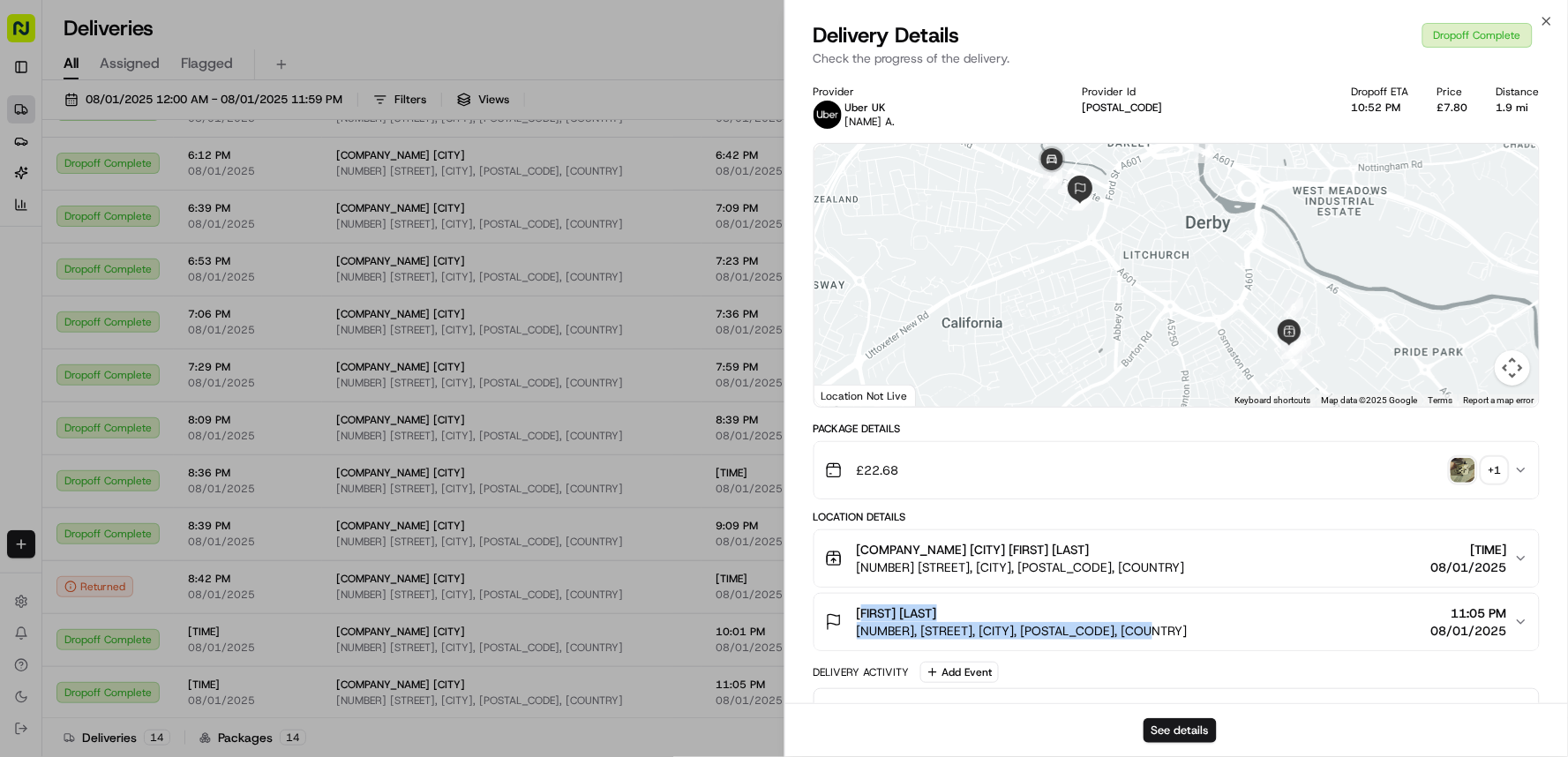 drag, startPoint x: 856, startPoint y: 603, endPoint x: 1135, endPoint y: 636, distance: 280.94483 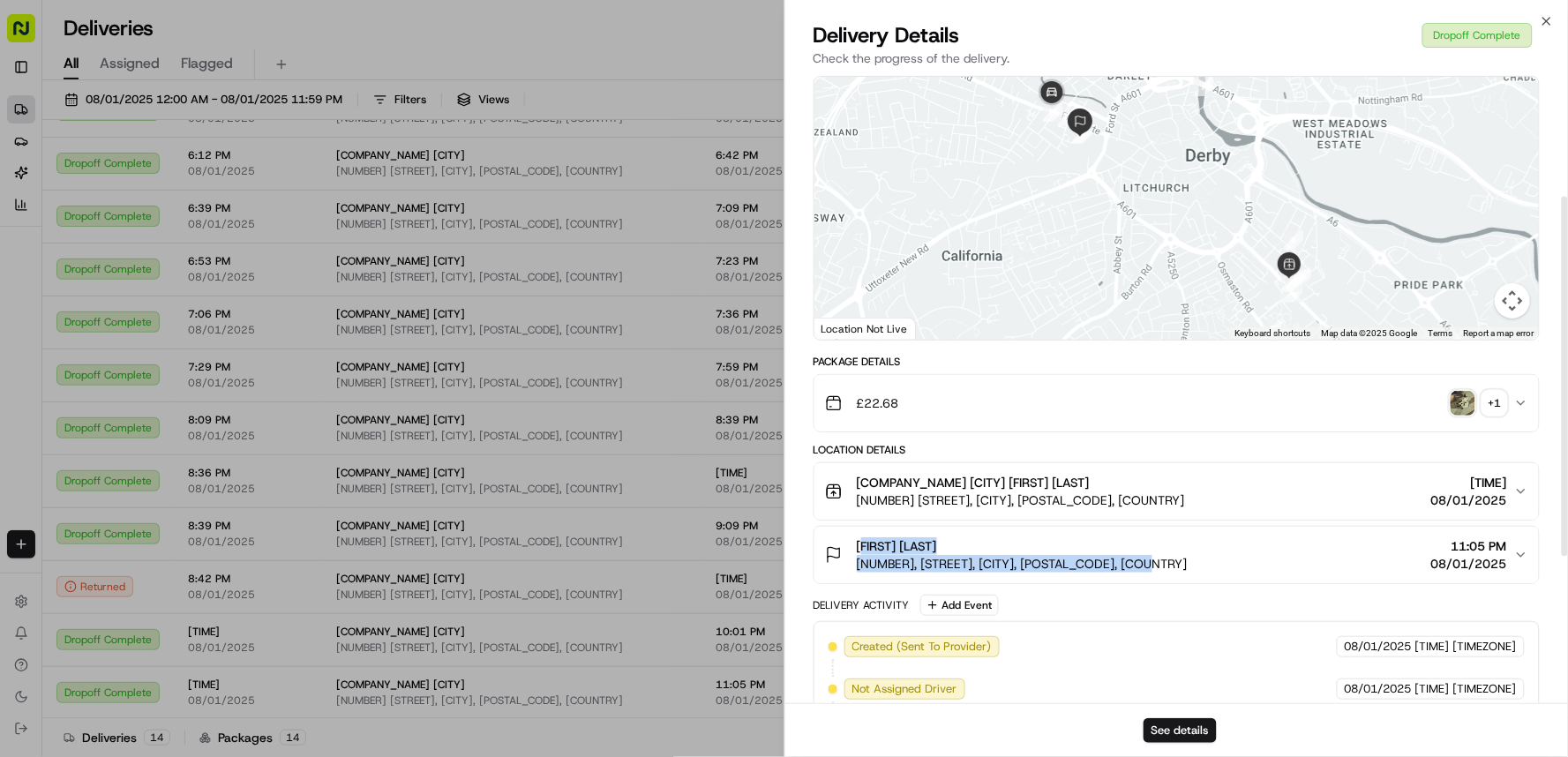 scroll, scrollTop: 0, scrollLeft: 0, axis: both 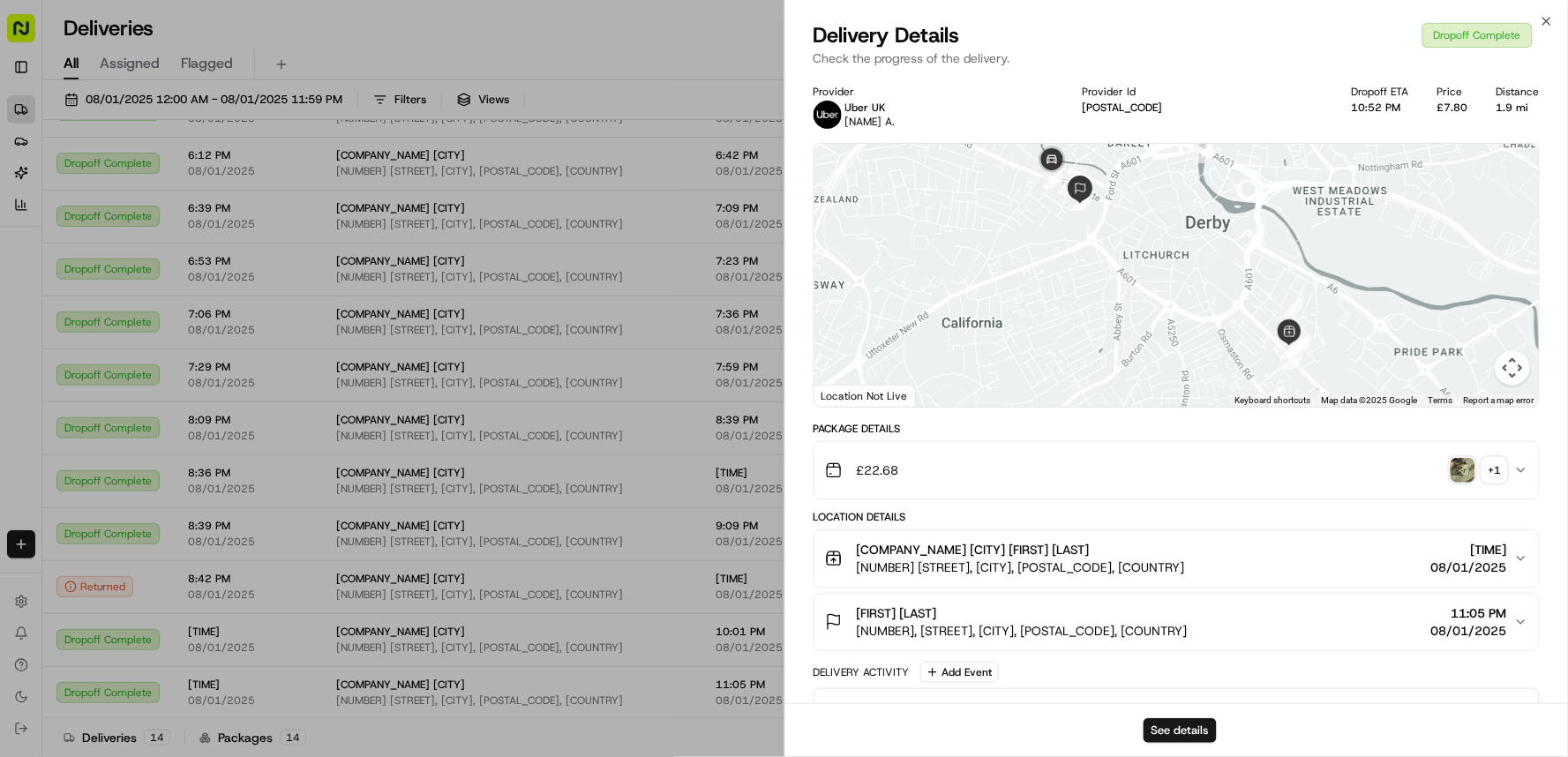 click on "£7.80" at bounding box center [1452, 108] 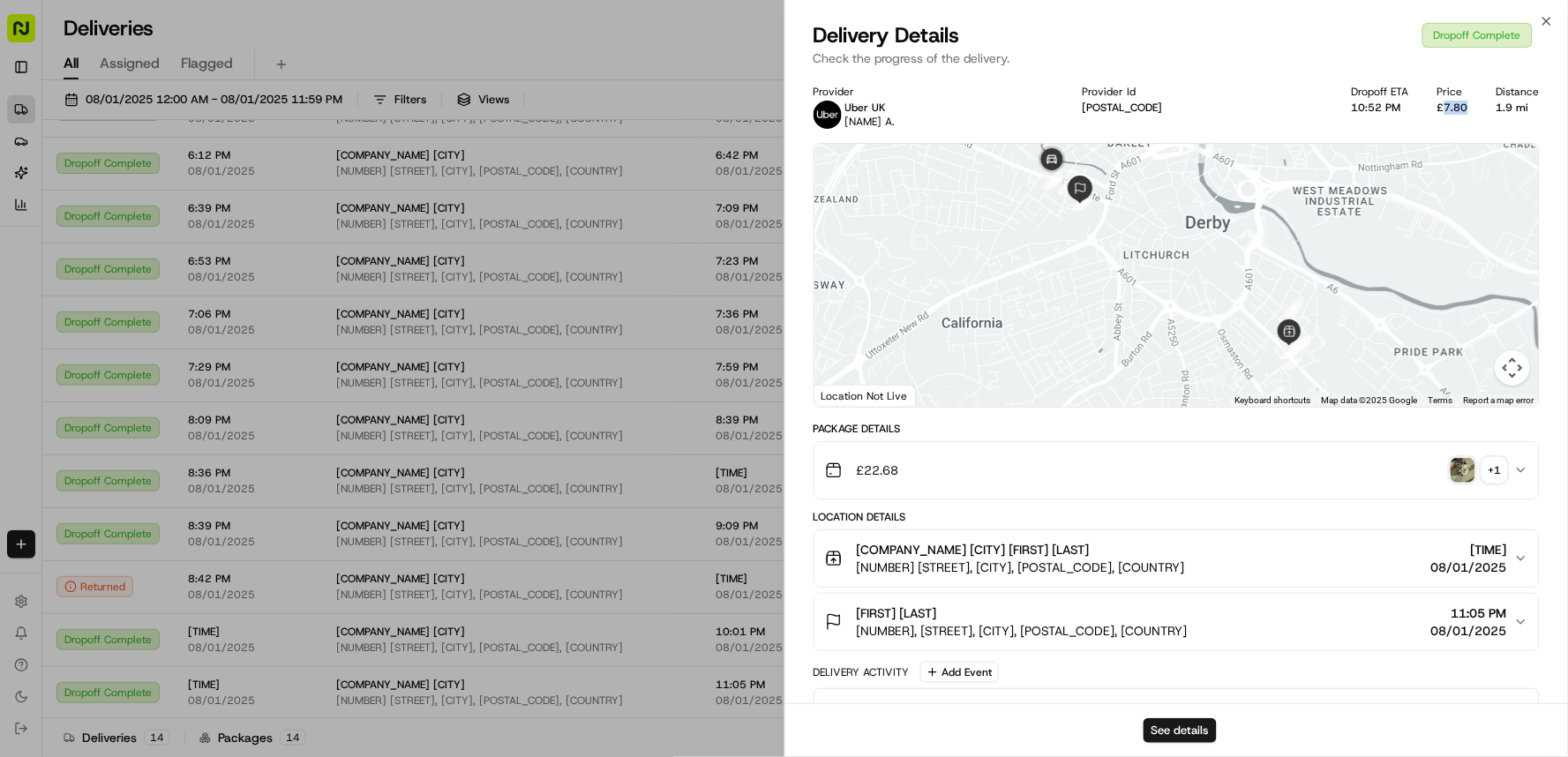 click on "£7.80" at bounding box center (1452, 108) 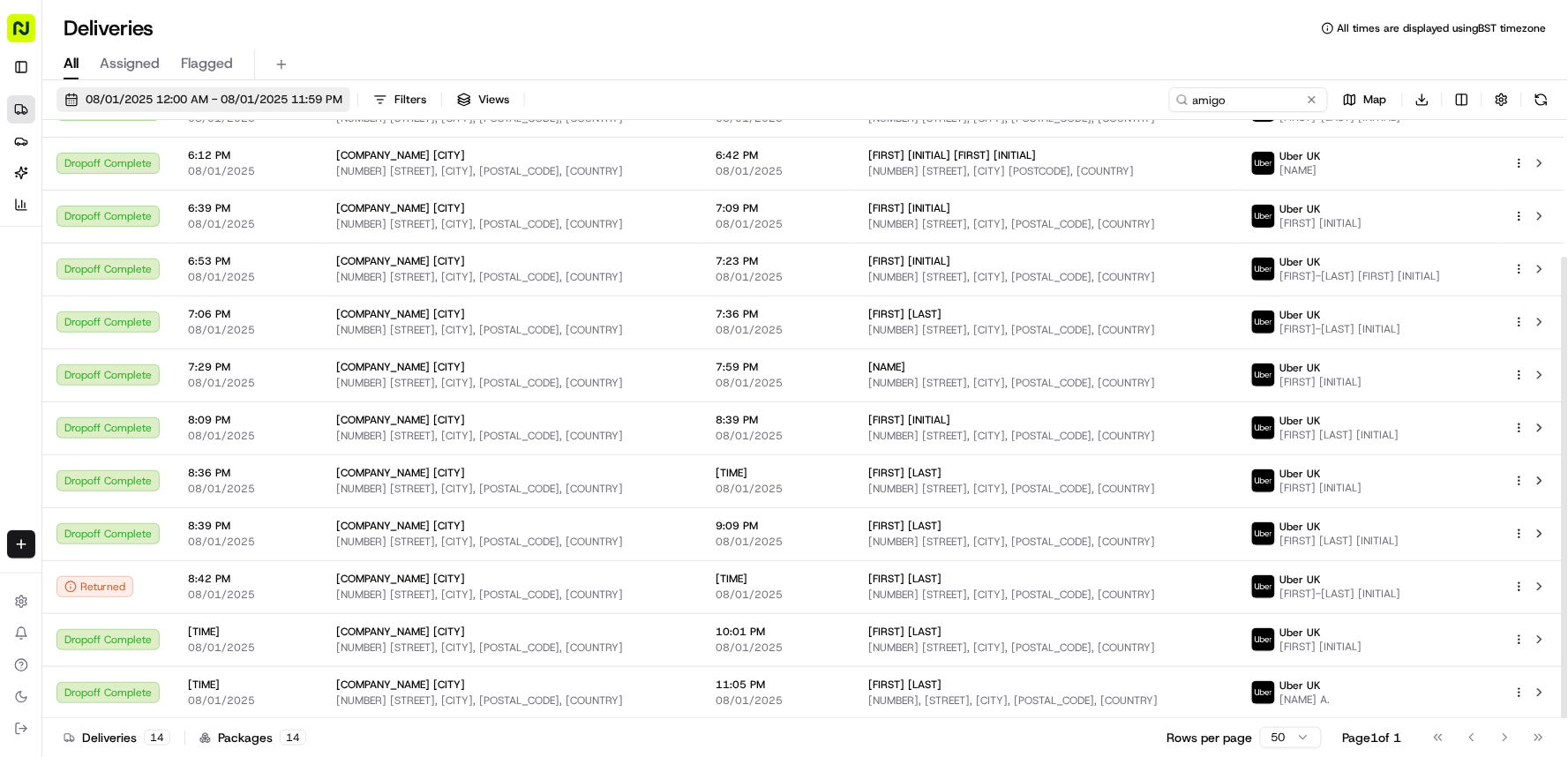 click on "08/01/2025 12:00 AM - 08/01/2025 11:59 PM" at bounding box center (214, 100) 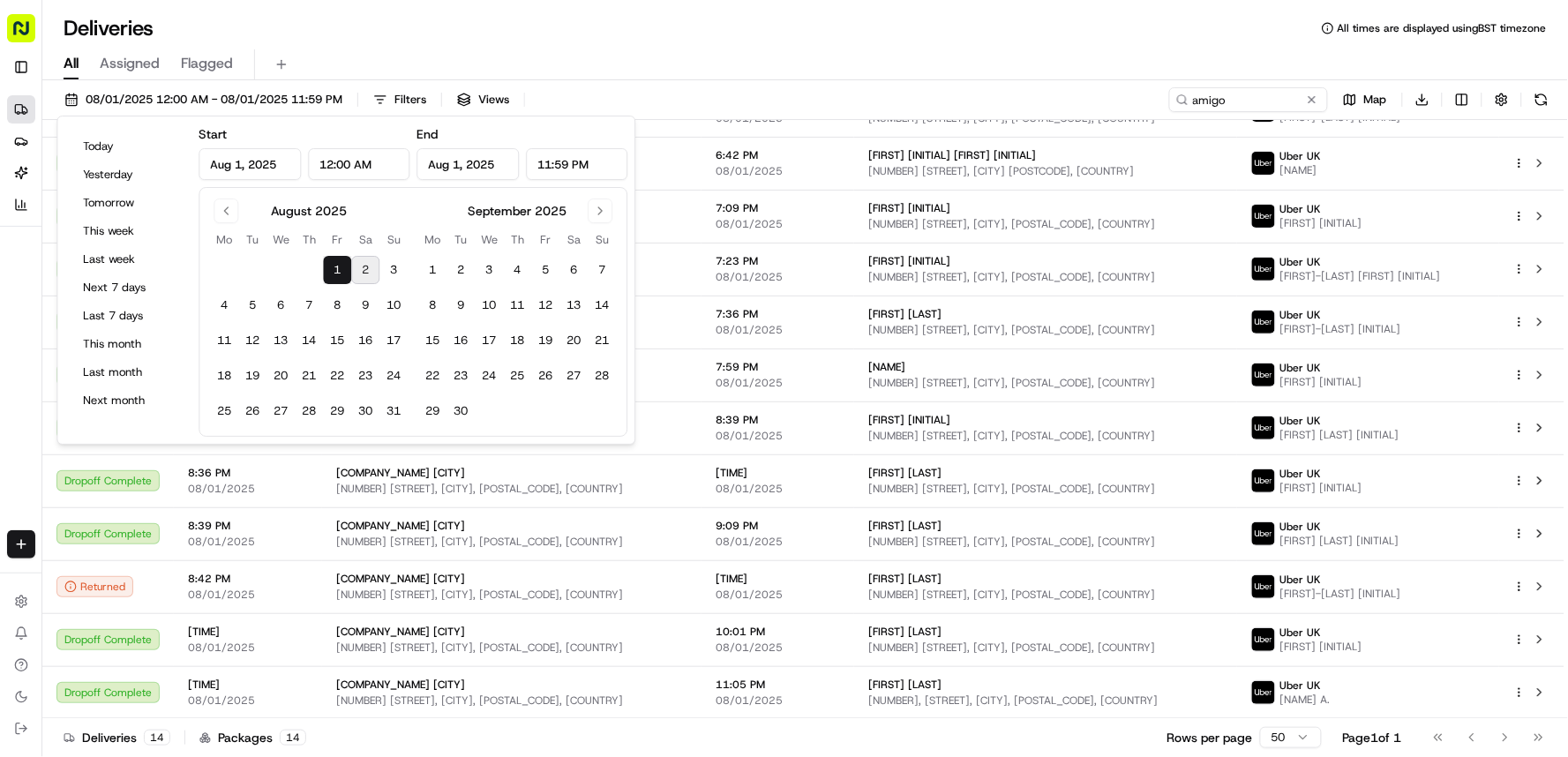 click on "2" at bounding box center (365, 270) 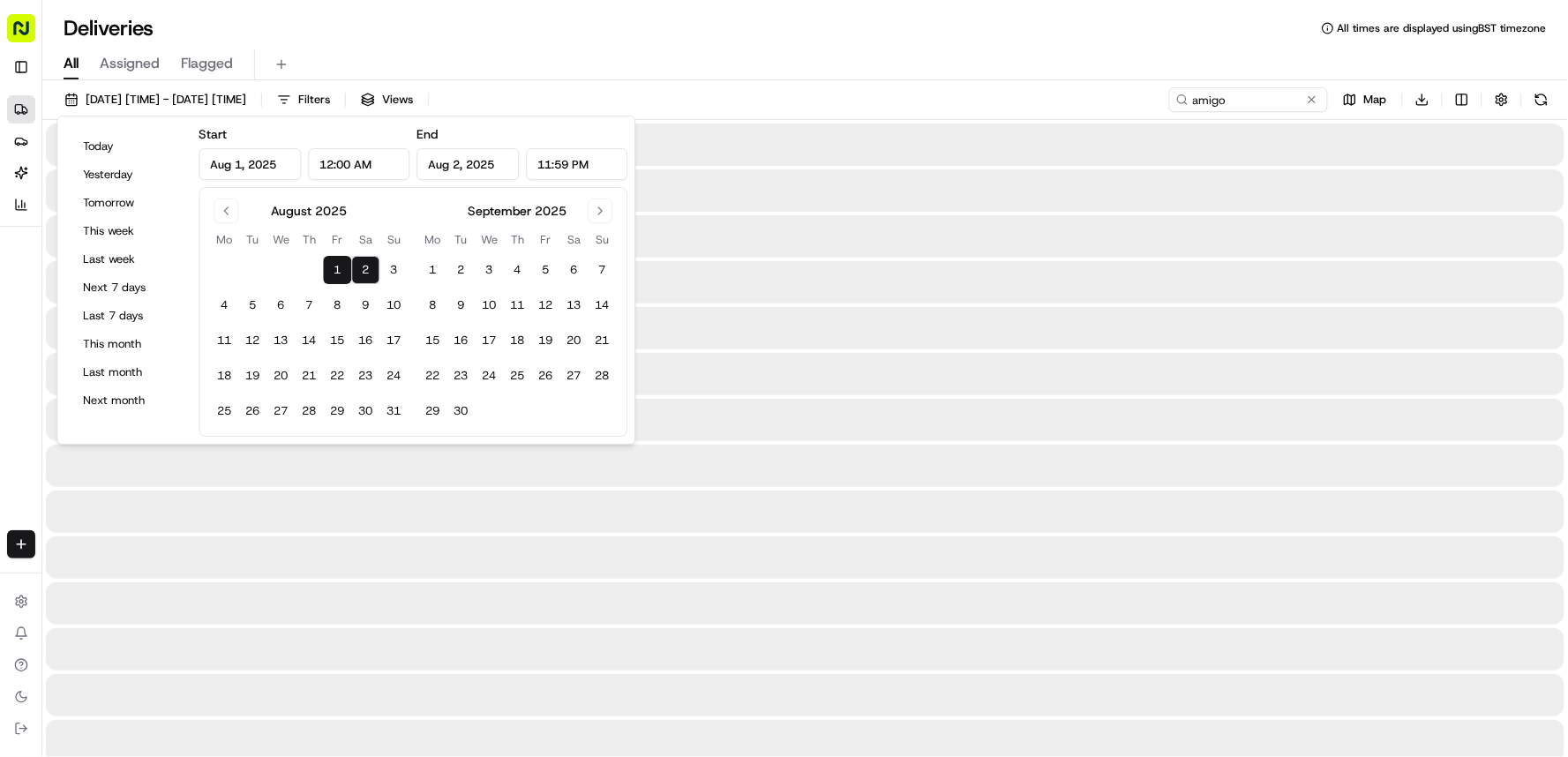 type on "Aug 2, 2025" 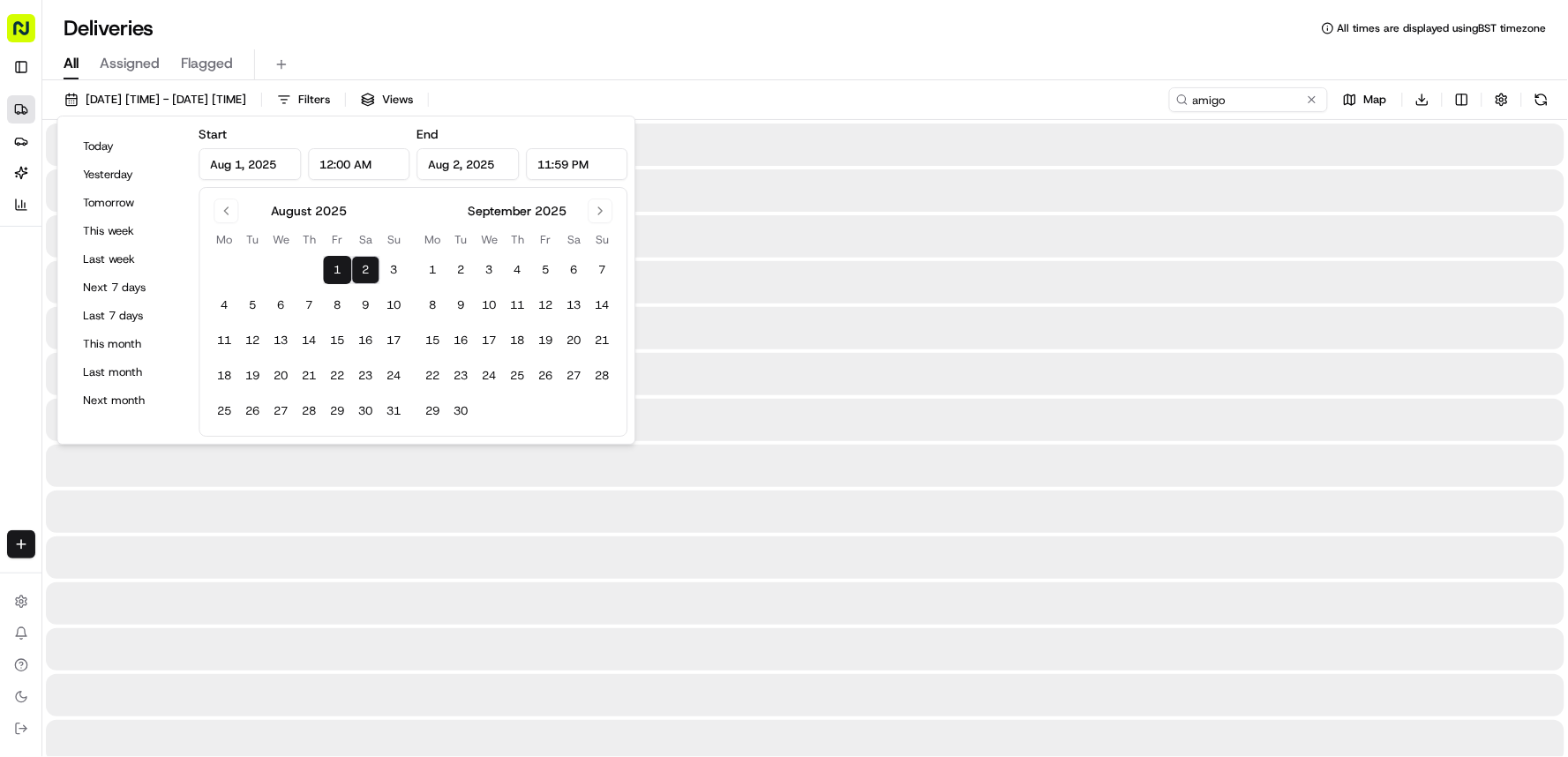 click on "Deliveries All times are displayed using  BST   timezone" at bounding box center [805, 28] 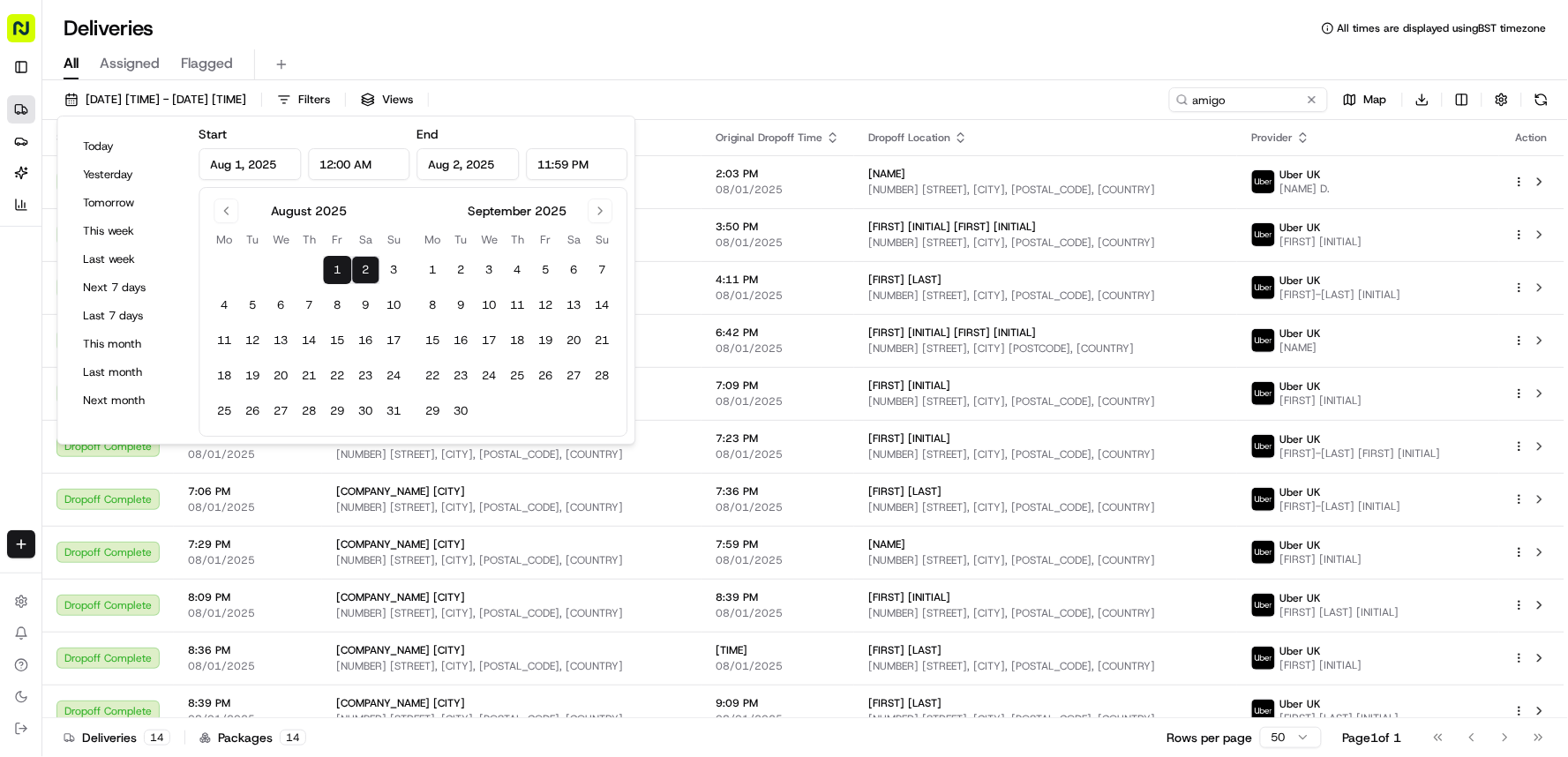 click on "Deliveries All times are displayed using  BST   timezone" at bounding box center [805, 28] 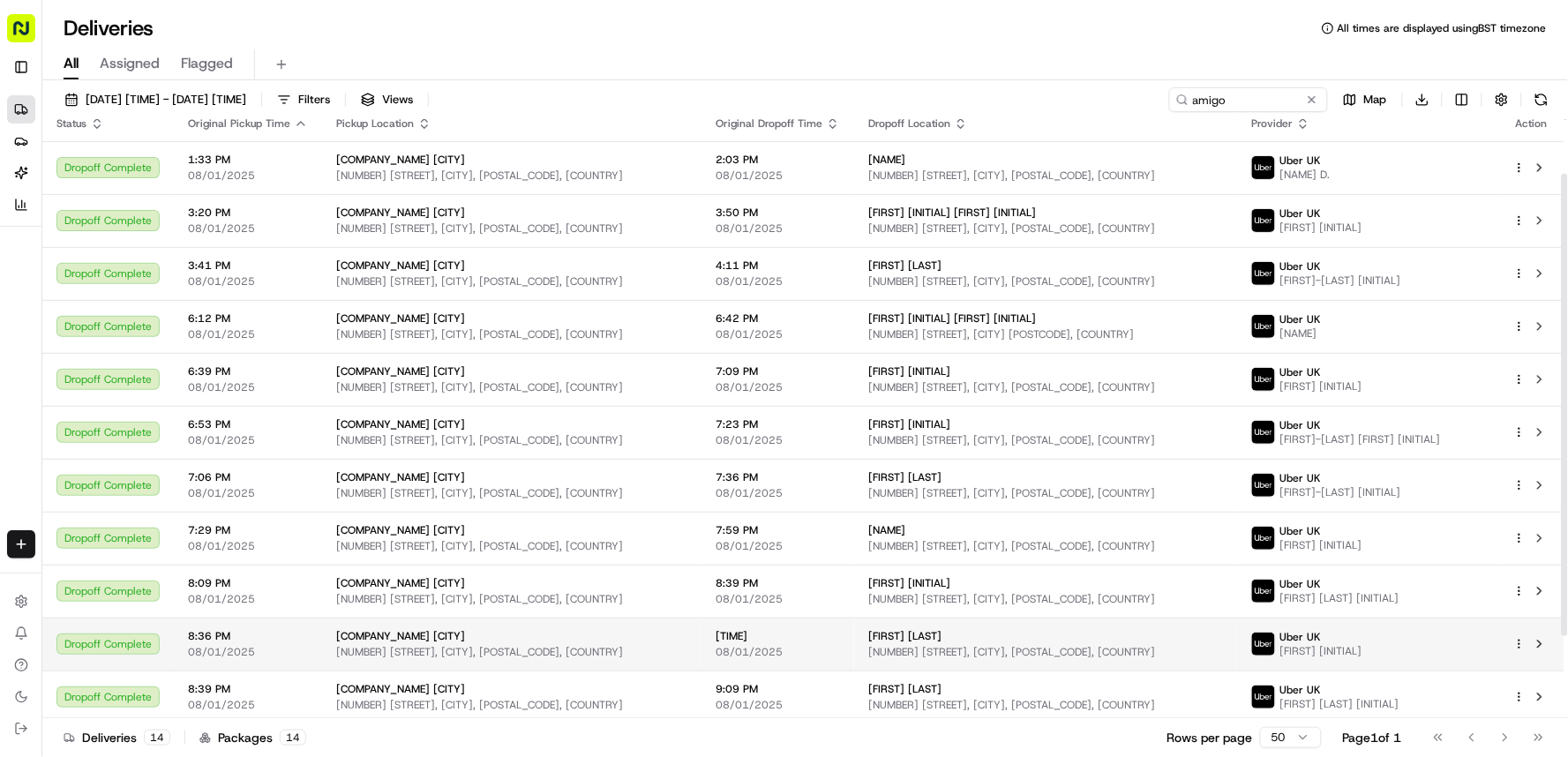 scroll, scrollTop: 0, scrollLeft: 0, axis: both 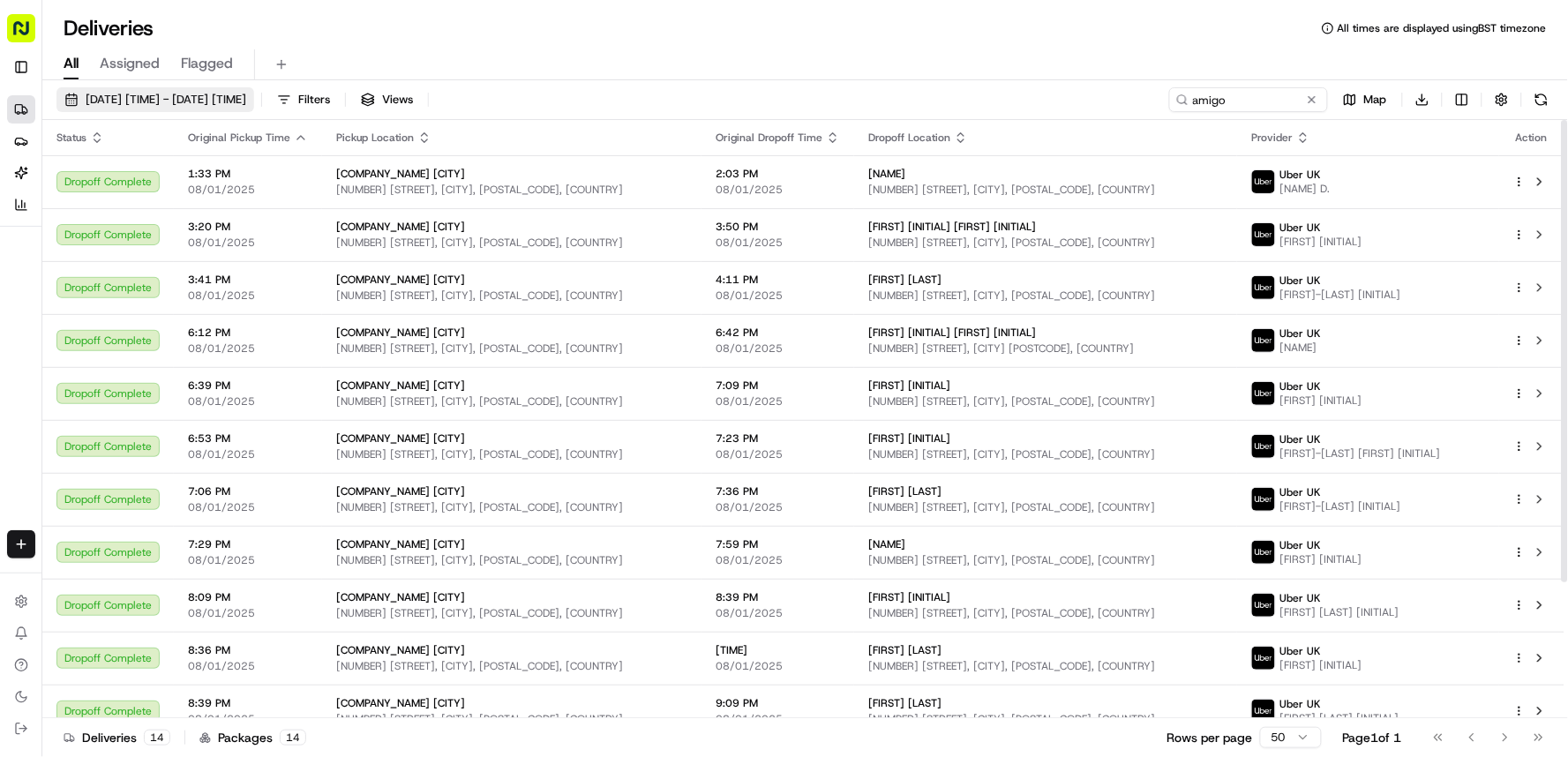 click on "[DATE] [TIME] - [DATE] [TIME]" at bounding box center [166, 100] 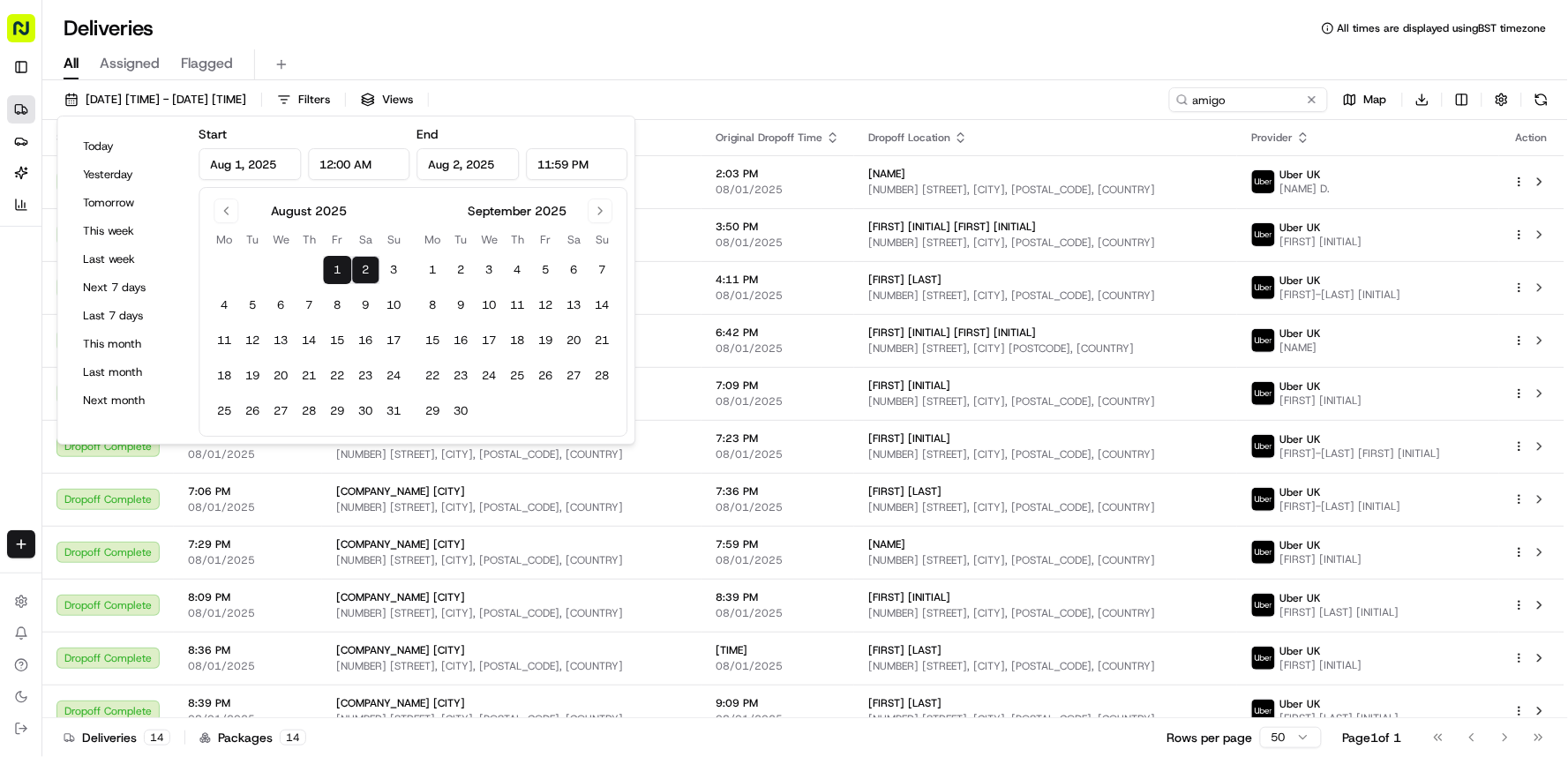 click on "2" at bounding box center [365, 270] 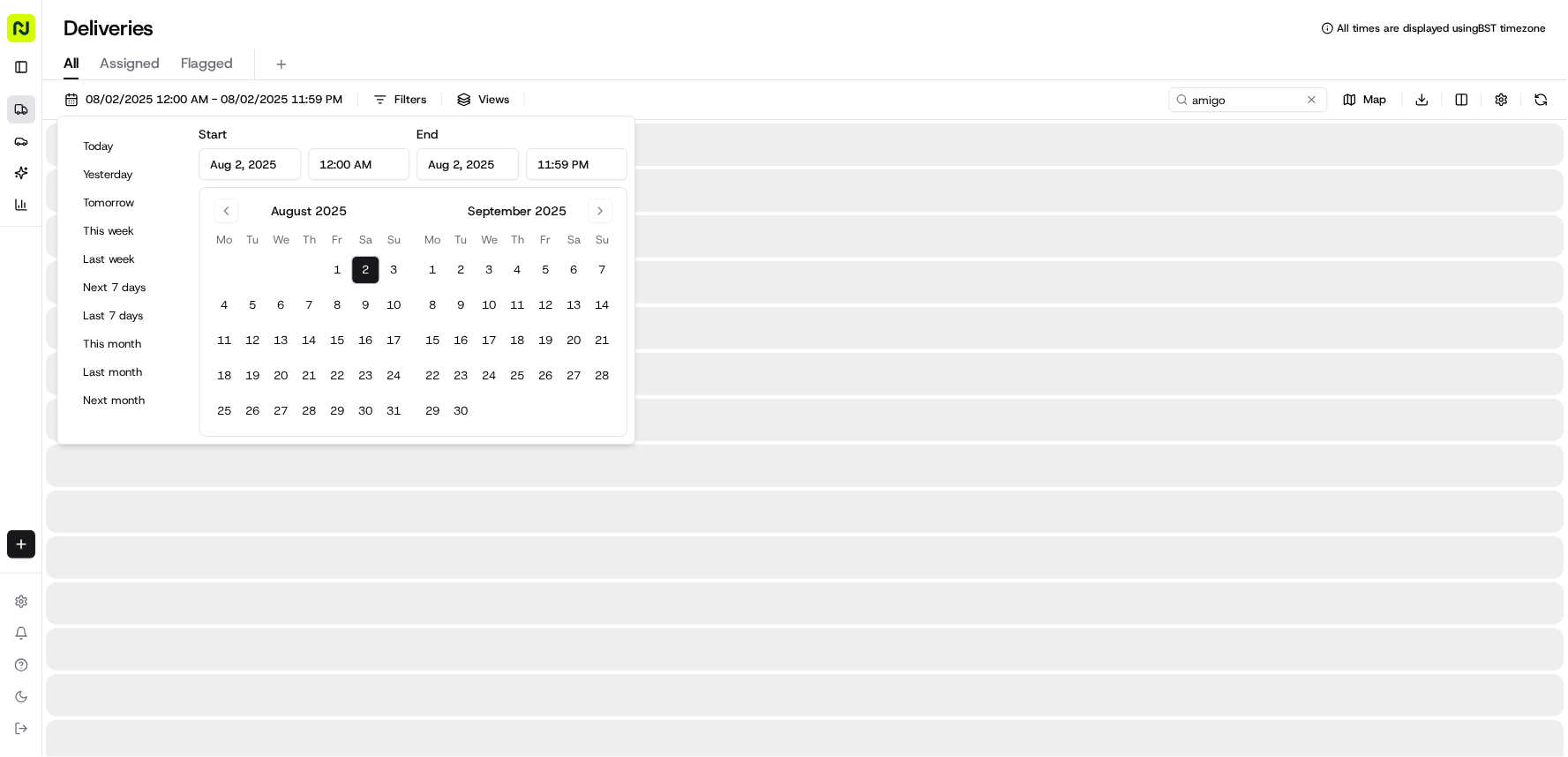 type on "Aug 2, 2025" 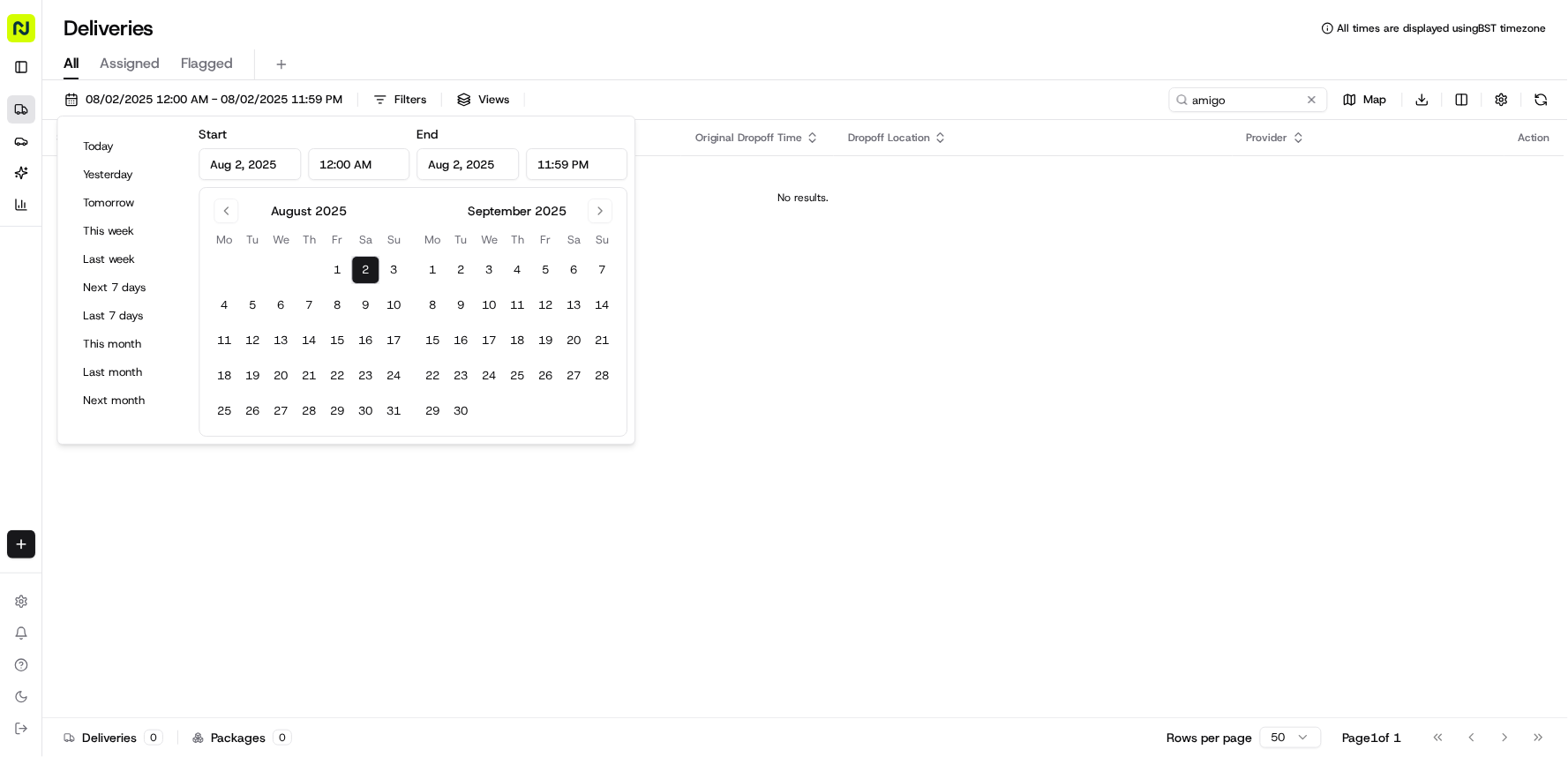 click on "Deliveries All times are displayed using  BST   timezone" at bounding box center [805, 28] 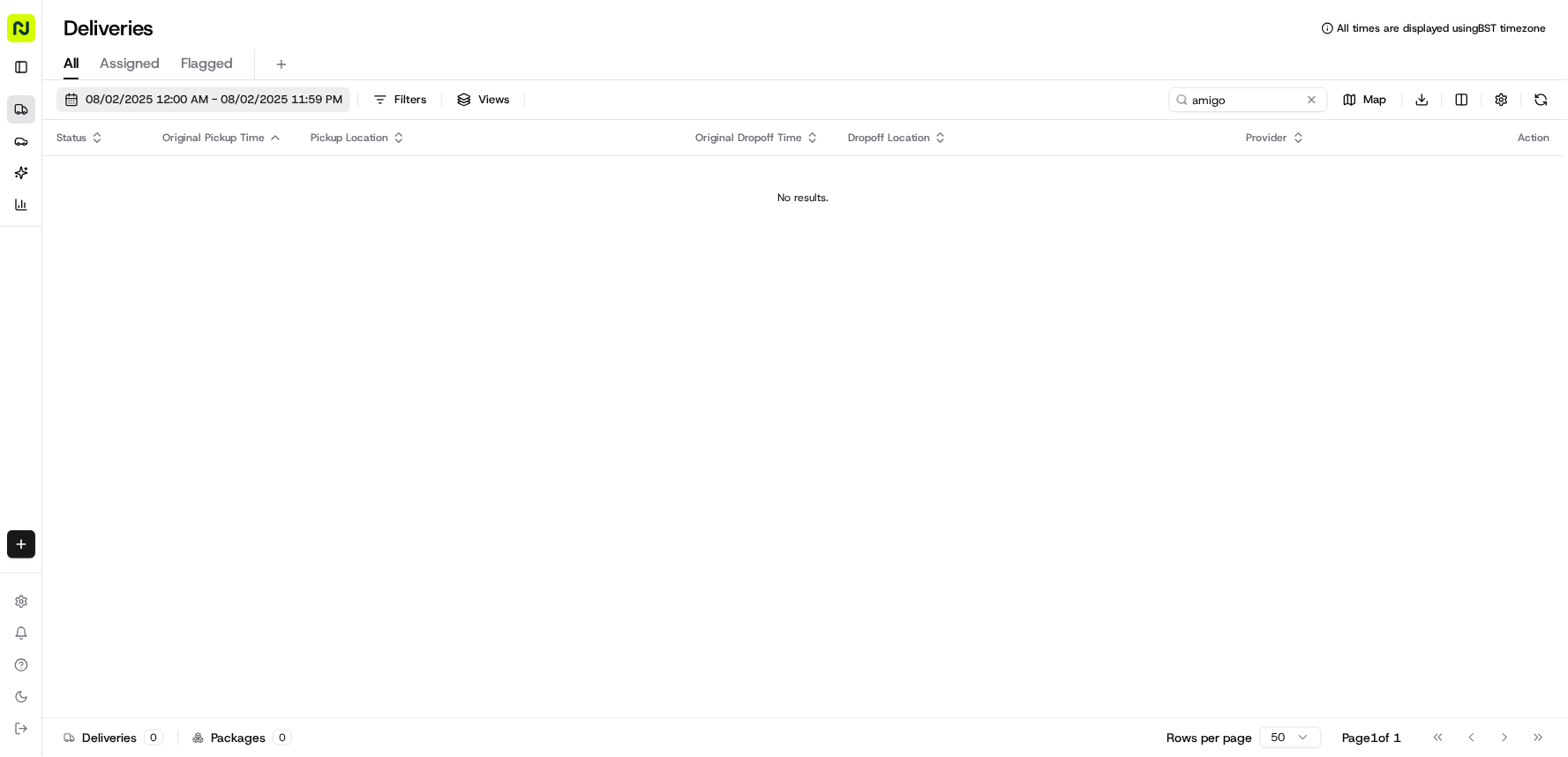 click on "08/02/2025 12:00 AM - 08/02/2025 11:59 PM" at bounding box center [214, 100] 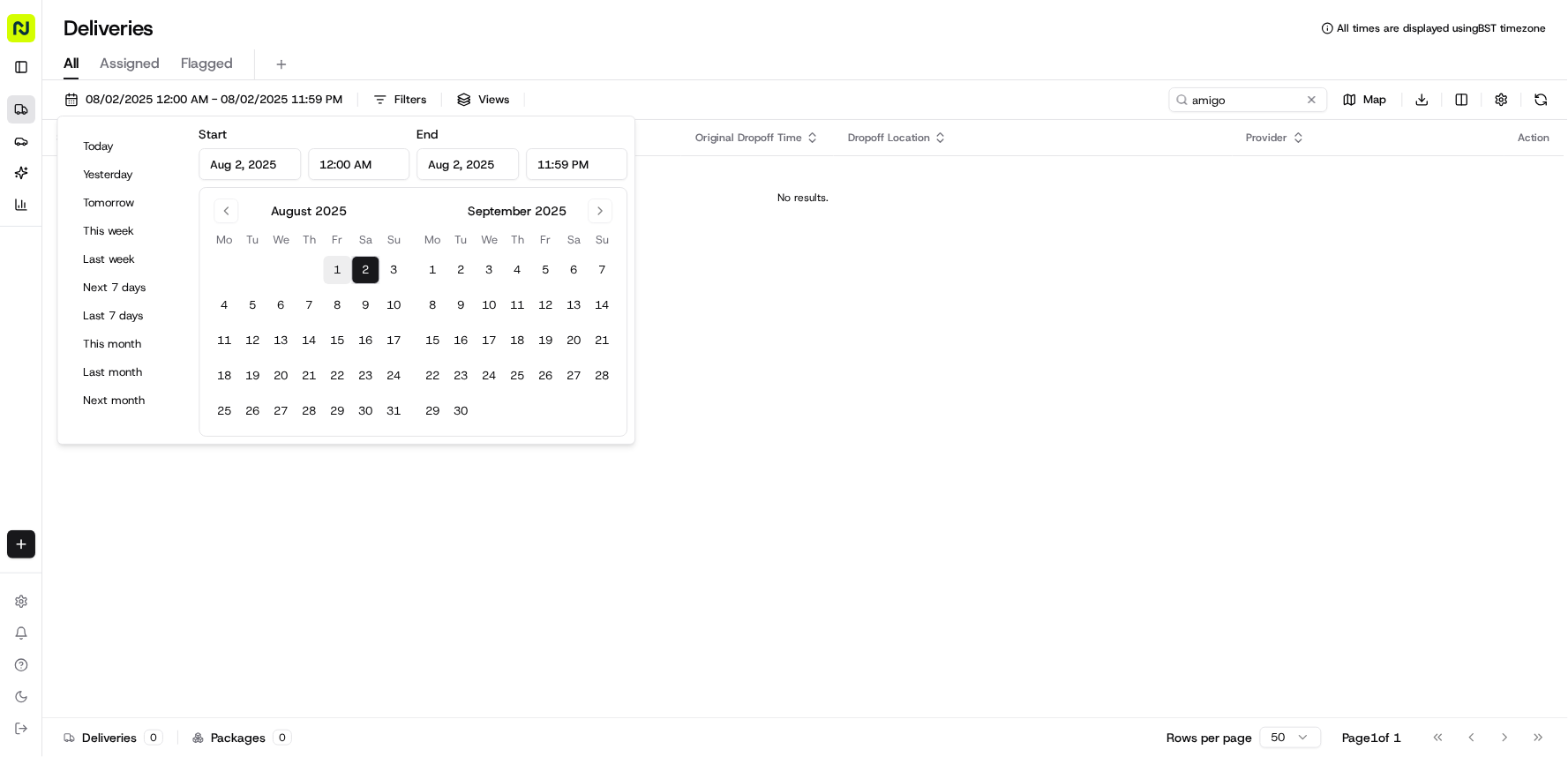 click on "1" at bounding box center [337, 270] 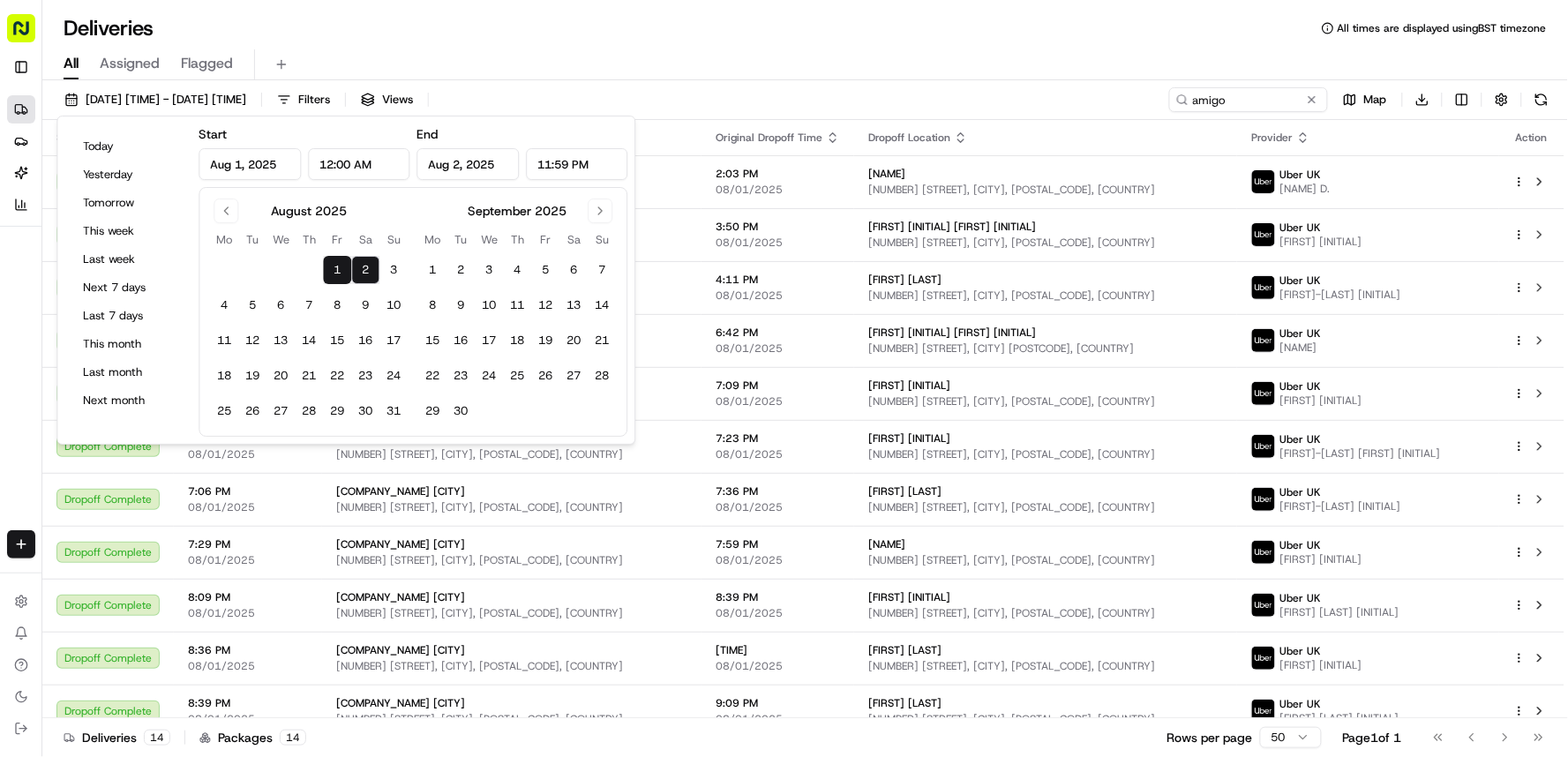 click on "1" at bounding box center (337, 270) 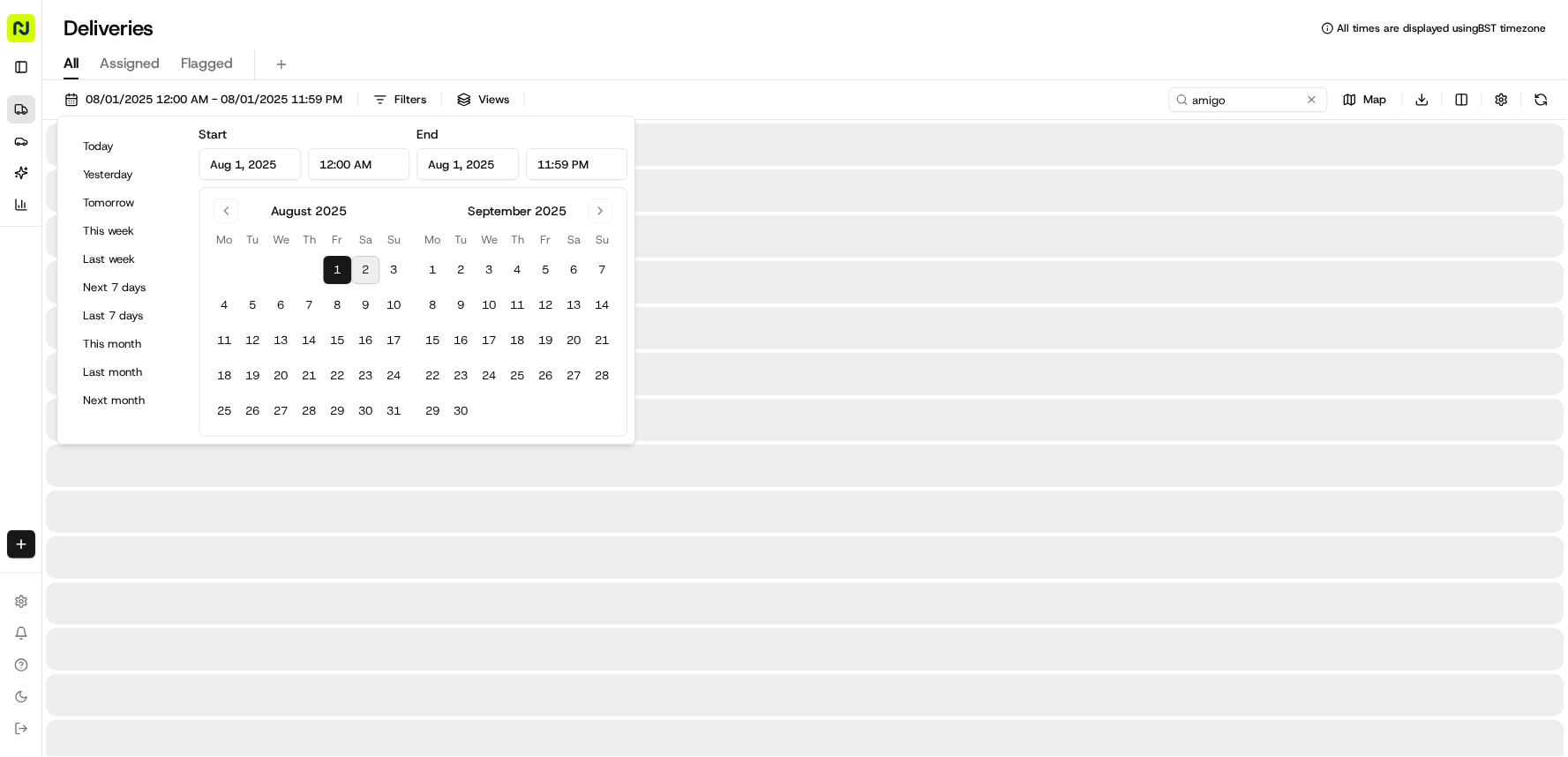 type on "Aug 1, 2025" 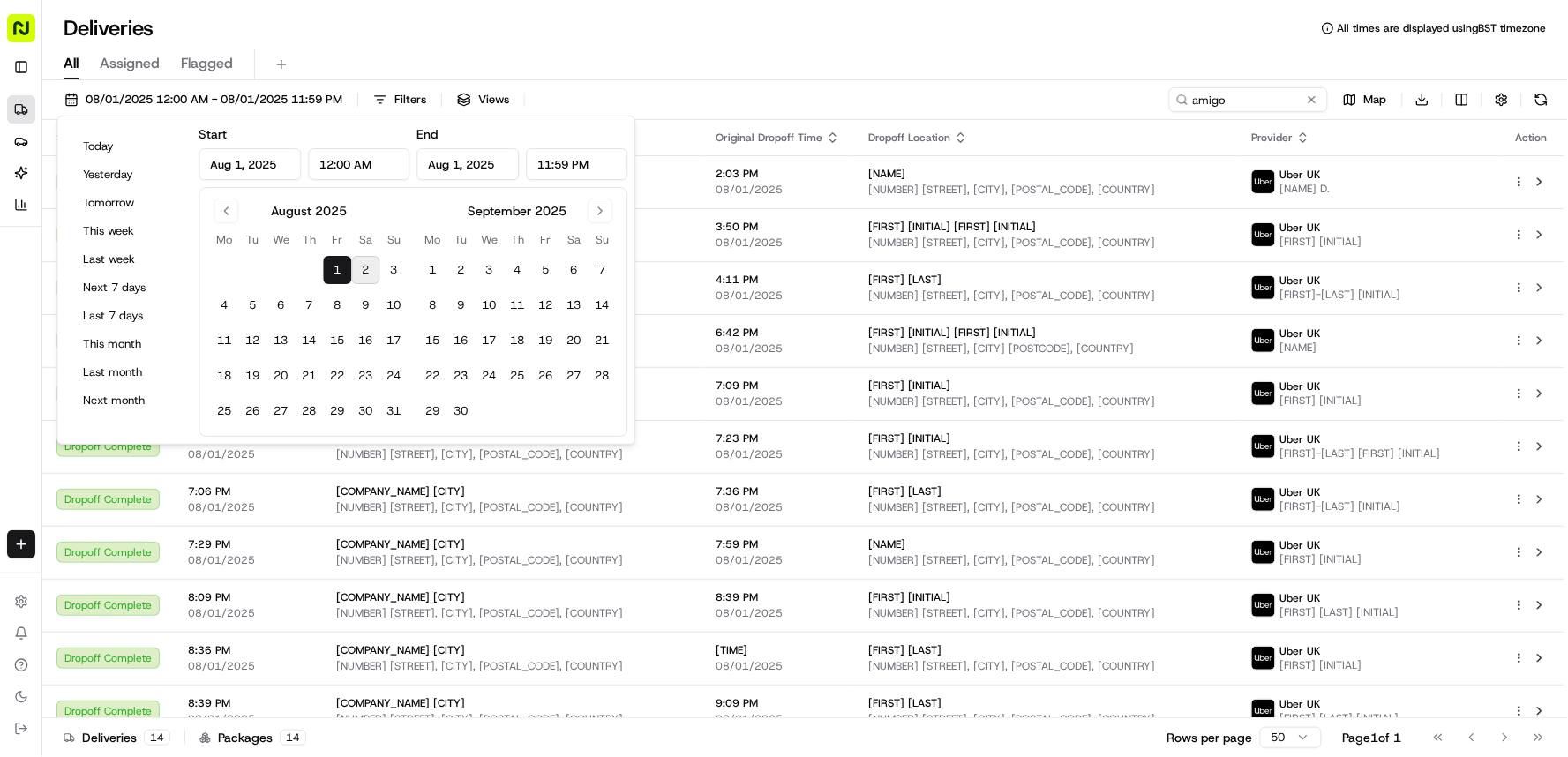 click on "All Assigned Flagged" at bounding box center (805, 64) 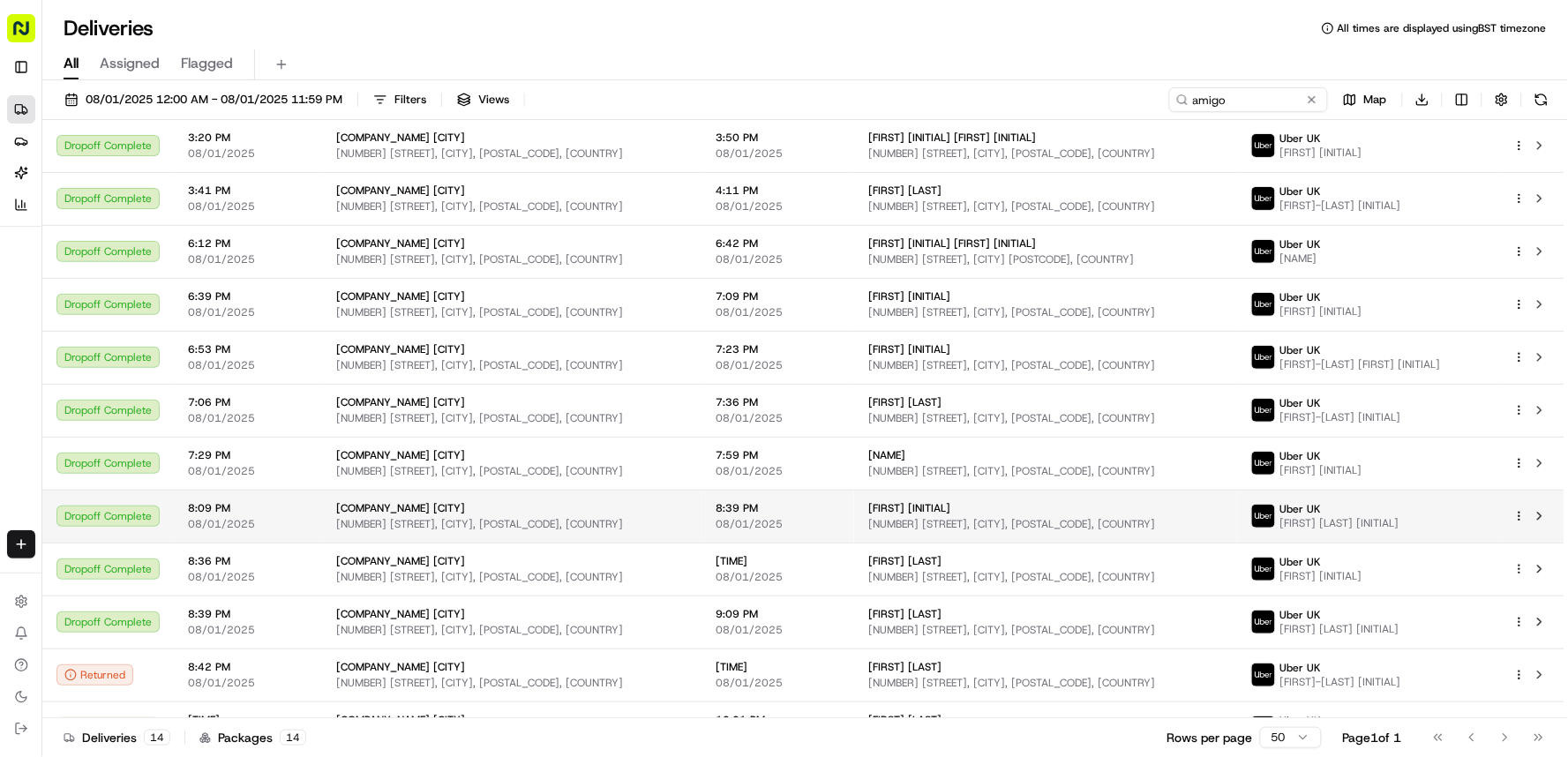 scroll, scrollTop: 177, scrollLeft: 0, axis: vertical 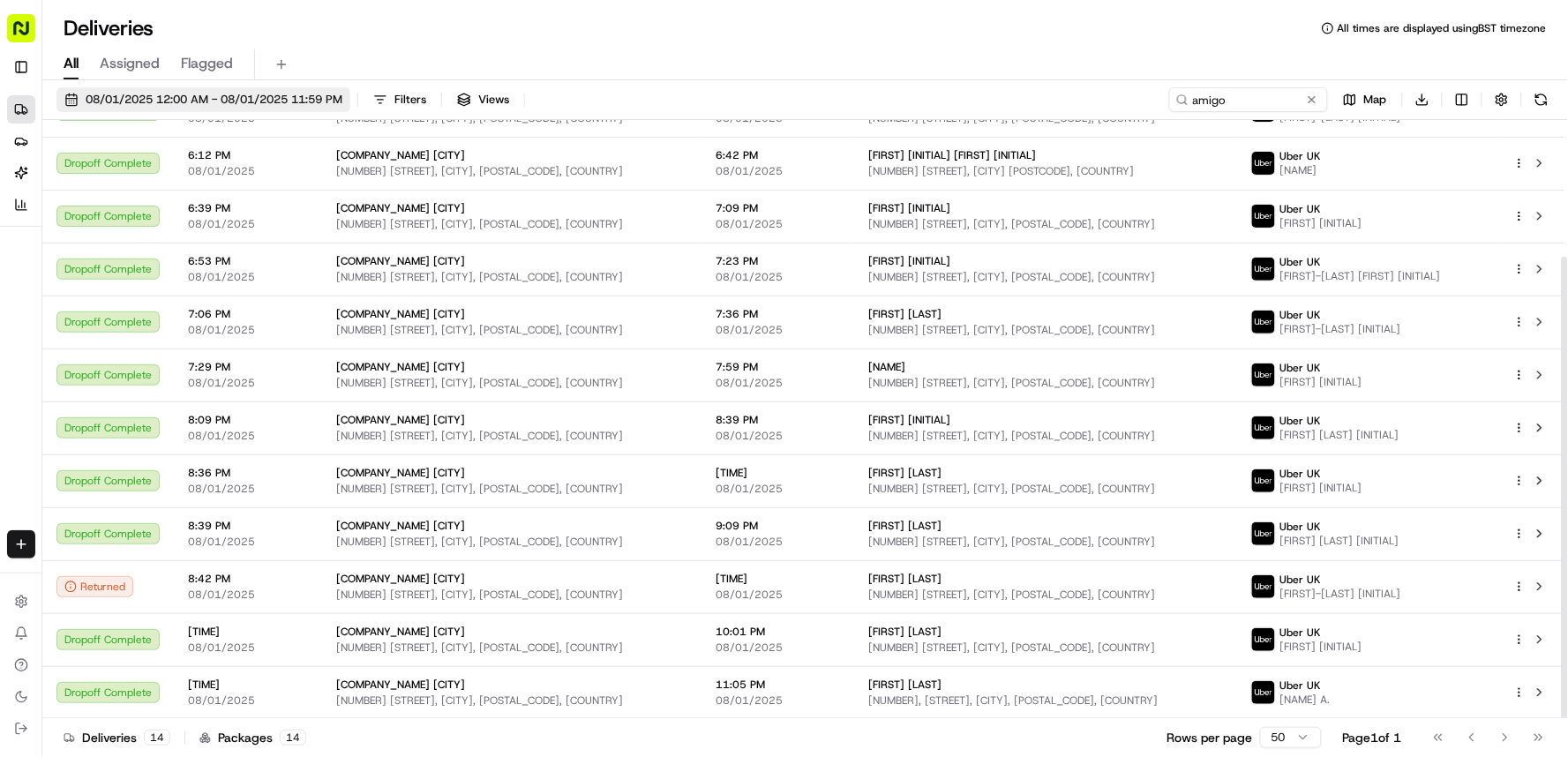 click on "08/01/2025 12:00 AM - 08/01/2025 11:59 PM" at bounding box center [214, 100] 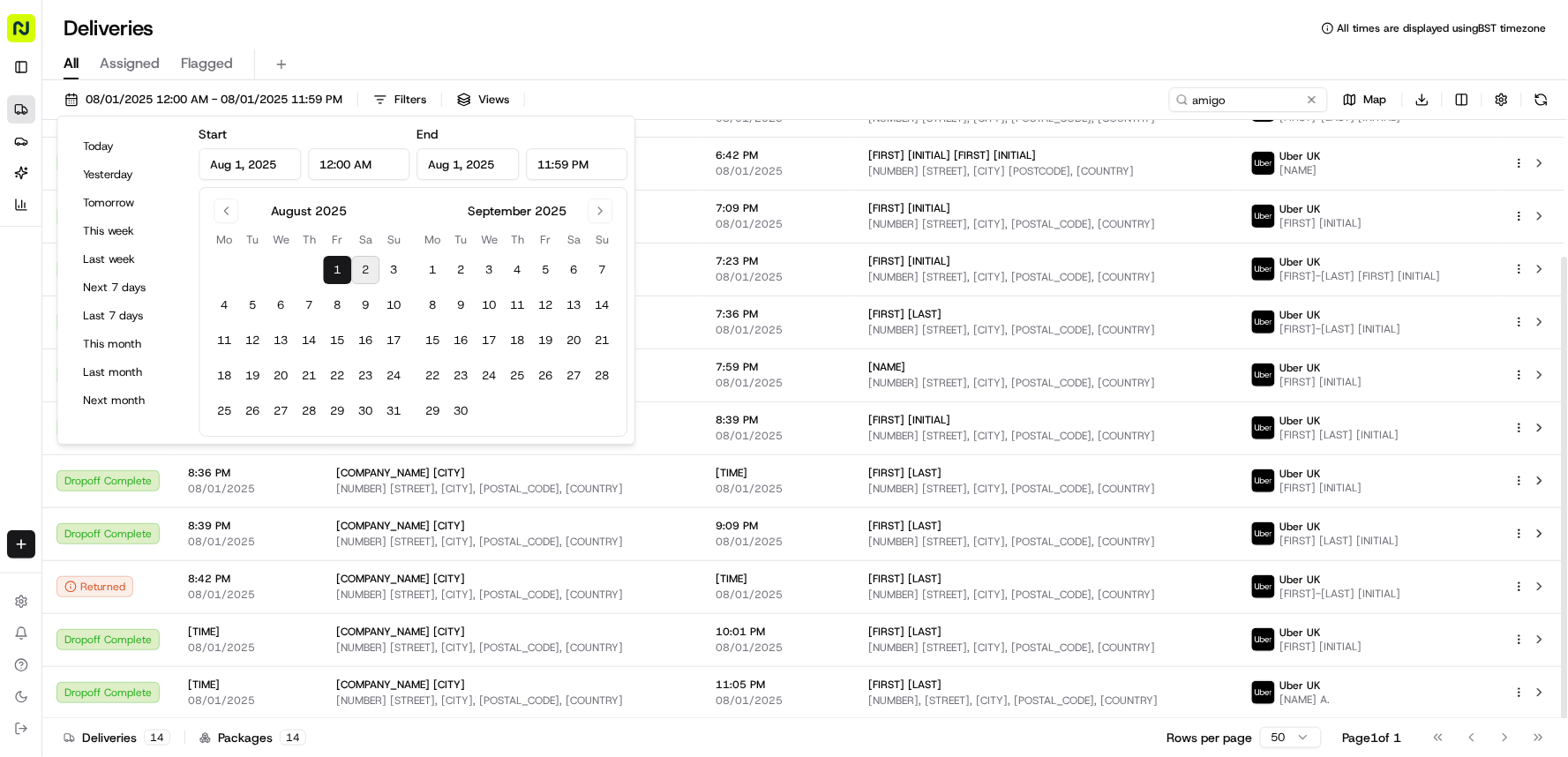 click on "2" at bounding box center [365, 270] 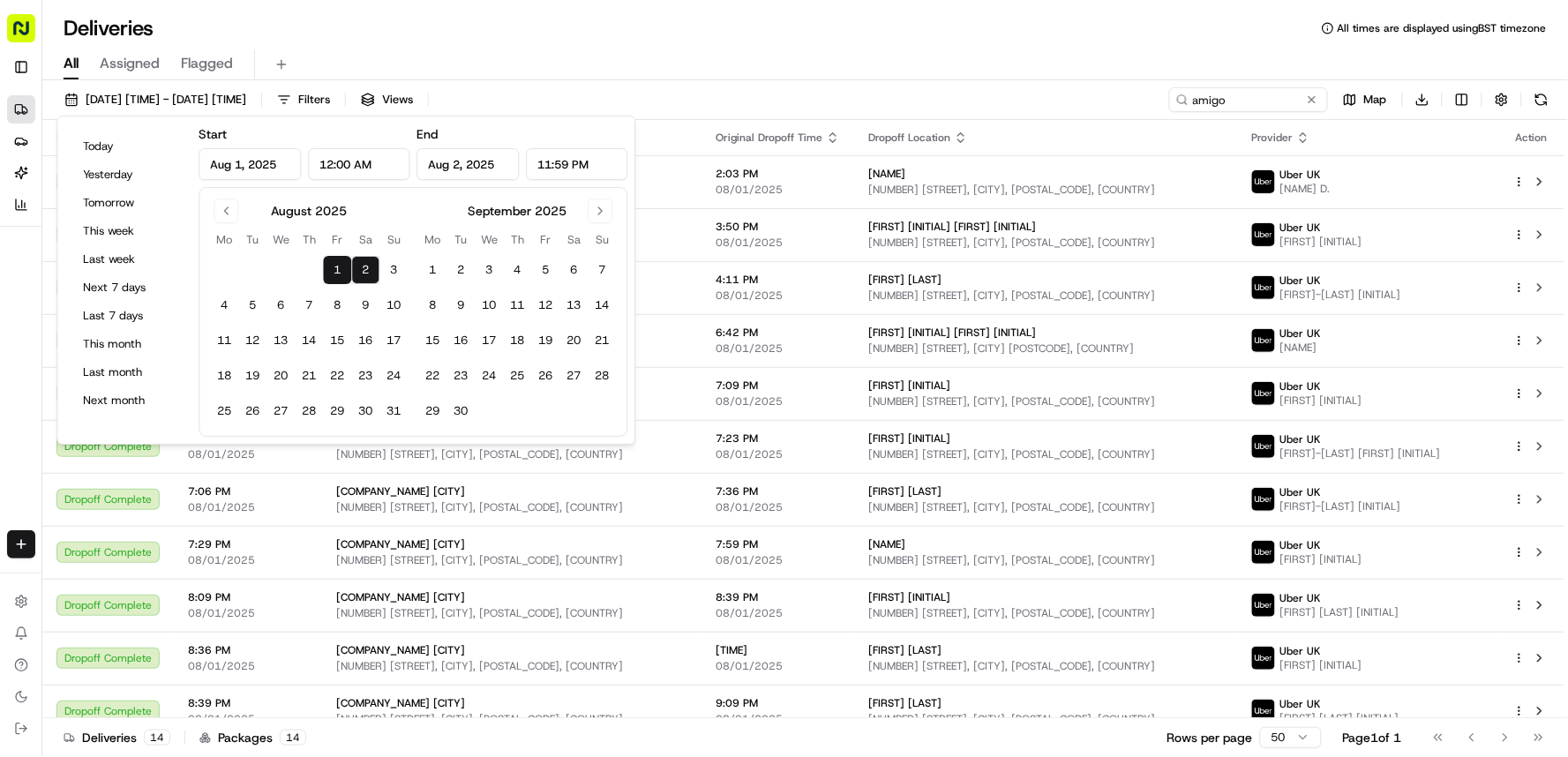 click on "2" at bounding box center [365, 270] 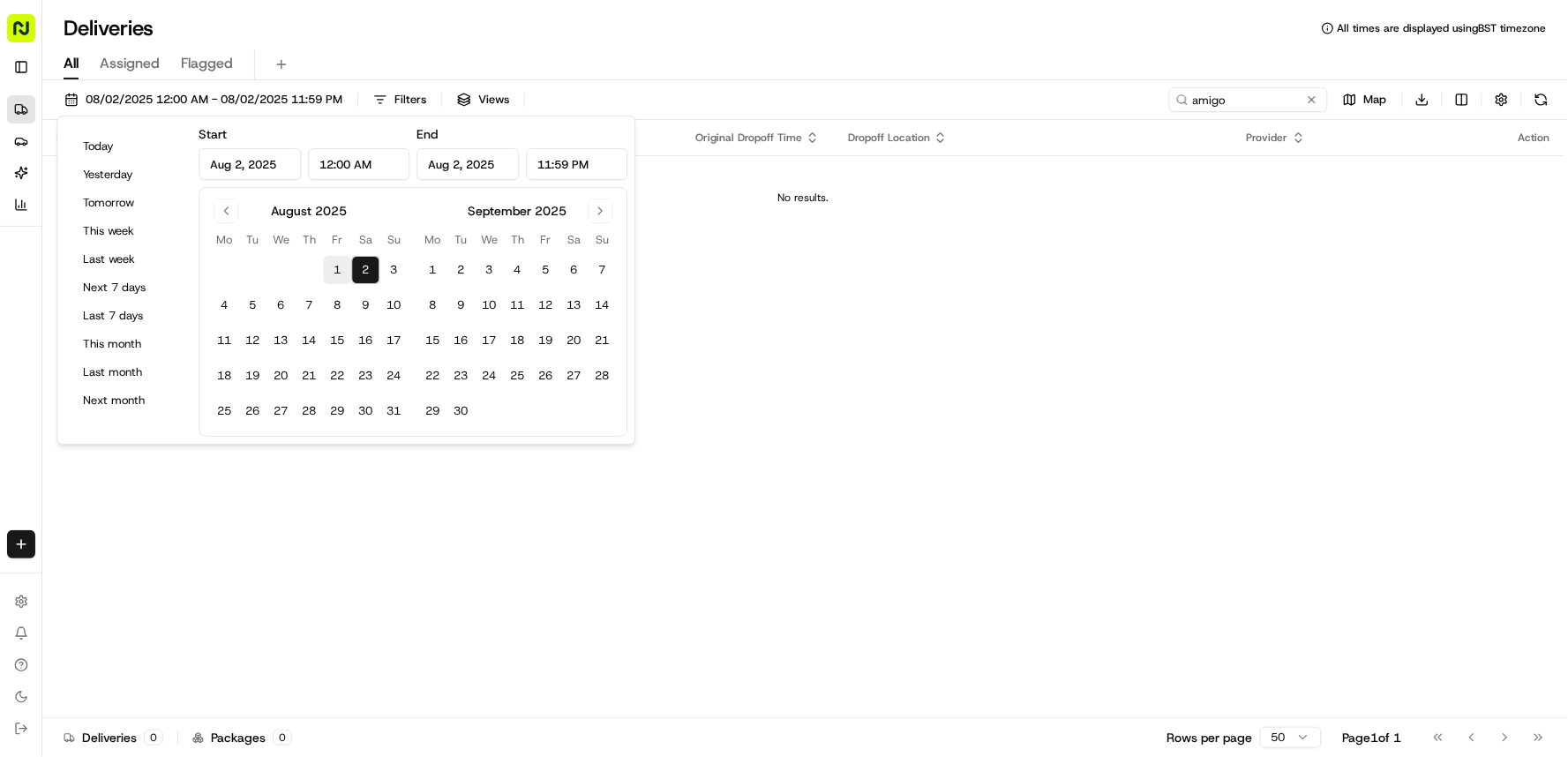click on "1" at bounding box center [337, 270] 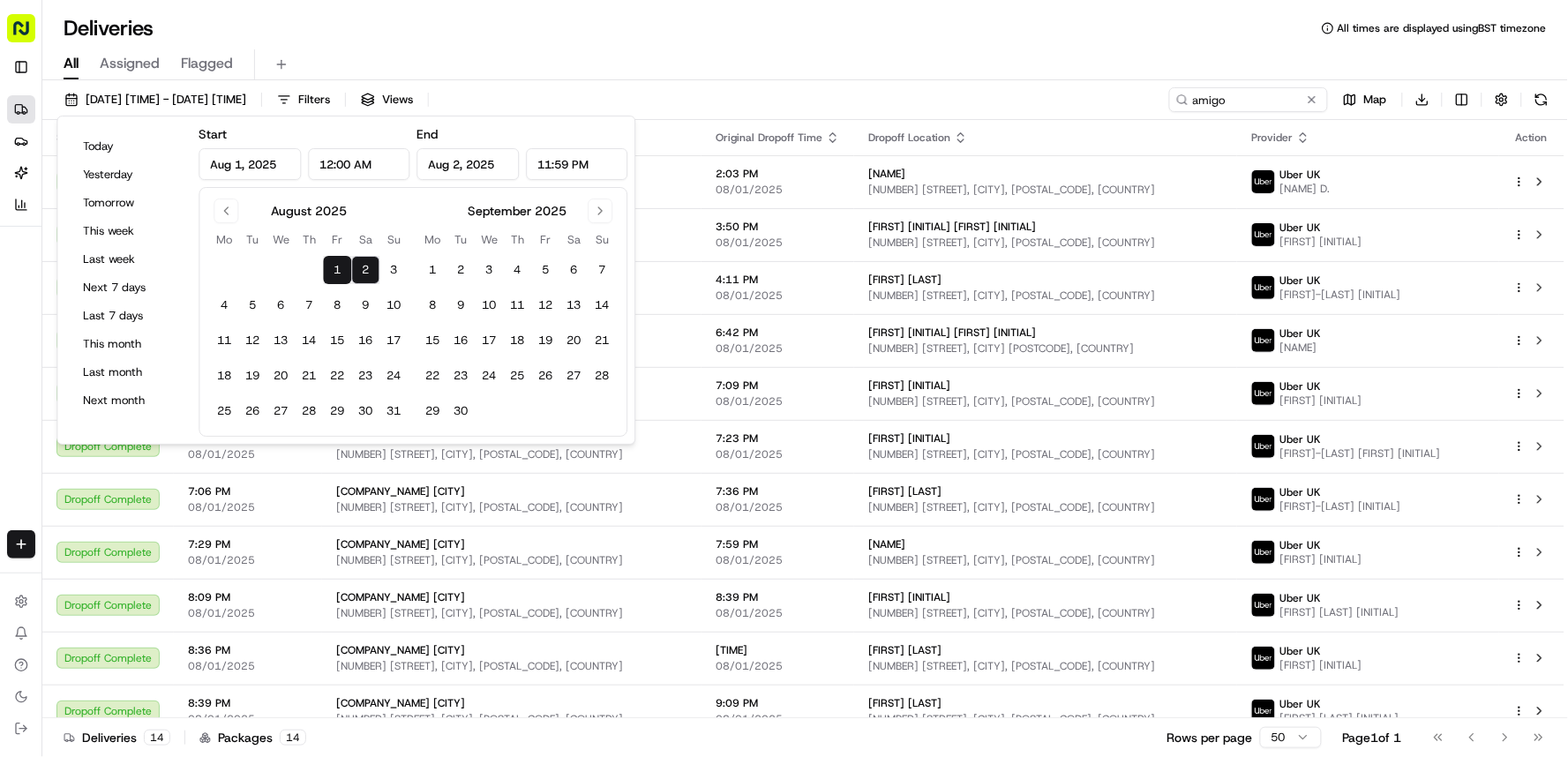 click on "2" at bounding box center (365, 270) 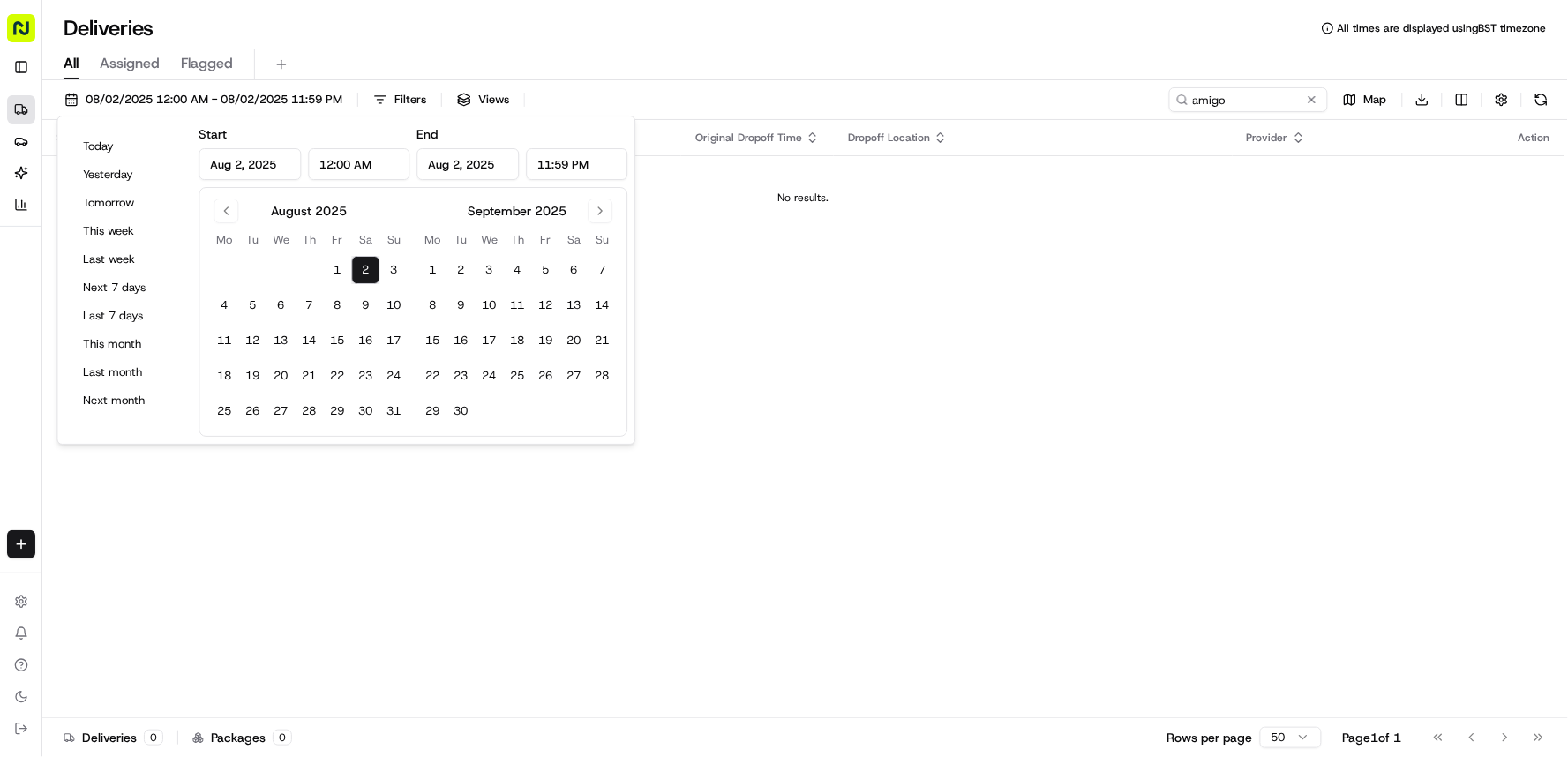 click on "Status Original Pickup Time Pickup Location Original Dropoff Time Dropoff Location Provider Action No results." at bounding box center (803, 419) 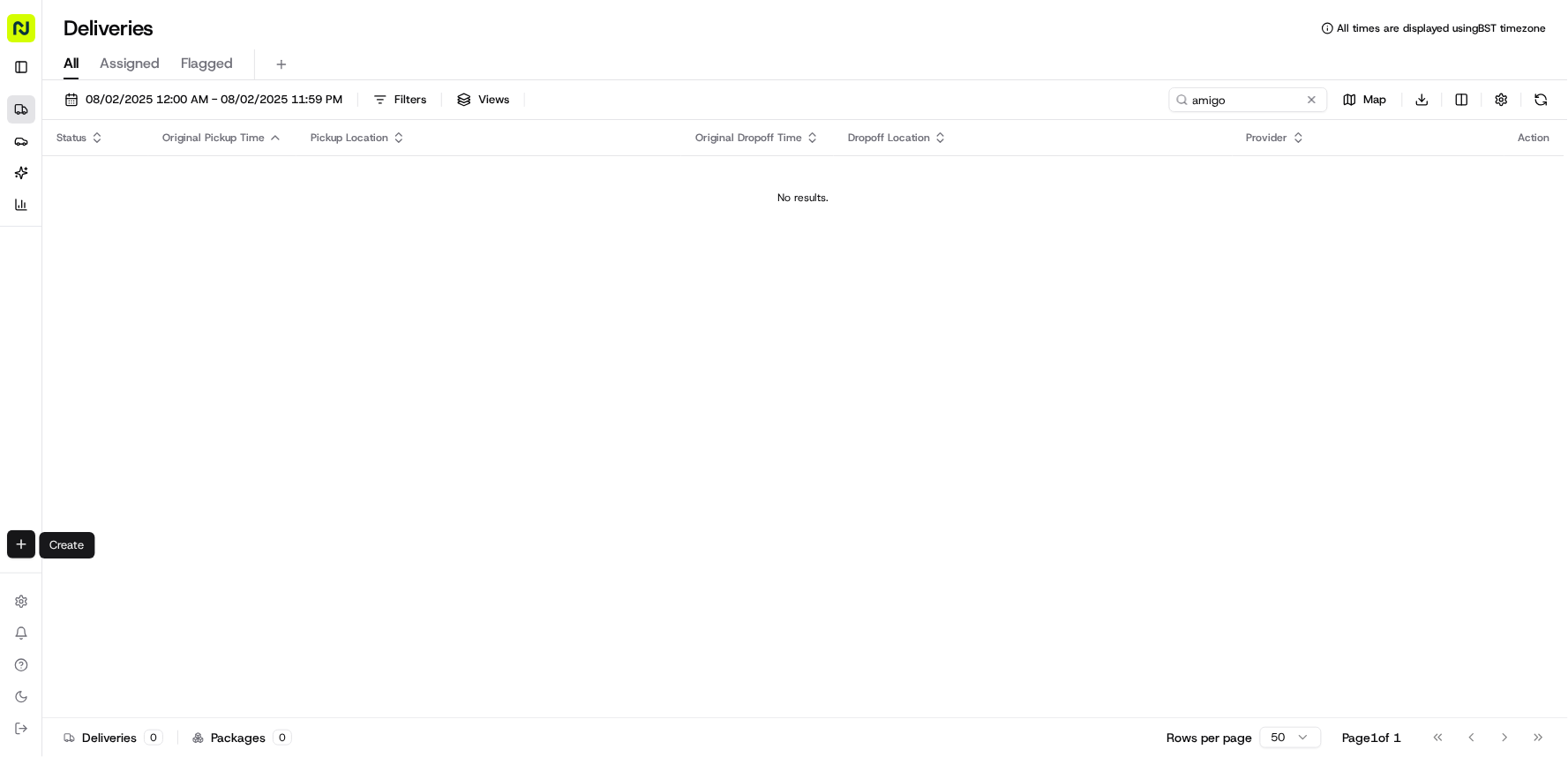 click on "Deliveries All times are displayed using  BST   timezone All Assigned Flagged [DATE] [TIME] - [DATE] [TIME] Filters Views [COMPANY_NAME] Map Download Status Original Pickup Time Pickup Location Original Dropoff Time Dropoff Location Provider Action No results. Deliveries 0 Packages 0 Rows per page 50 Page  1  of   1 Go to first page Go to previous page Go to next page Go to last page
Settings Settings Create Create" at bounding box center [784, 378] 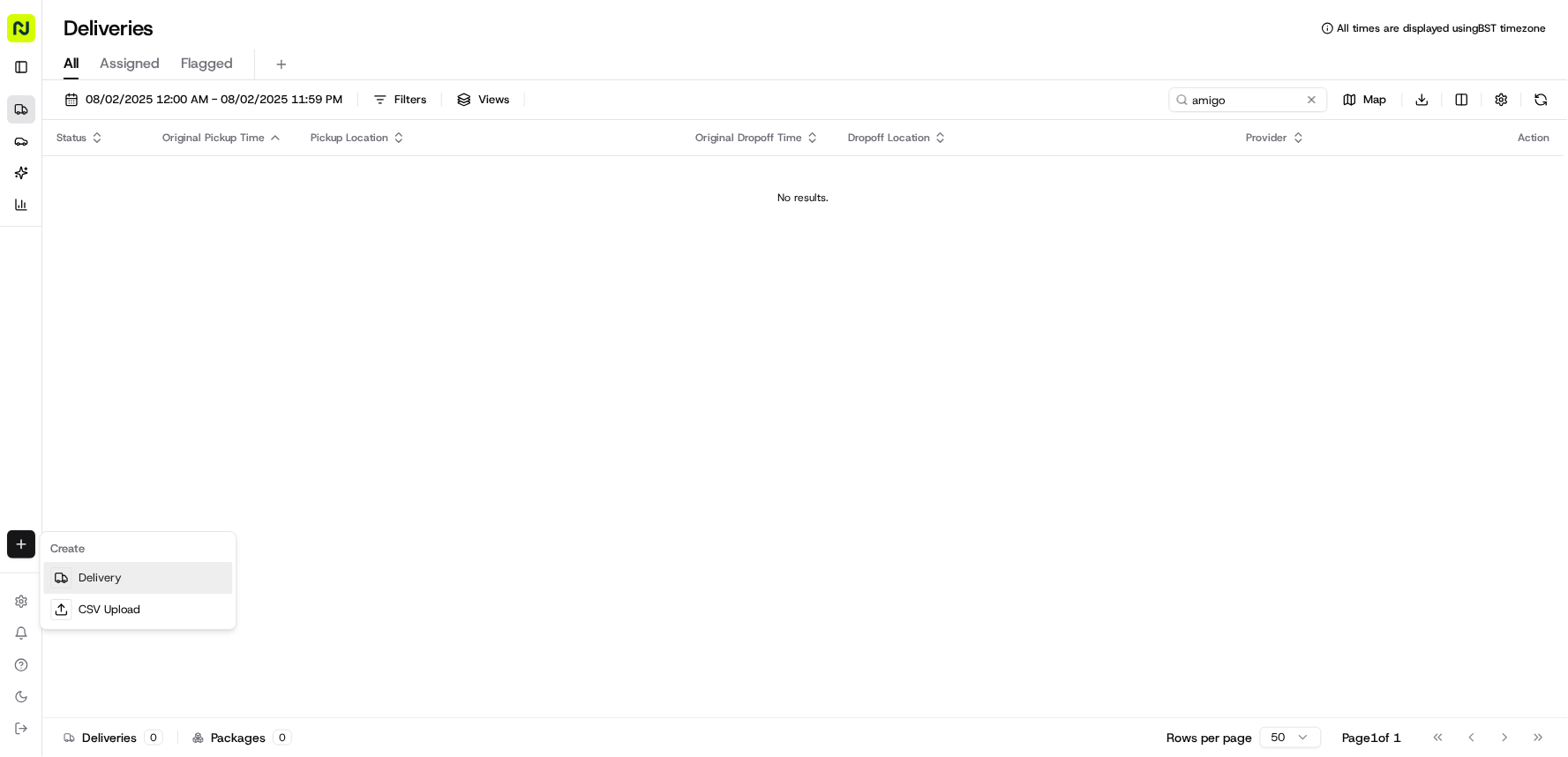 click on "Delivery" at bounding box center [138, 578] 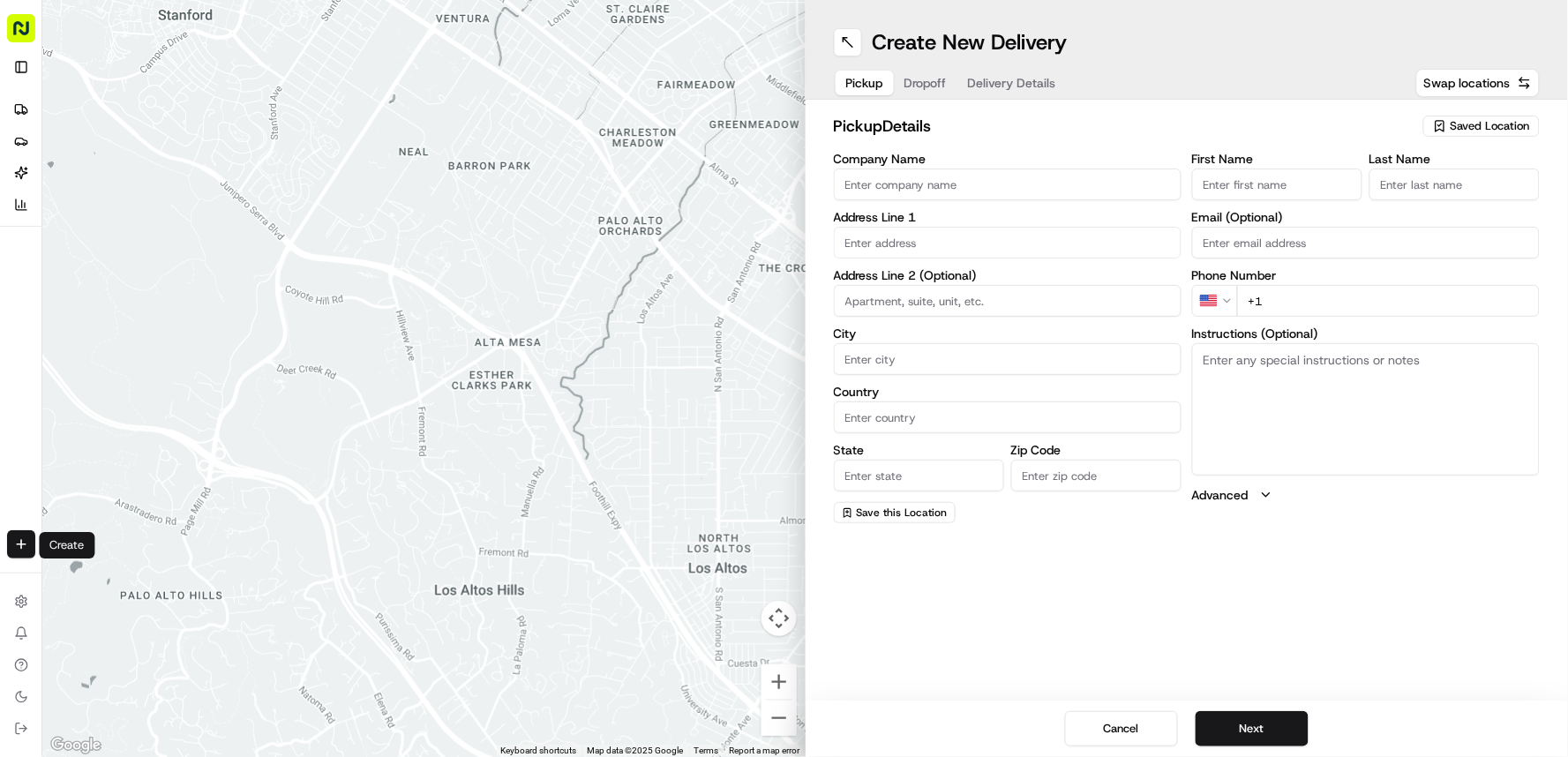 click on "Company Name" at bounding box center (1008, 184) 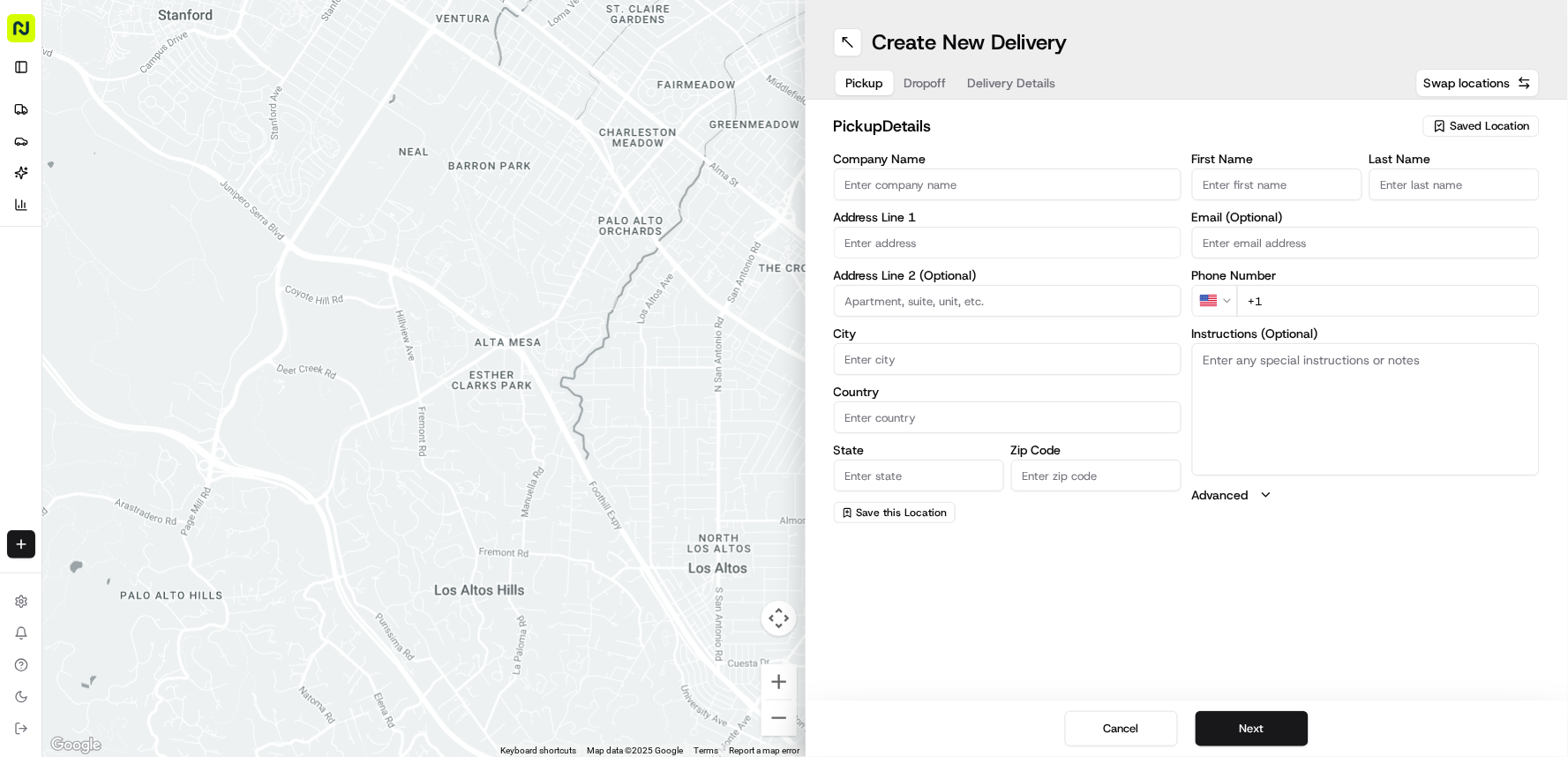 paste on "[COMPANY_NAME]" 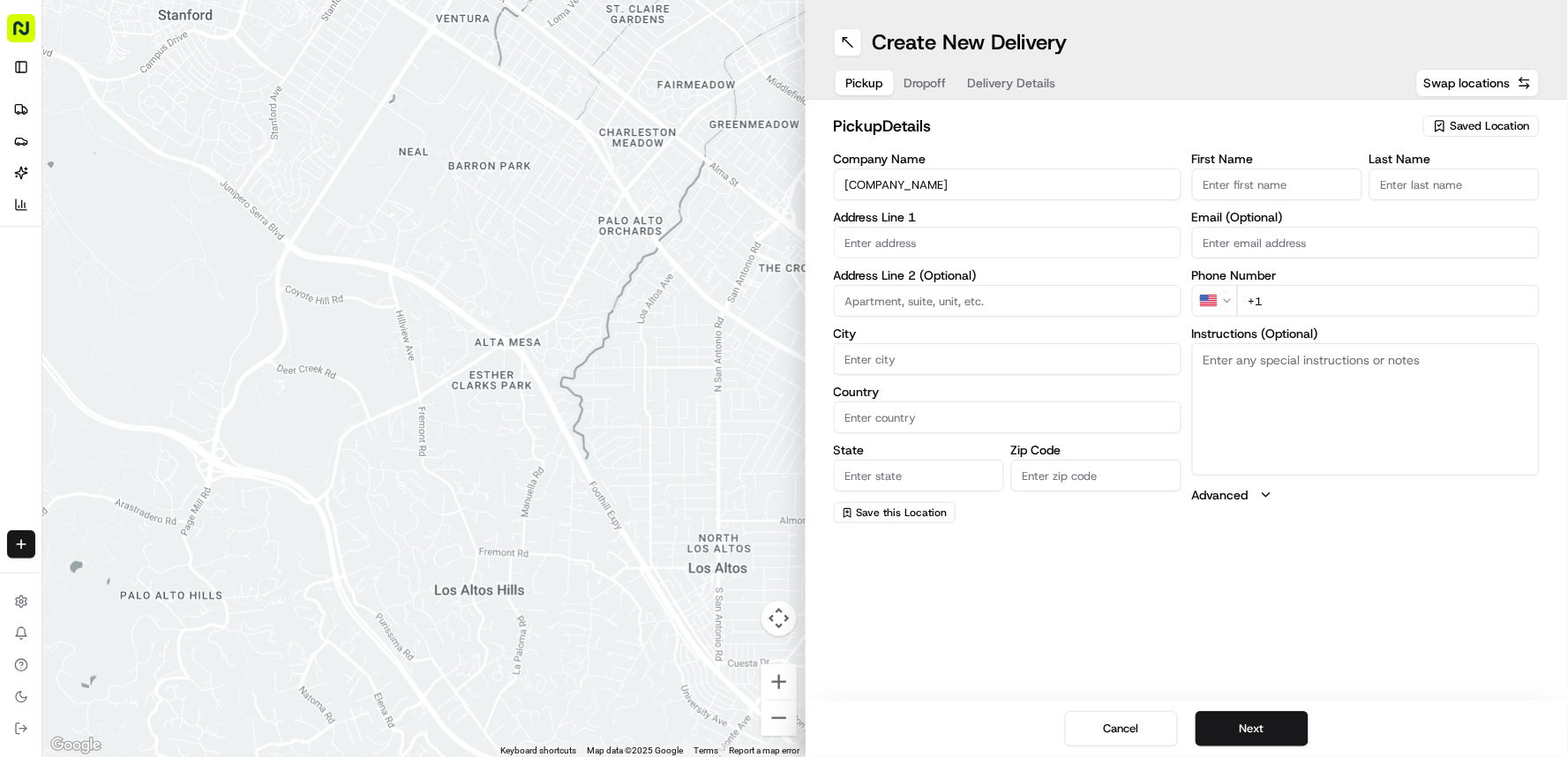 type on "[COMPANY_NAME]" 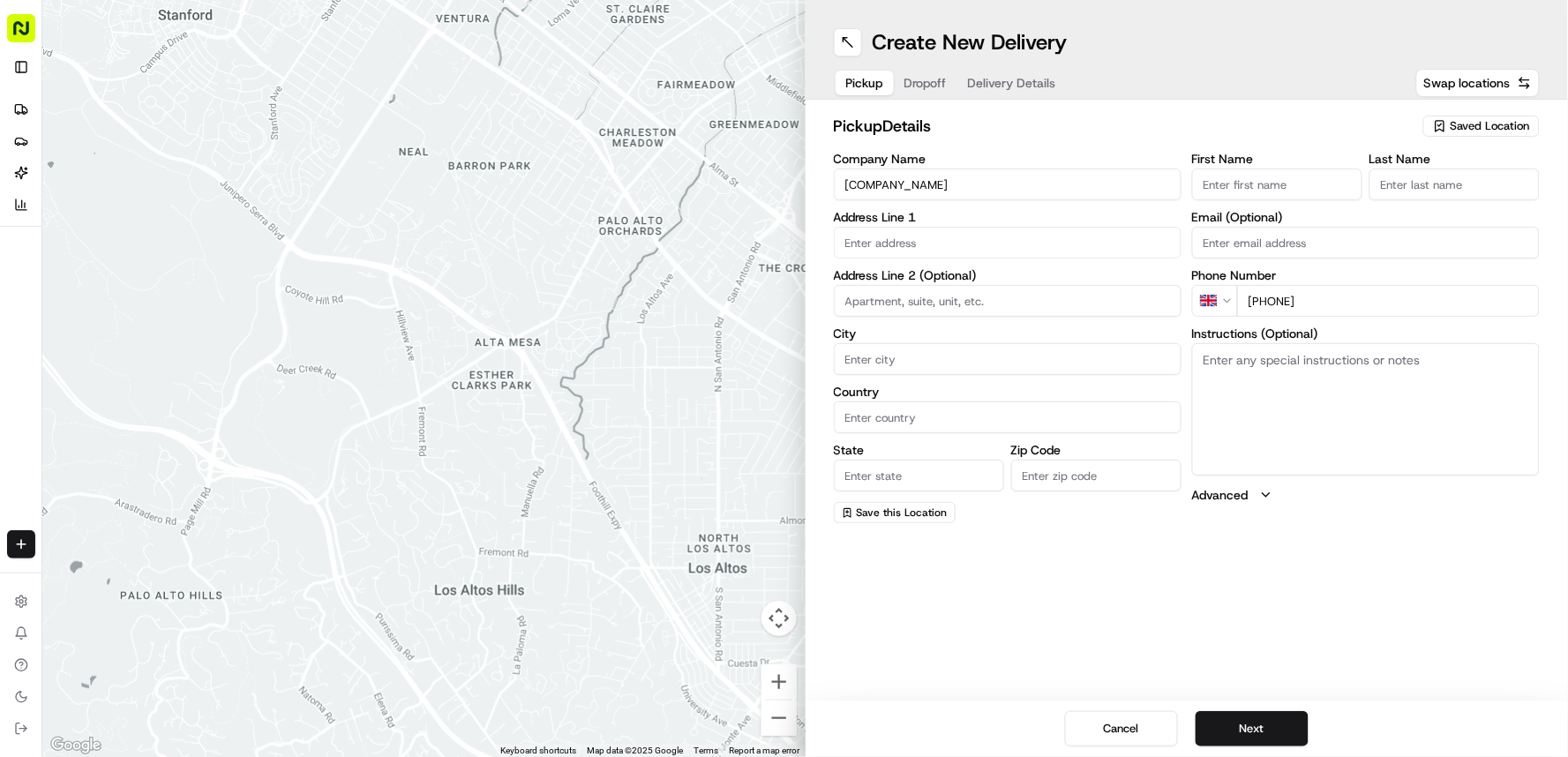 type on "[PHONE]" 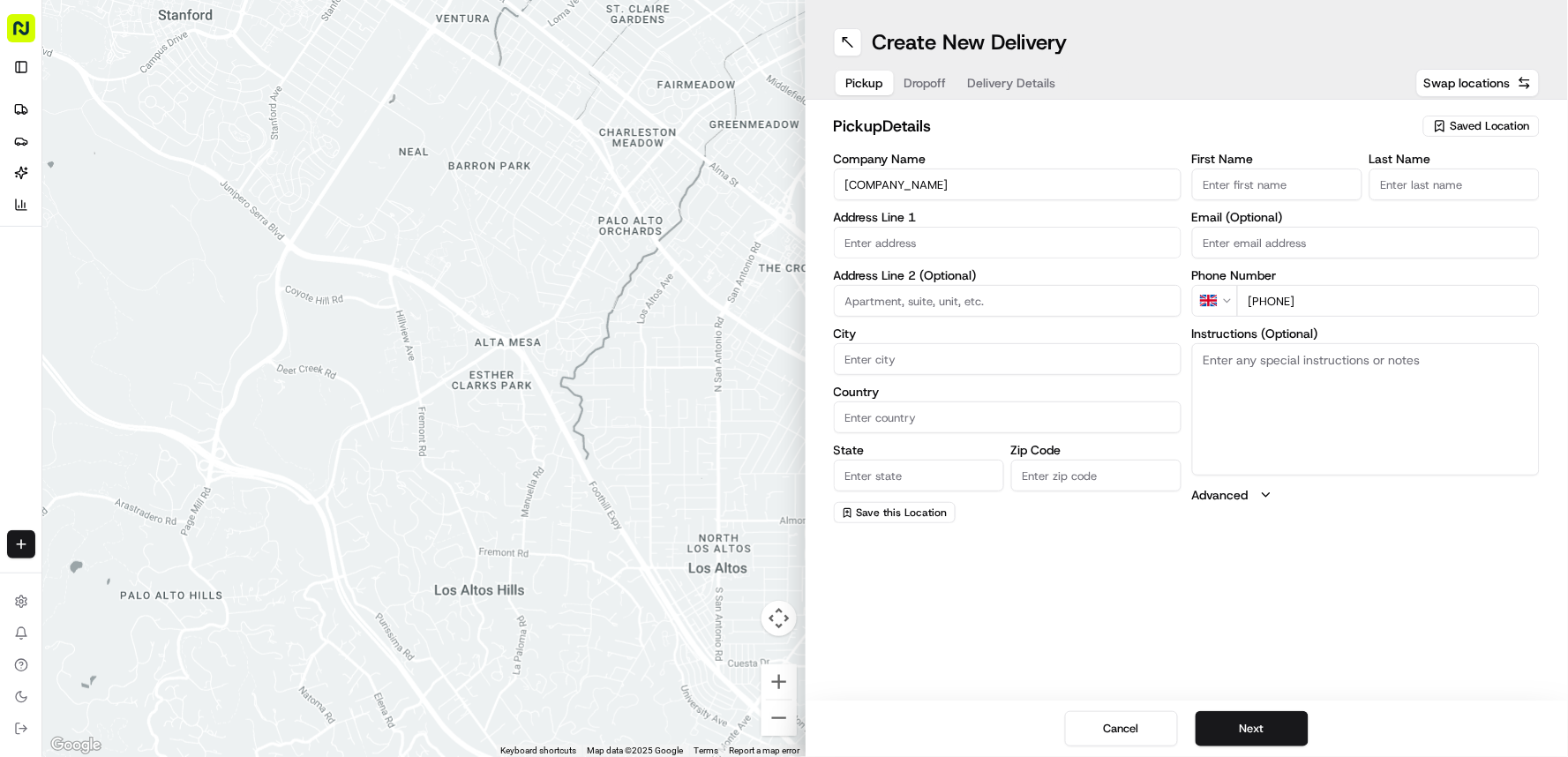 click on "Instructions (Optional)" at bounding box center [1366, 409] 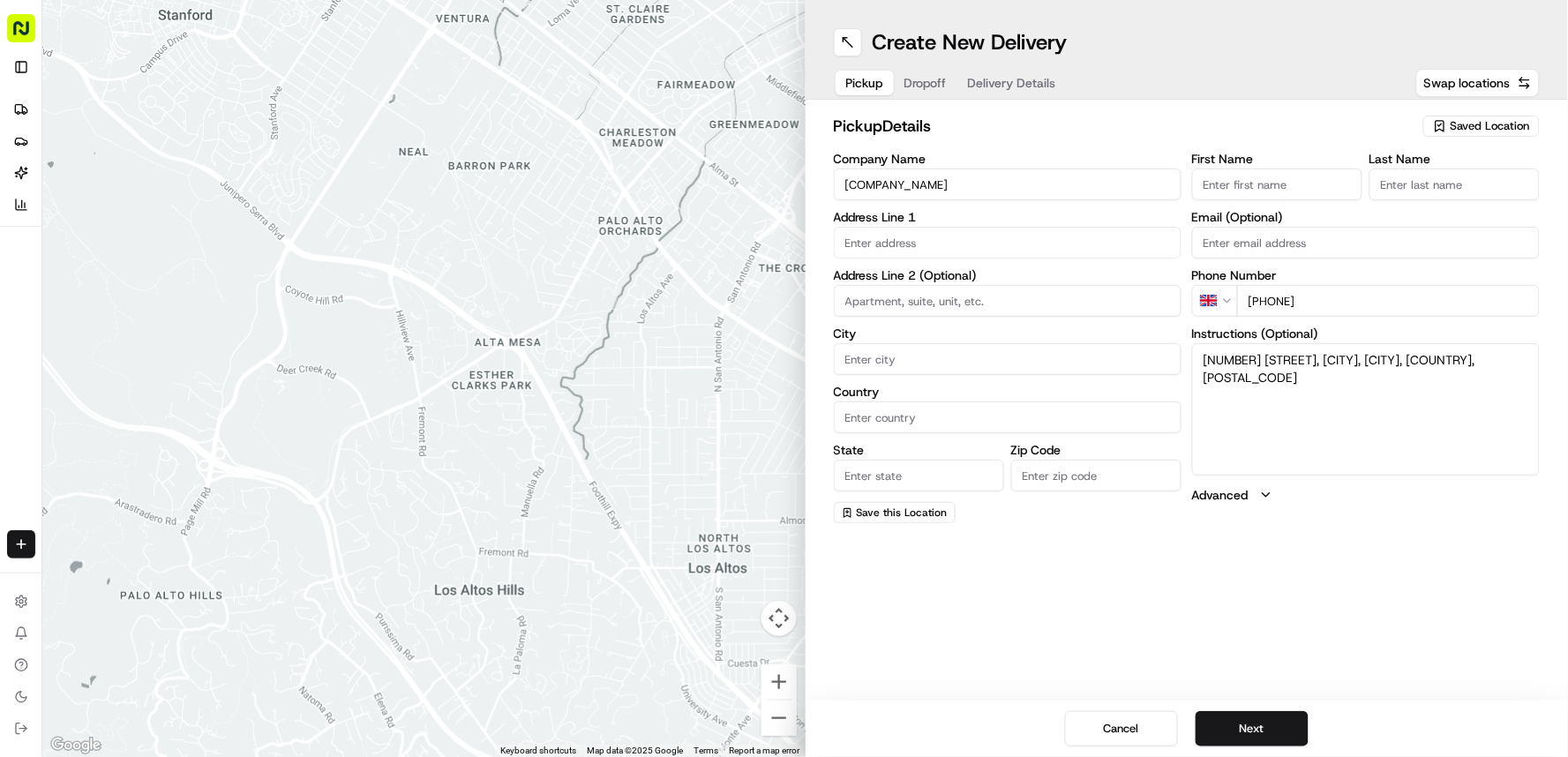 click on "[NUMBER] [STREET], [CITY], [CITY], [COUNTRY], [POSTAL_CODE]" at bounding box center [1366, 409] 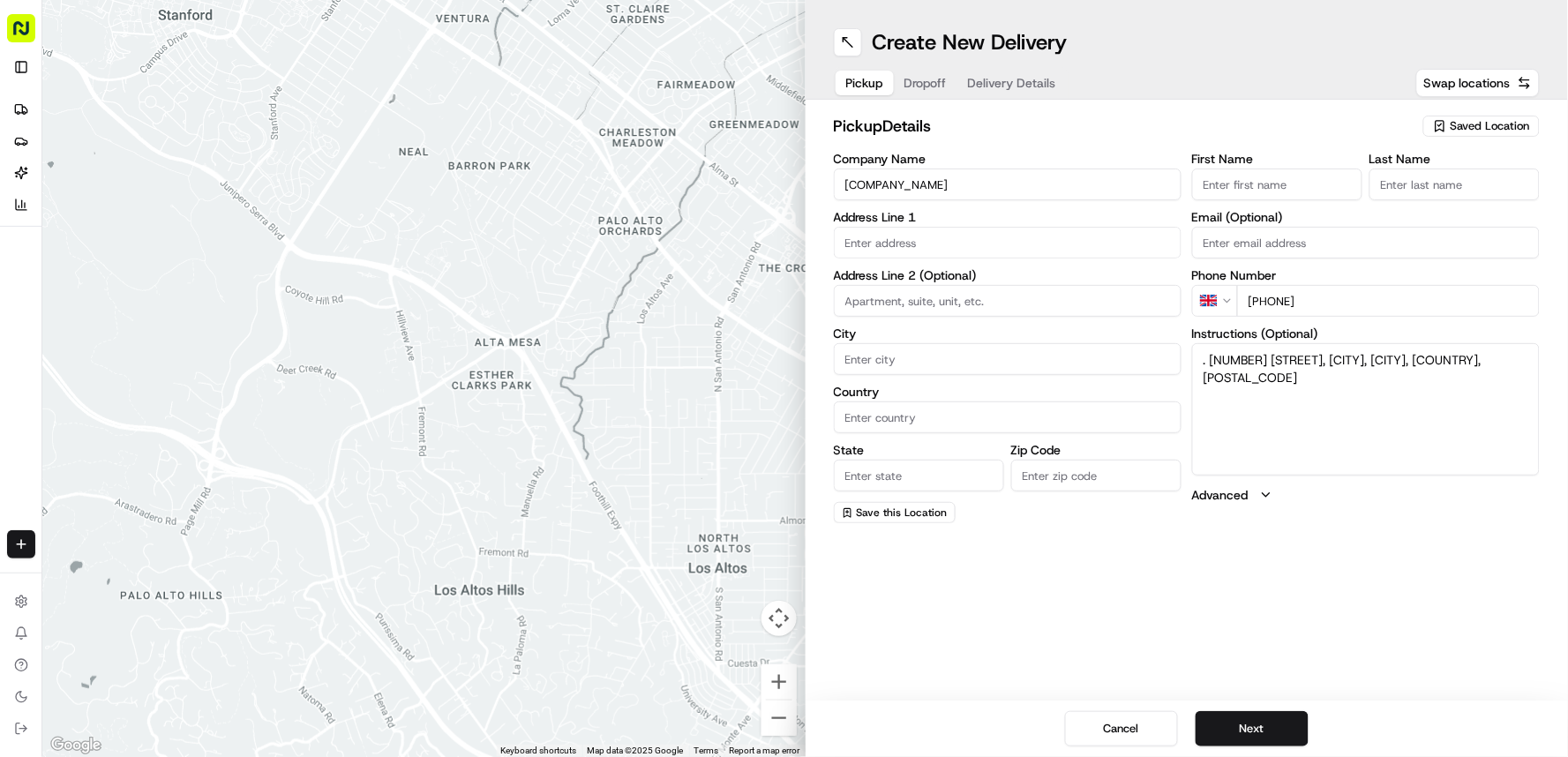 type on ". [NUMBER] [STREET], [CITY], [CITY], [COUNTRY], [POSTAL_CODE]" 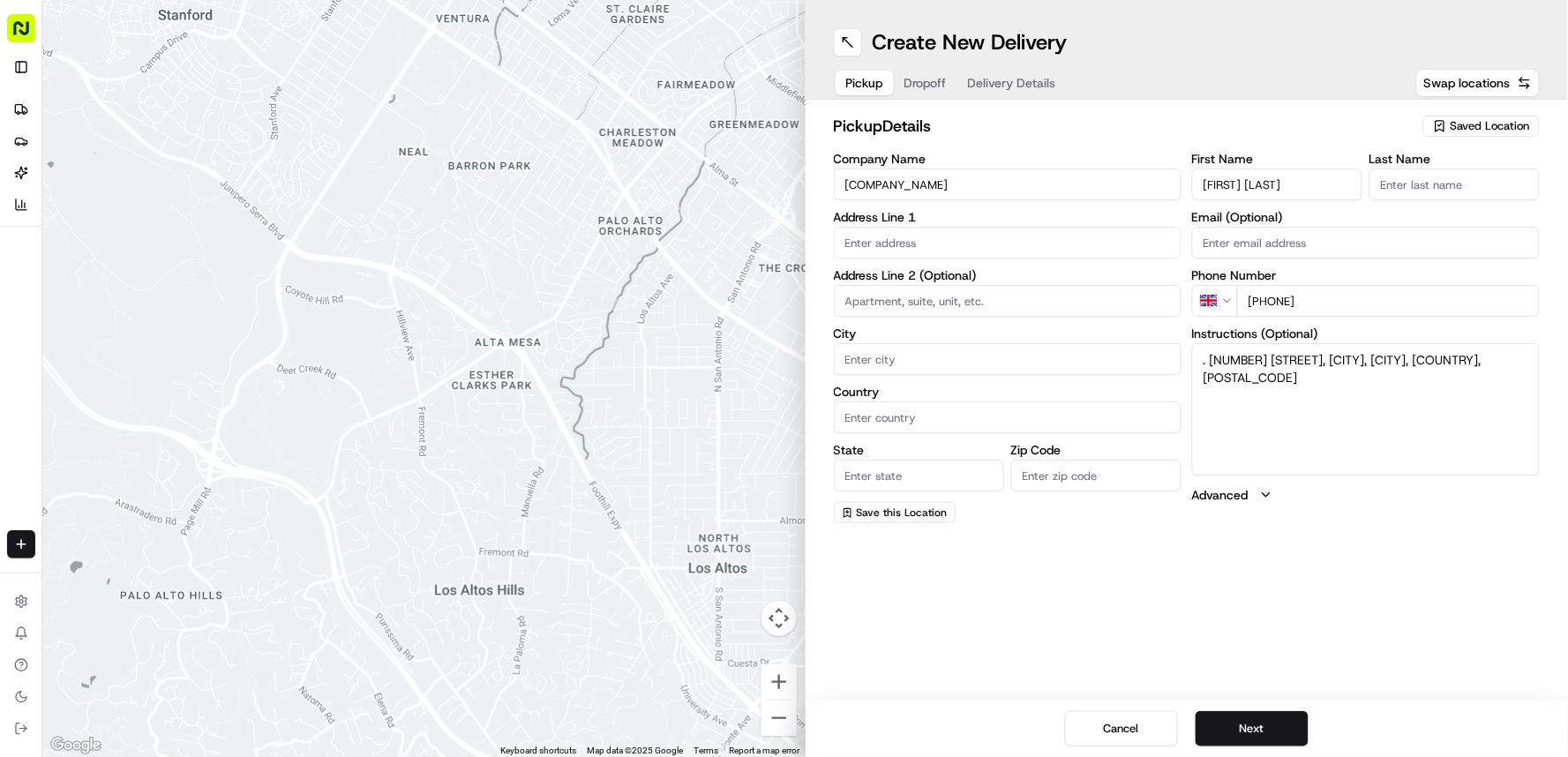type on "[FIRST] [LAST]" 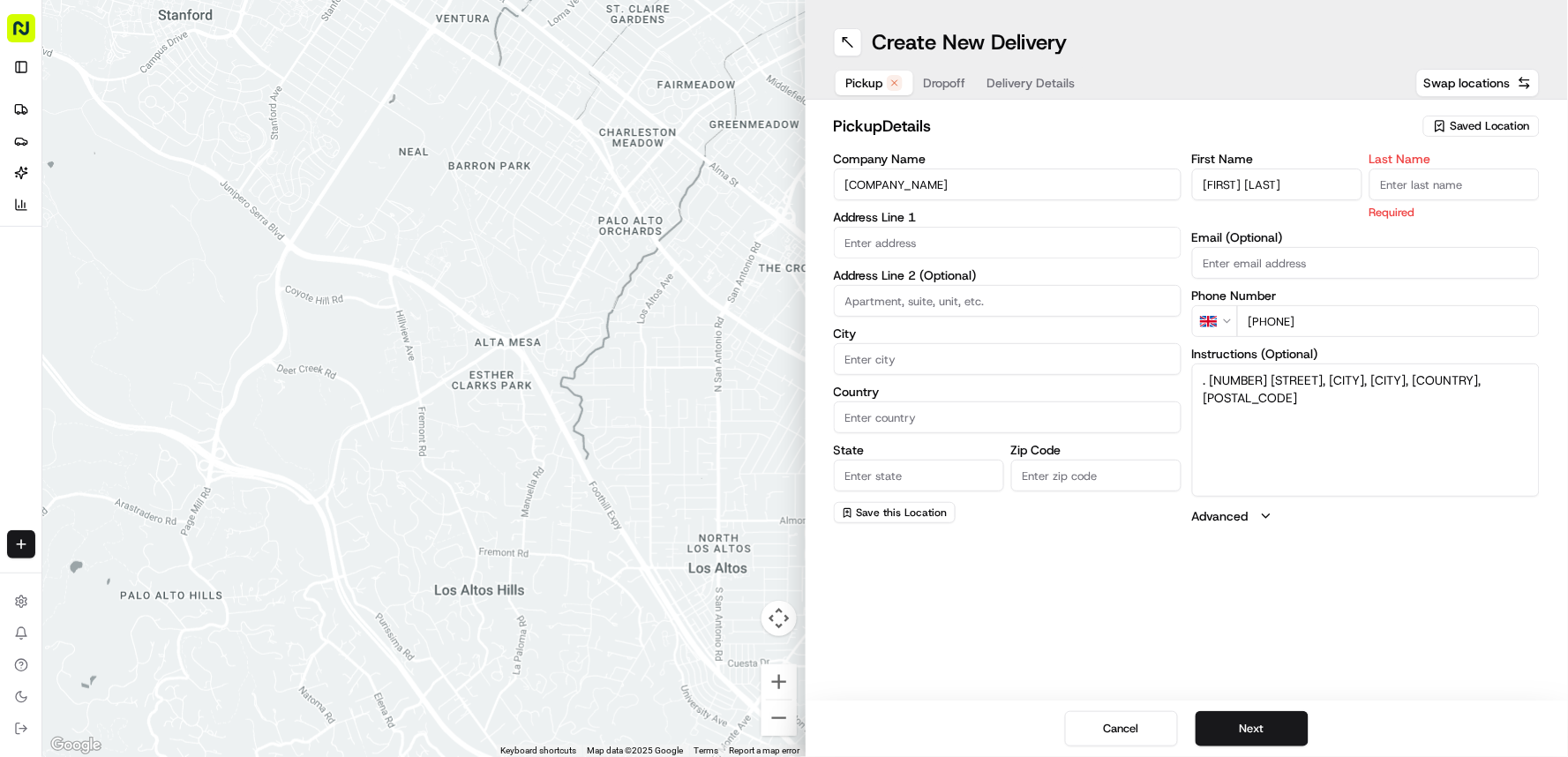 click on "Last Name" at bounding box center [1454, 184] 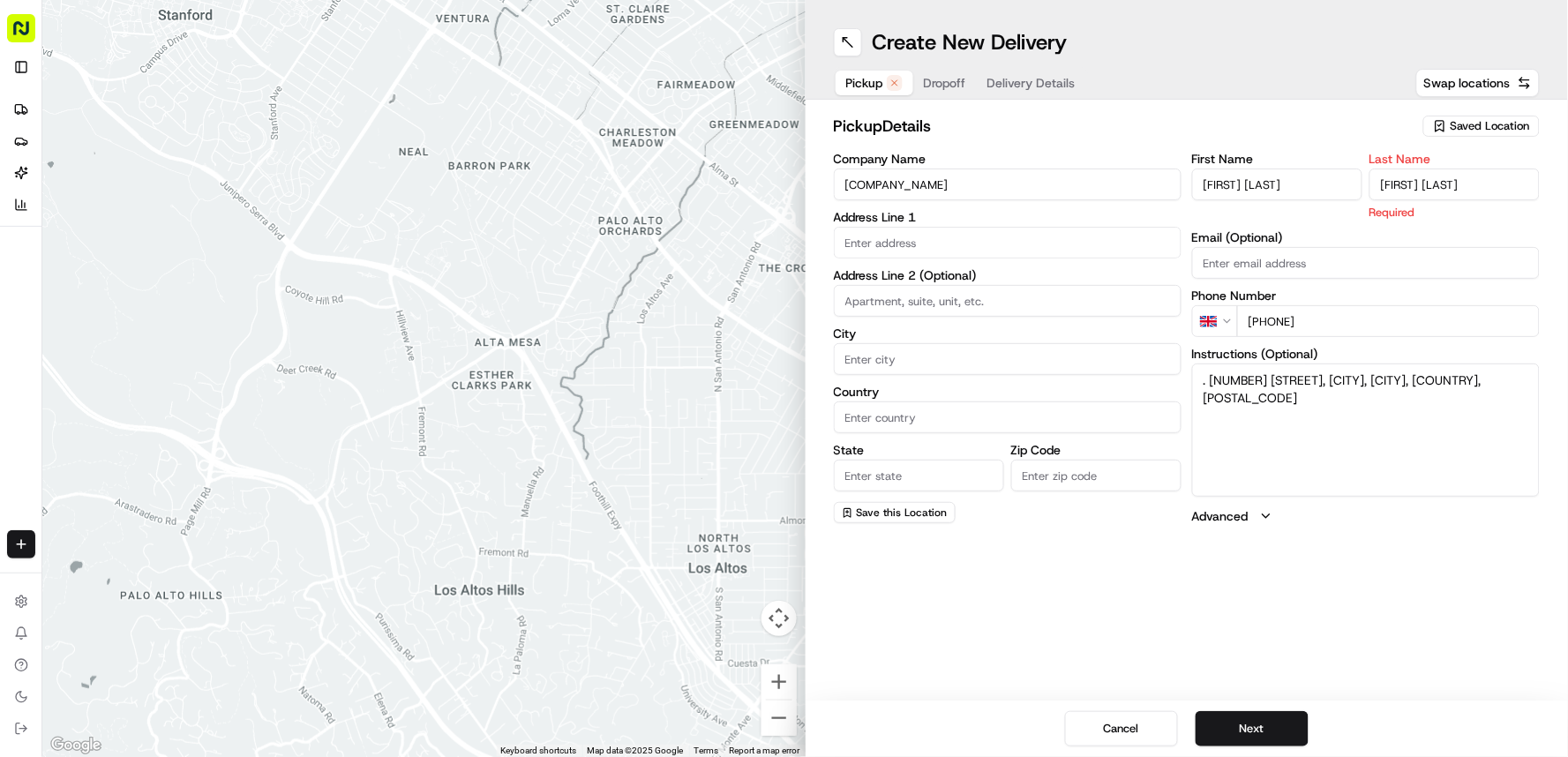 click on "[FIRST] [LAST]" at bounding box center (1454, 184) 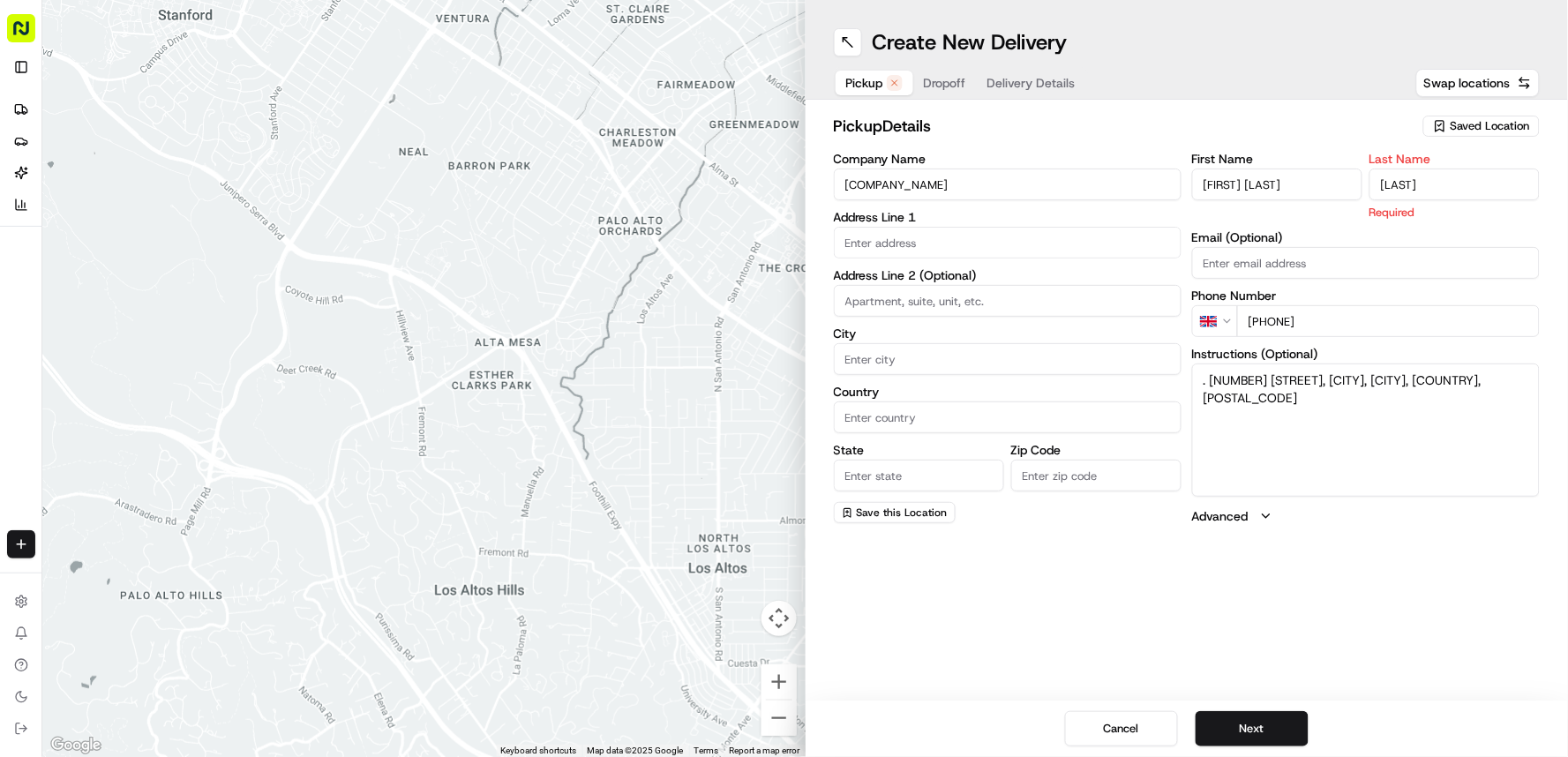 drag, startPoint x: 1438, startPoint y: 177, endPoint x: 1359, endPoint y: 178, distance: 79.006329 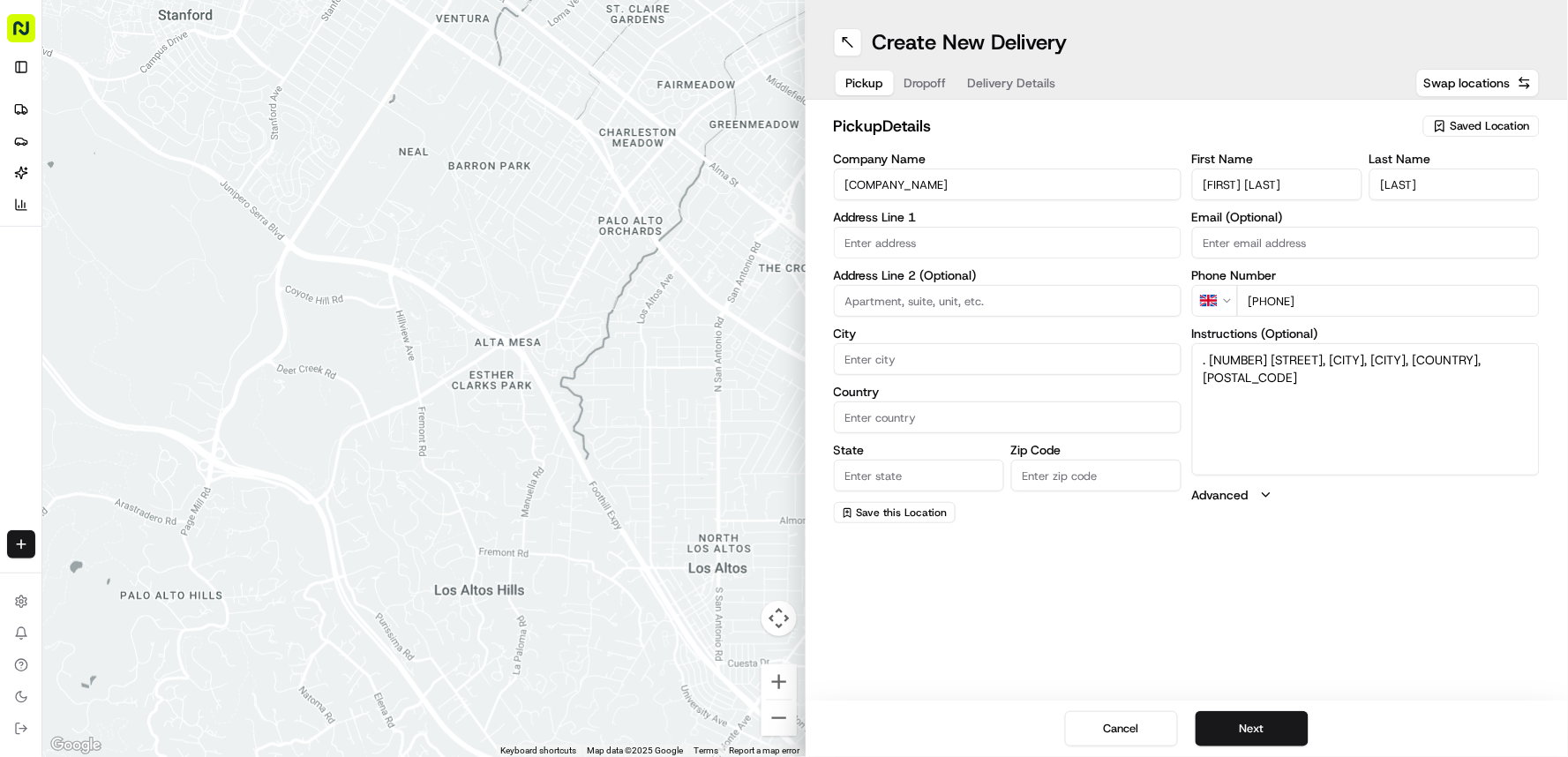 click on "[FIRST] [LAST]" at bounding box center [1277, 184] 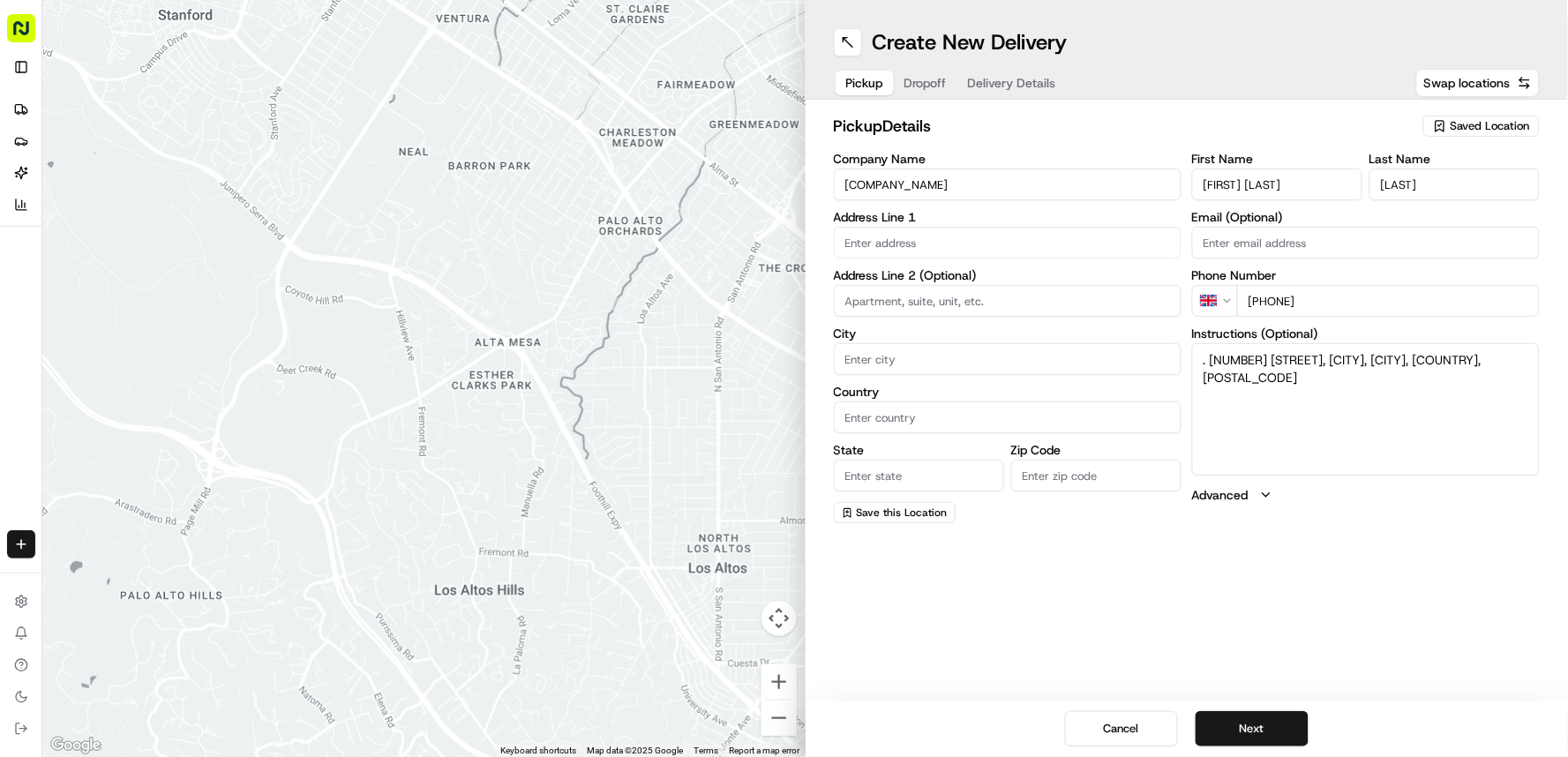 type on "[FIRST] [LAST]" 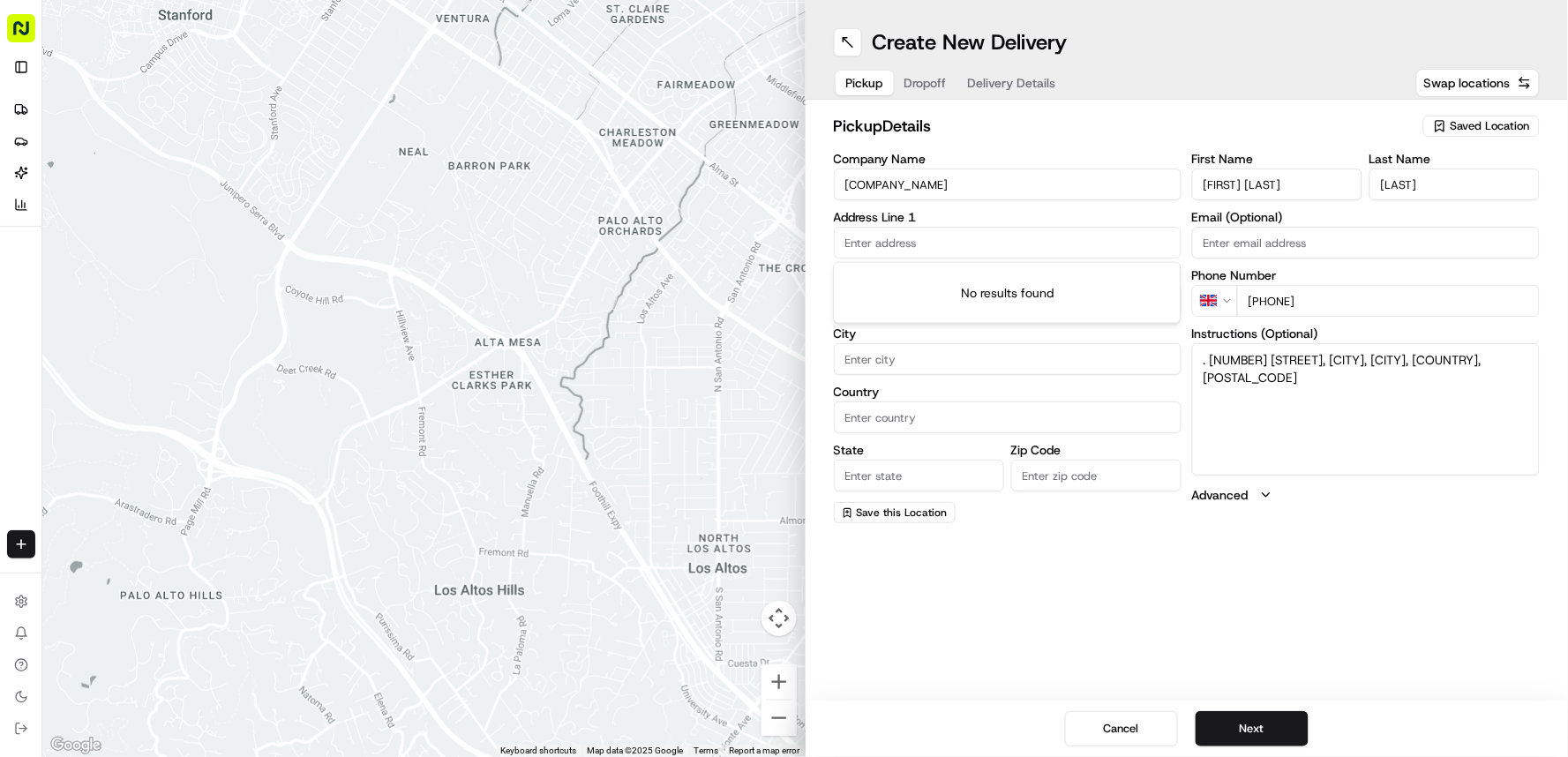 click at bounding box center (1008, 243) 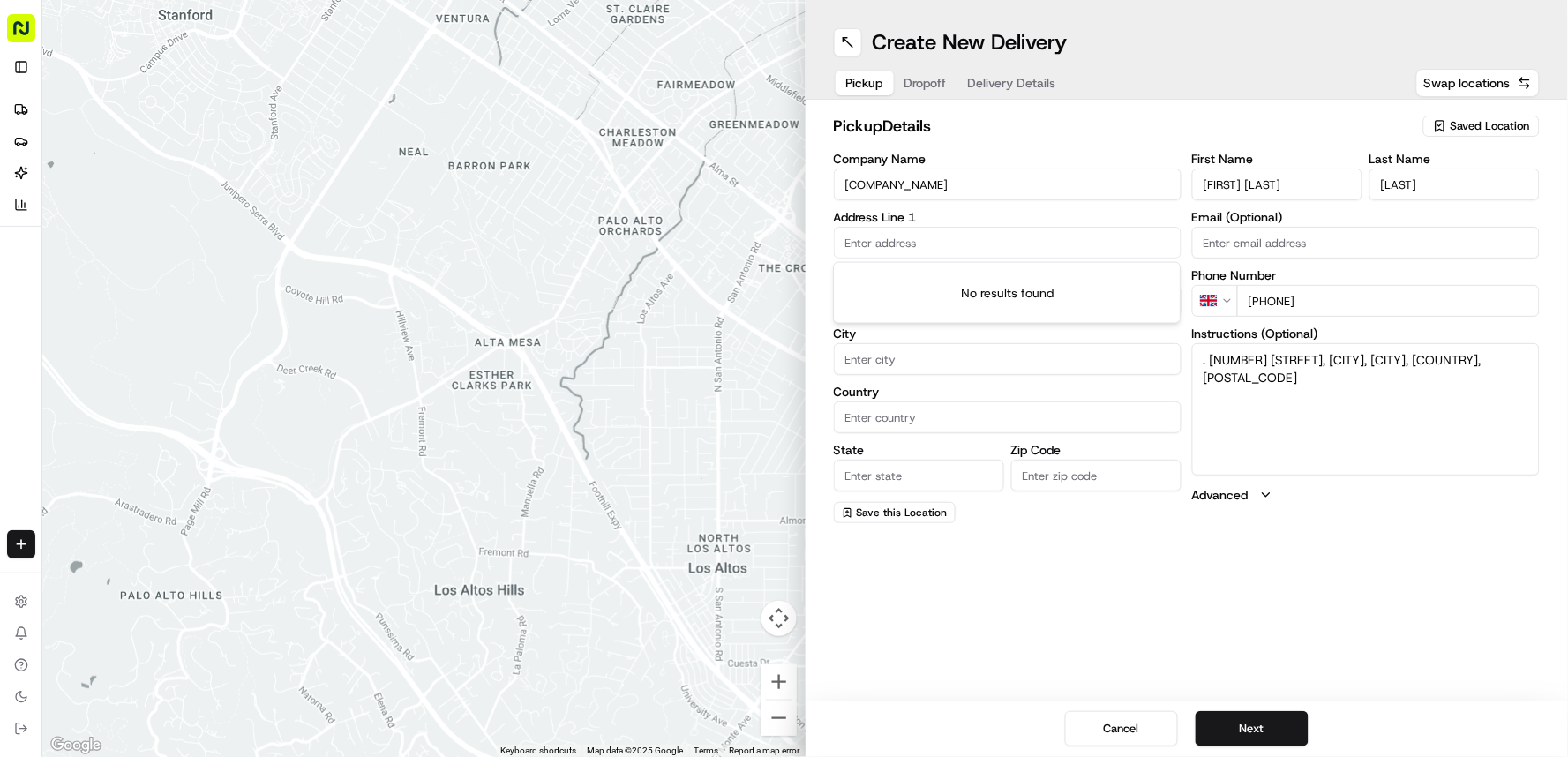 paste on "[NUMBER] [STREET], [CITY], [CITY], [COUNTRY], [POSTAL_CODE]" 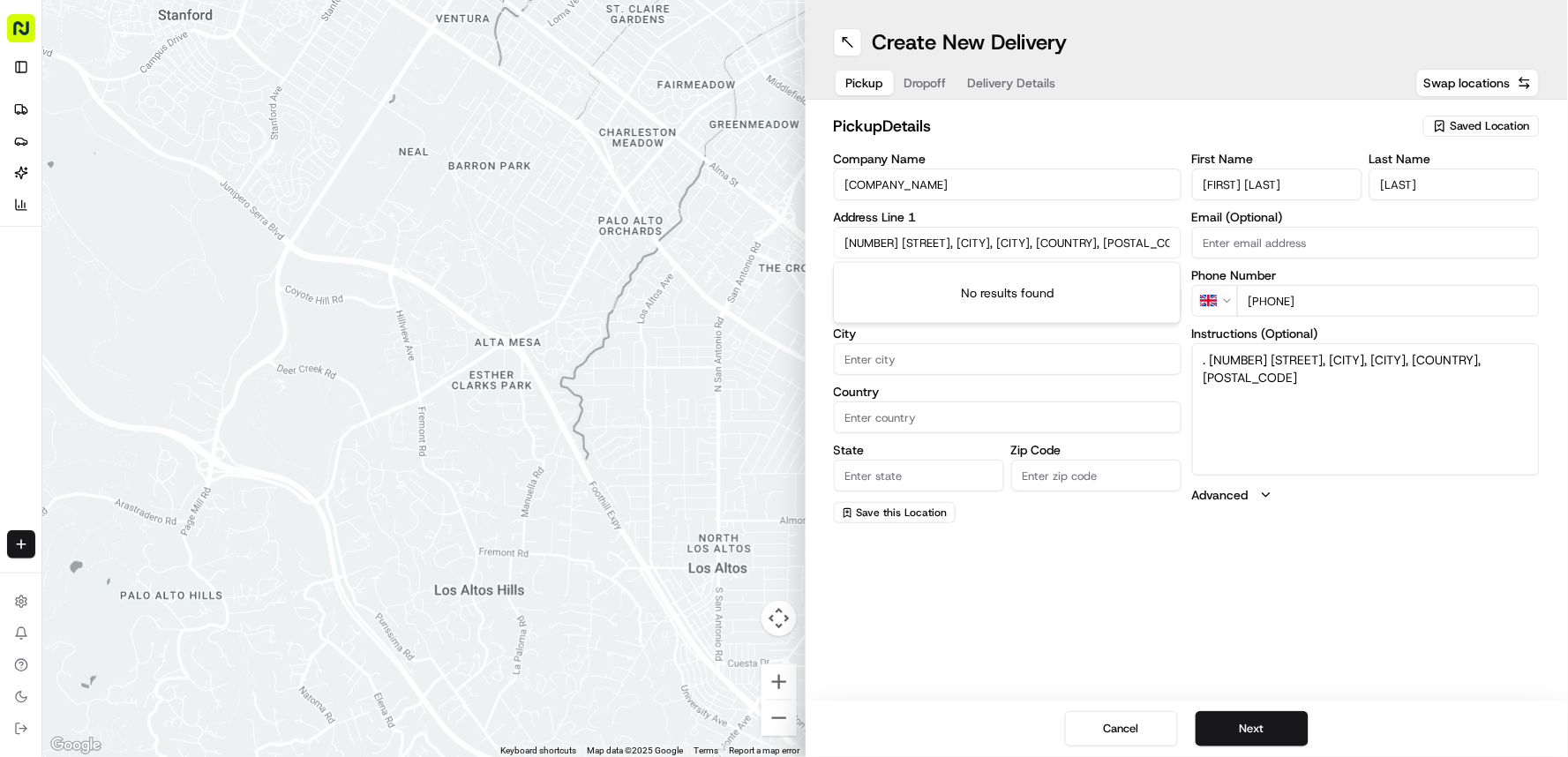 scroll, scrollTop: 0, scrollLeft: 60, axis: horizontal 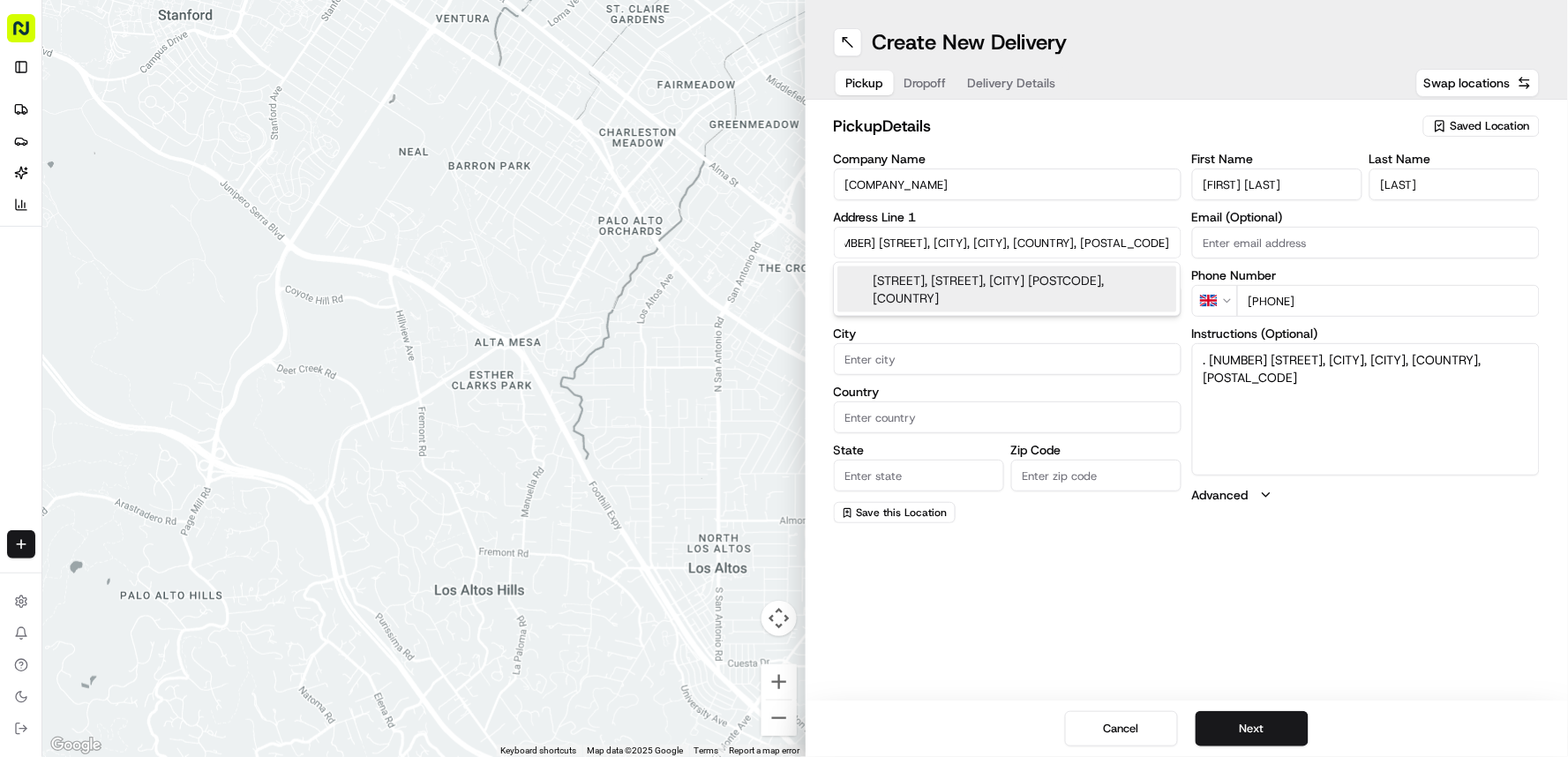 click on "[STREET], [STREET], [CITY] [POSTCODE], [COUNTRY]" at bounding box center [1007, 289] 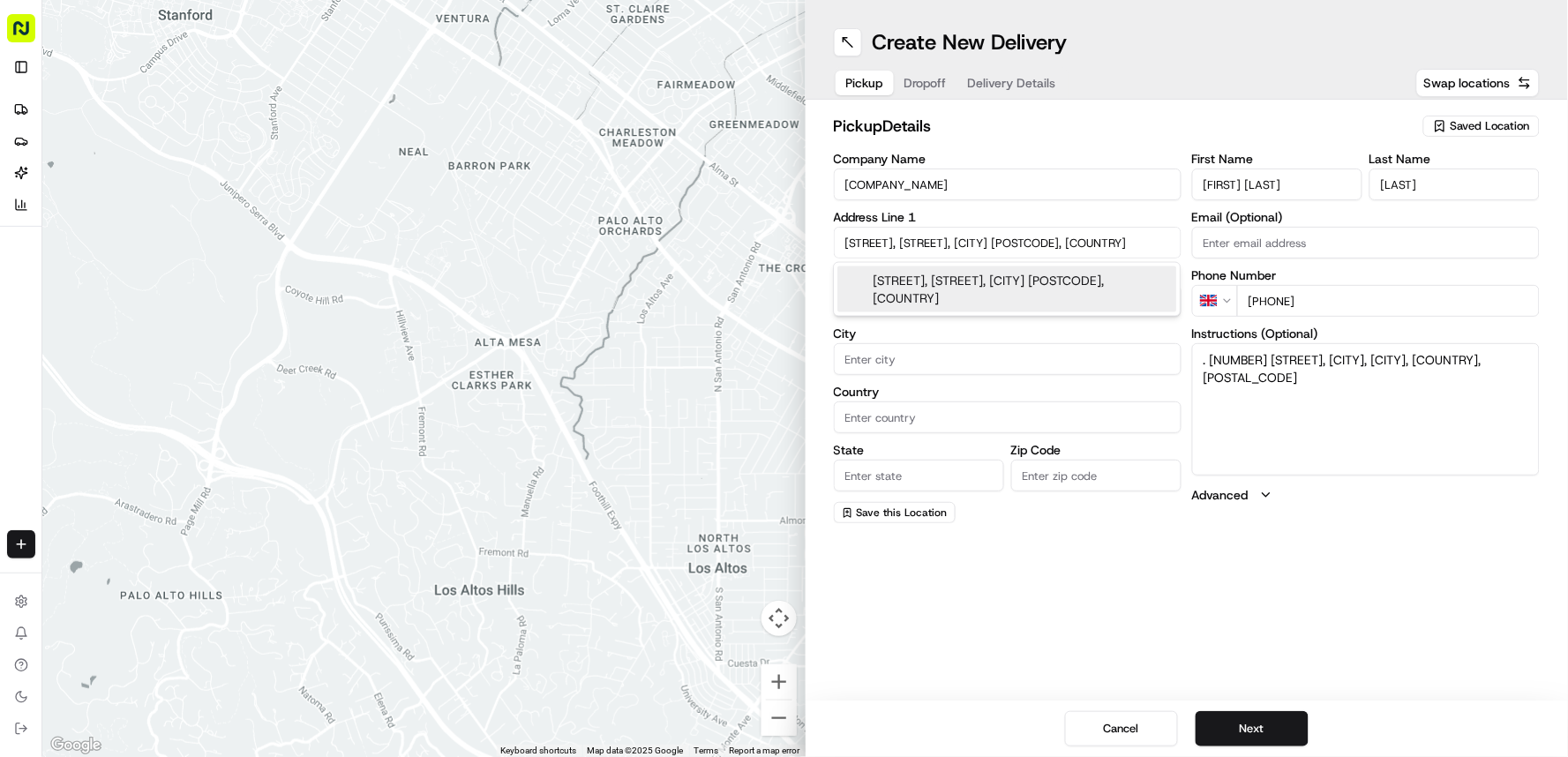 scroll, scrollTop: 0, scrollLeft: 14, axis: horizontal 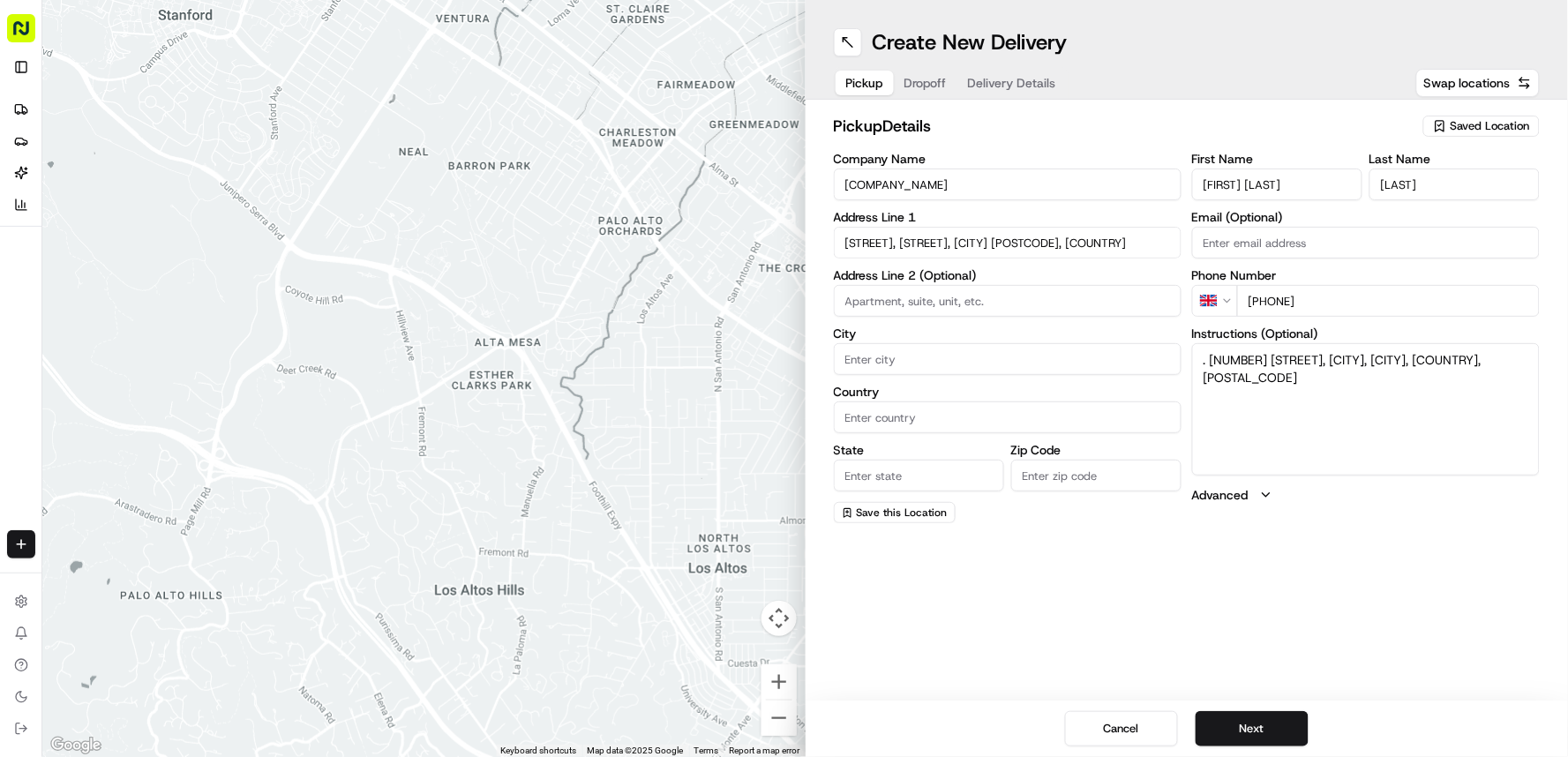 type on "[STREET], [CITY] [POSTCODE], [COUNTRY]" 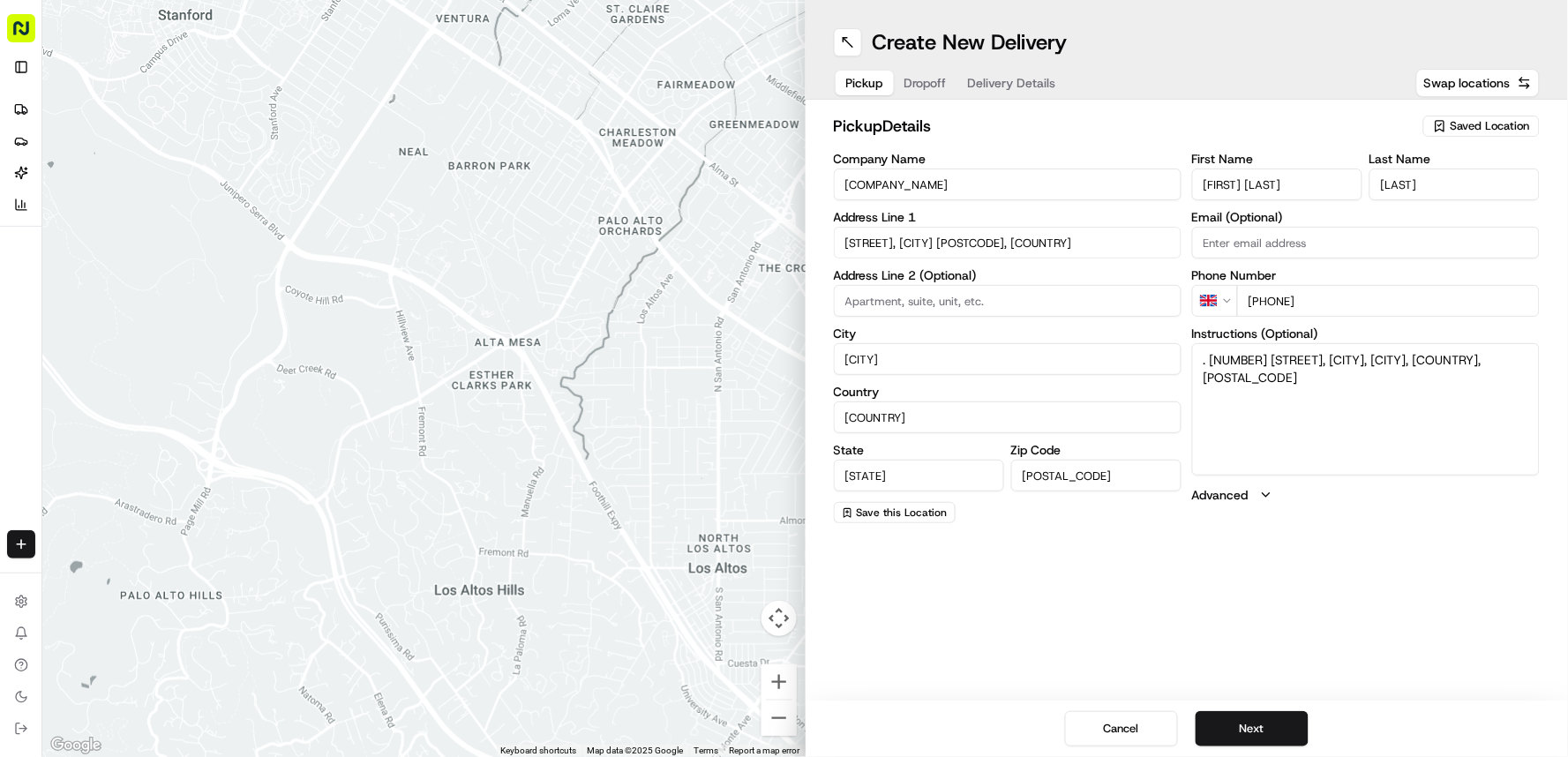 type on "[STREET]" 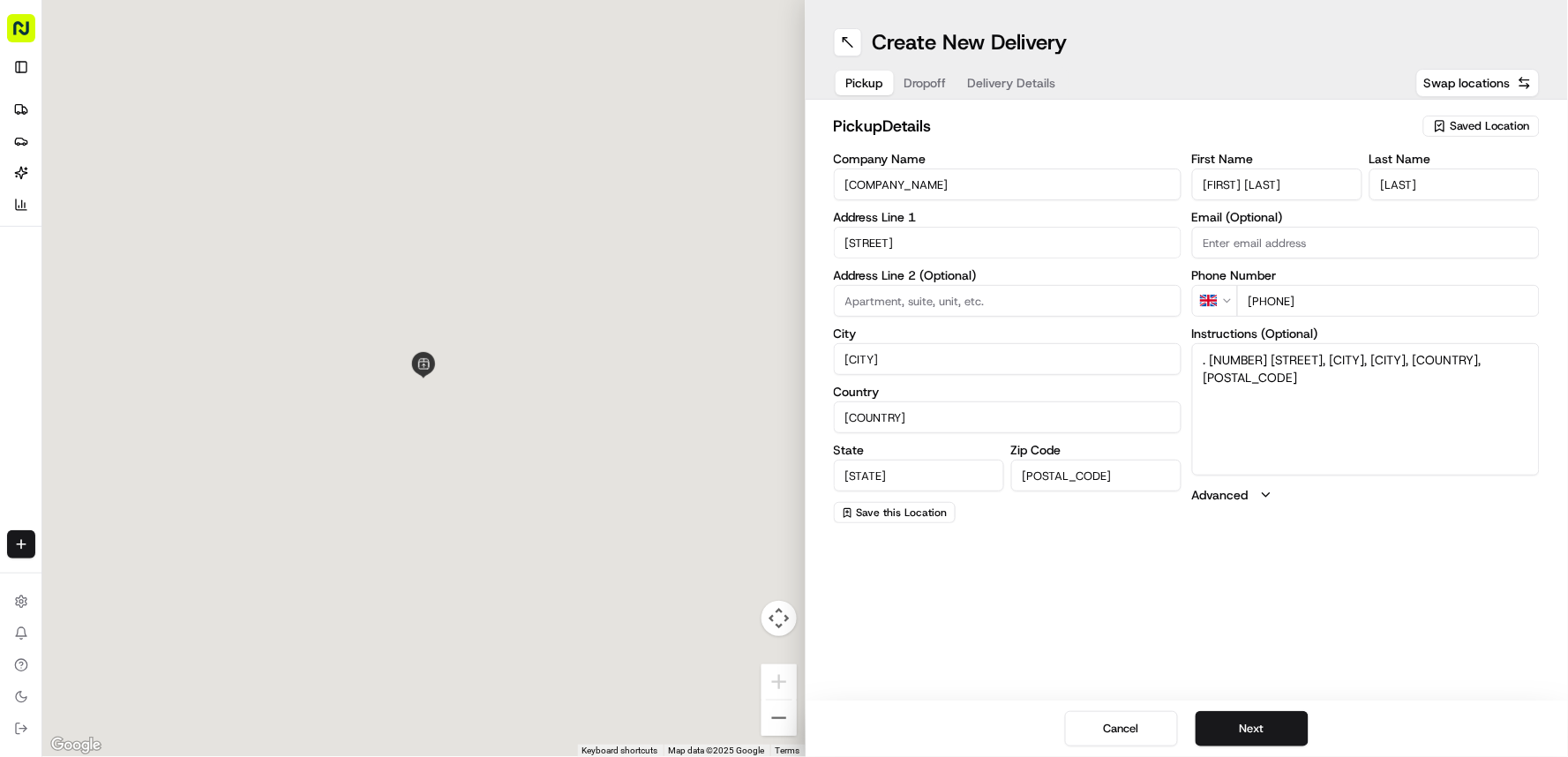 scroll, scrollTop: 0, scrollLeft: 0, axis: both 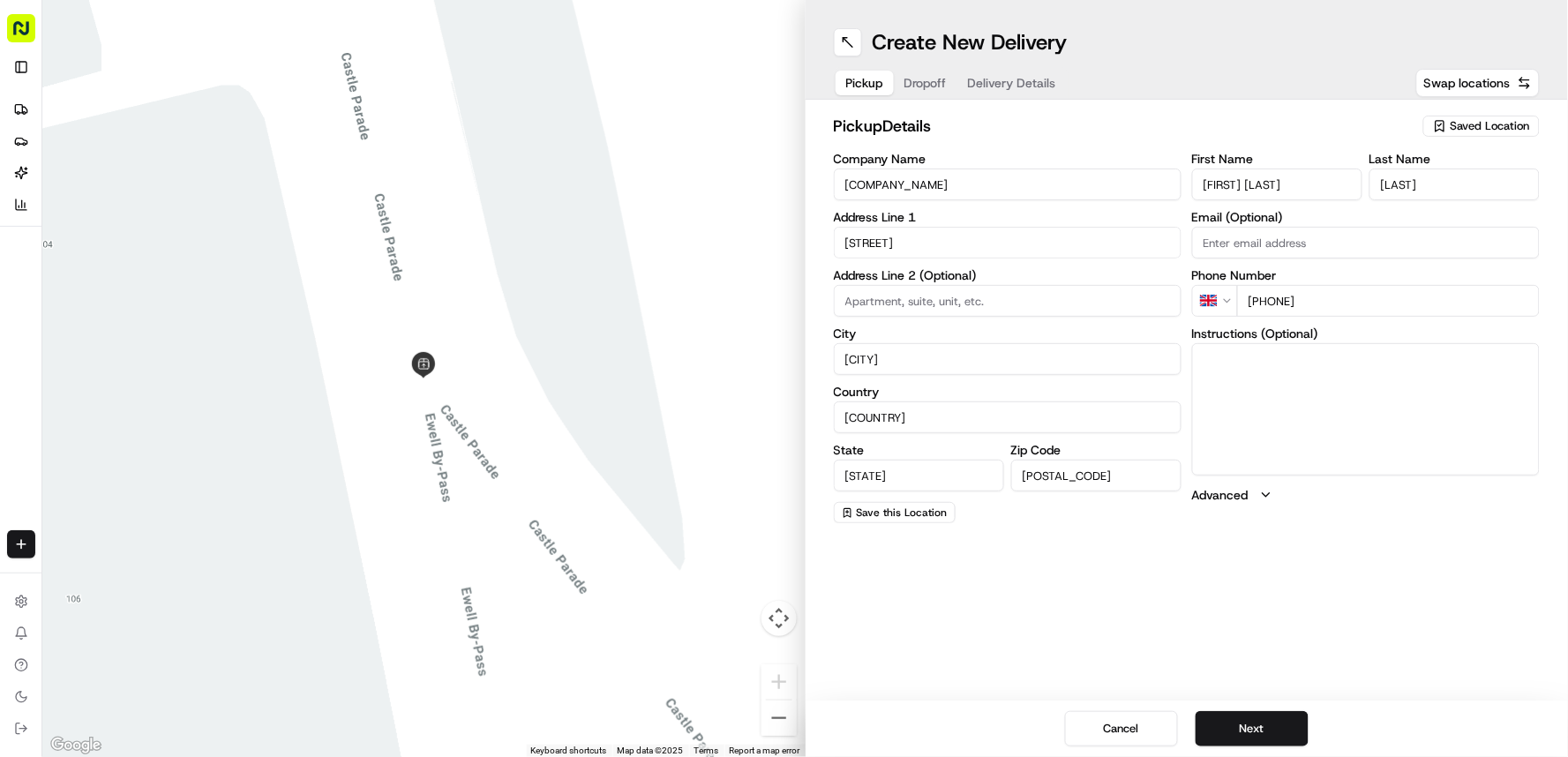 drag, startPoint x: 1197, startPoint y: 354, endPoint x: 1374, endPoint y: 435, distance: 194.6535 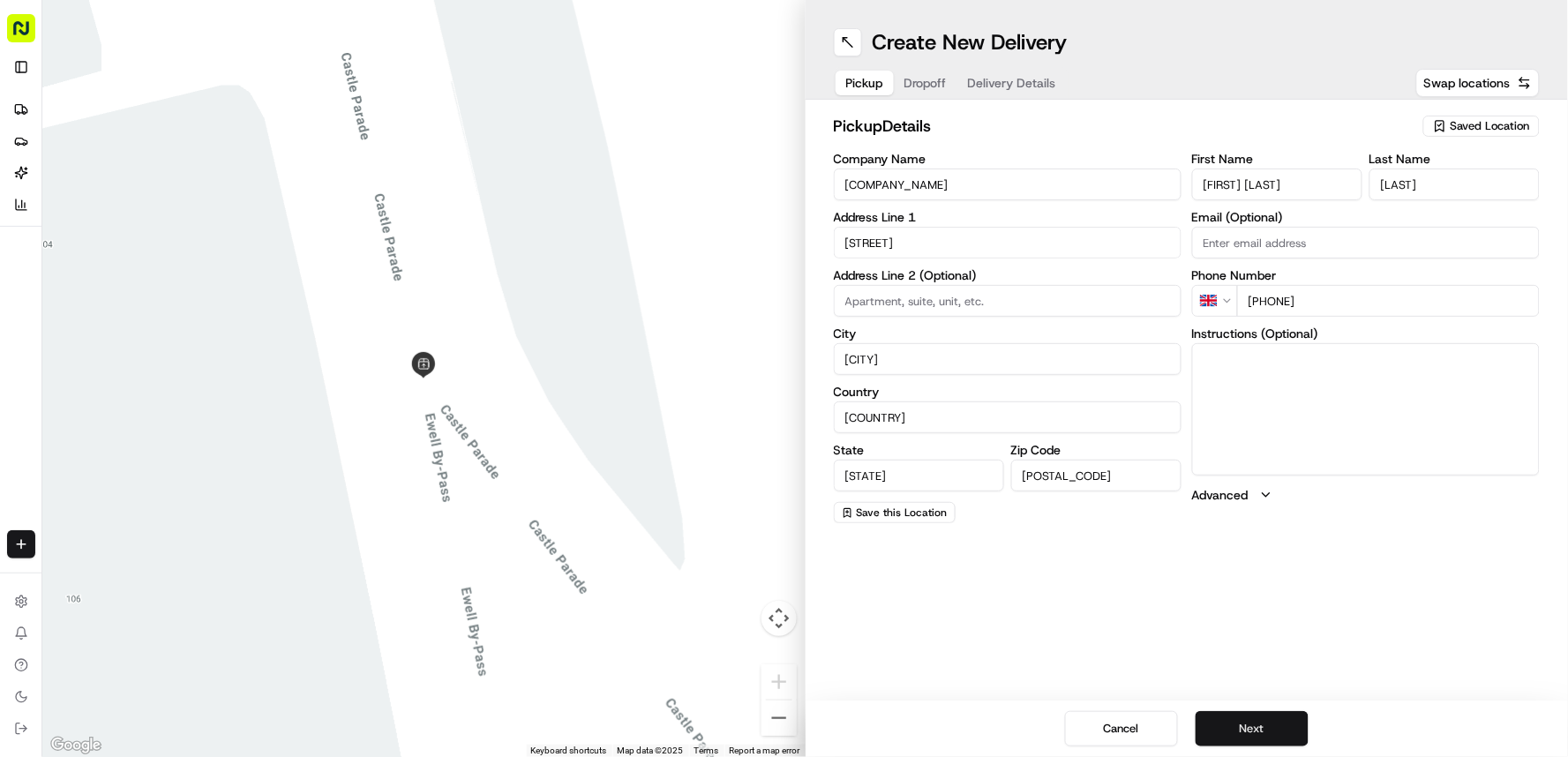 type 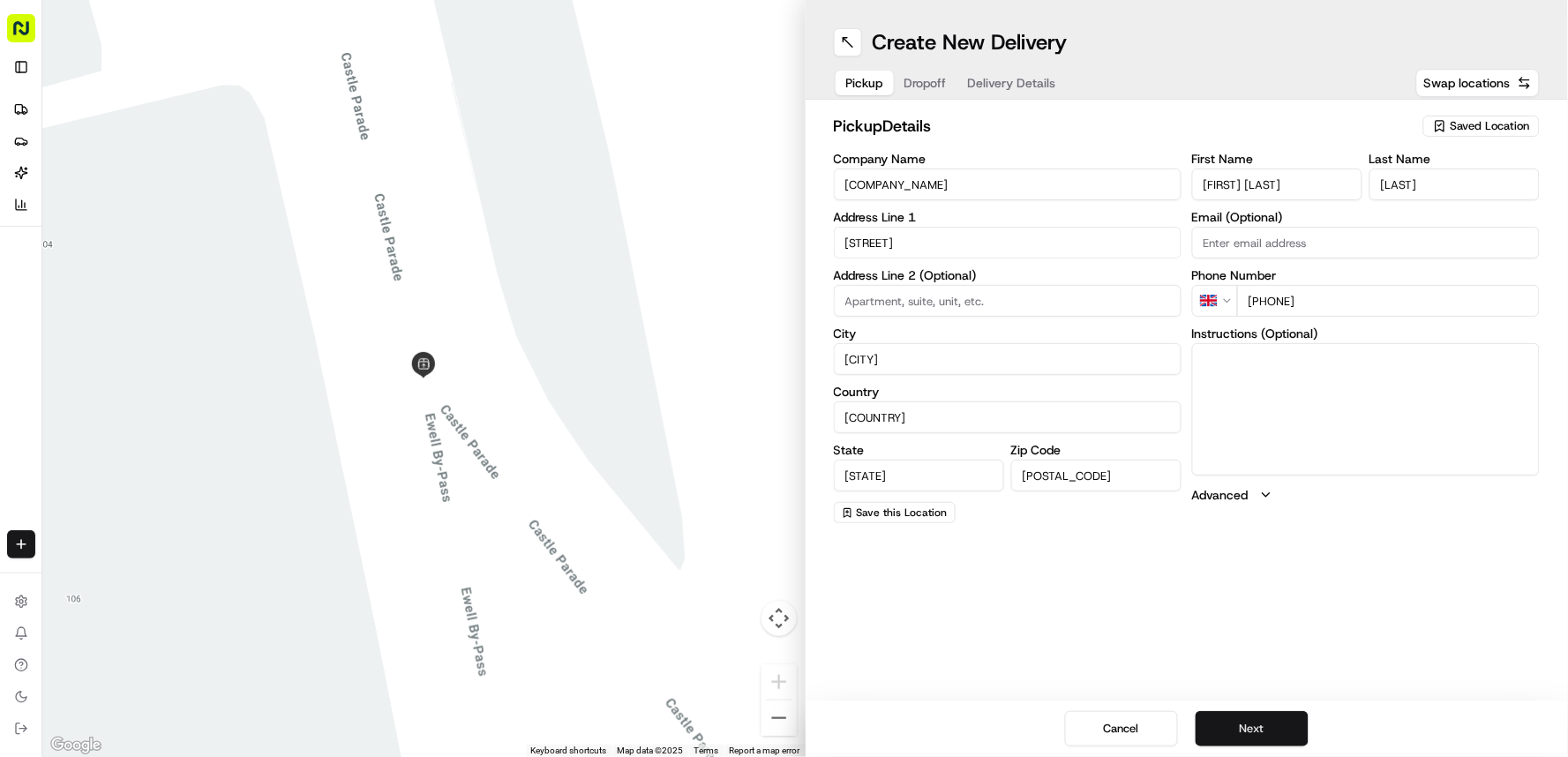 click on "Next" at bounding box center [1252, 729] 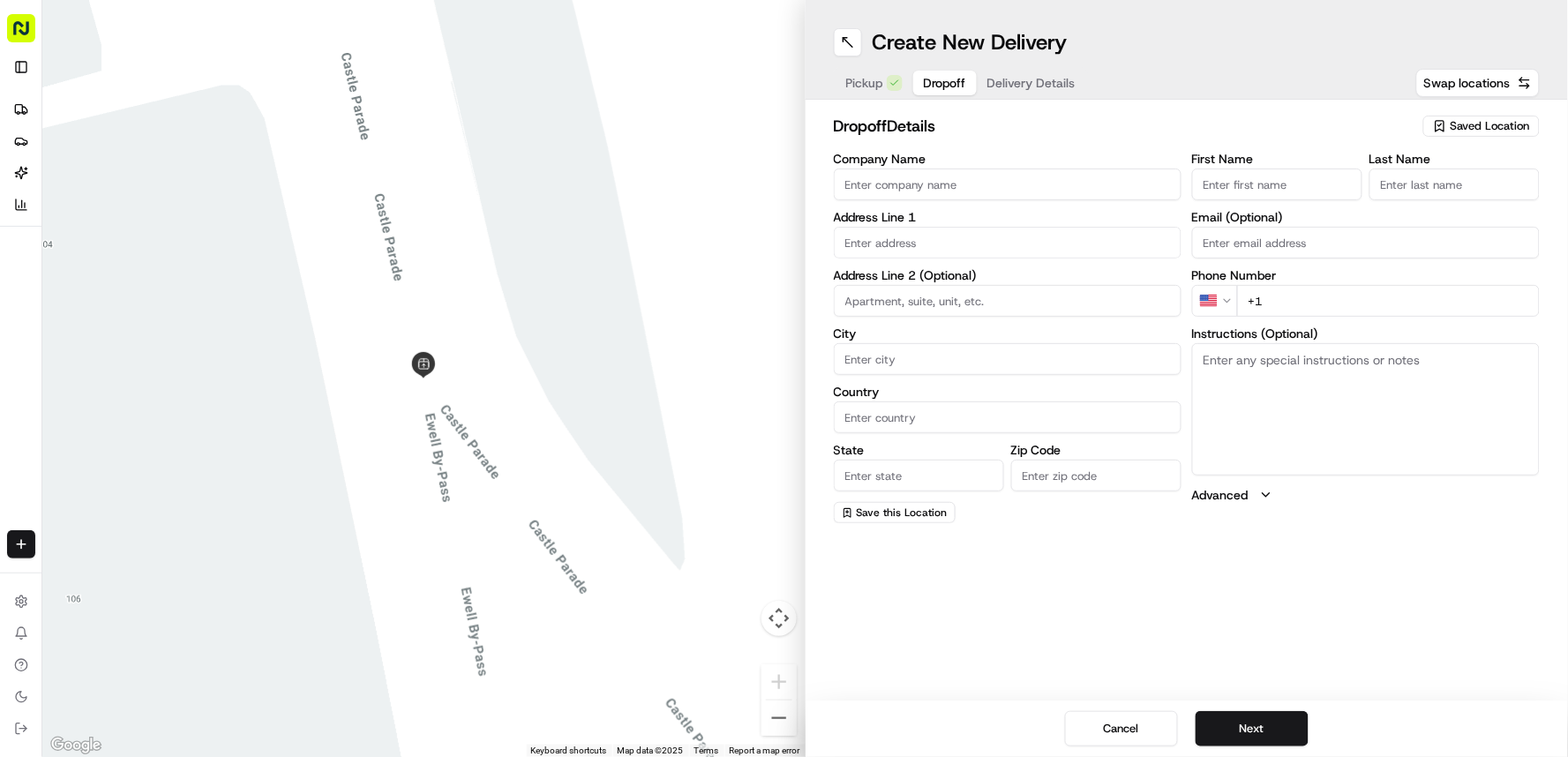 click on "Instructions (Optional)" at bounding box center [1366, 409] 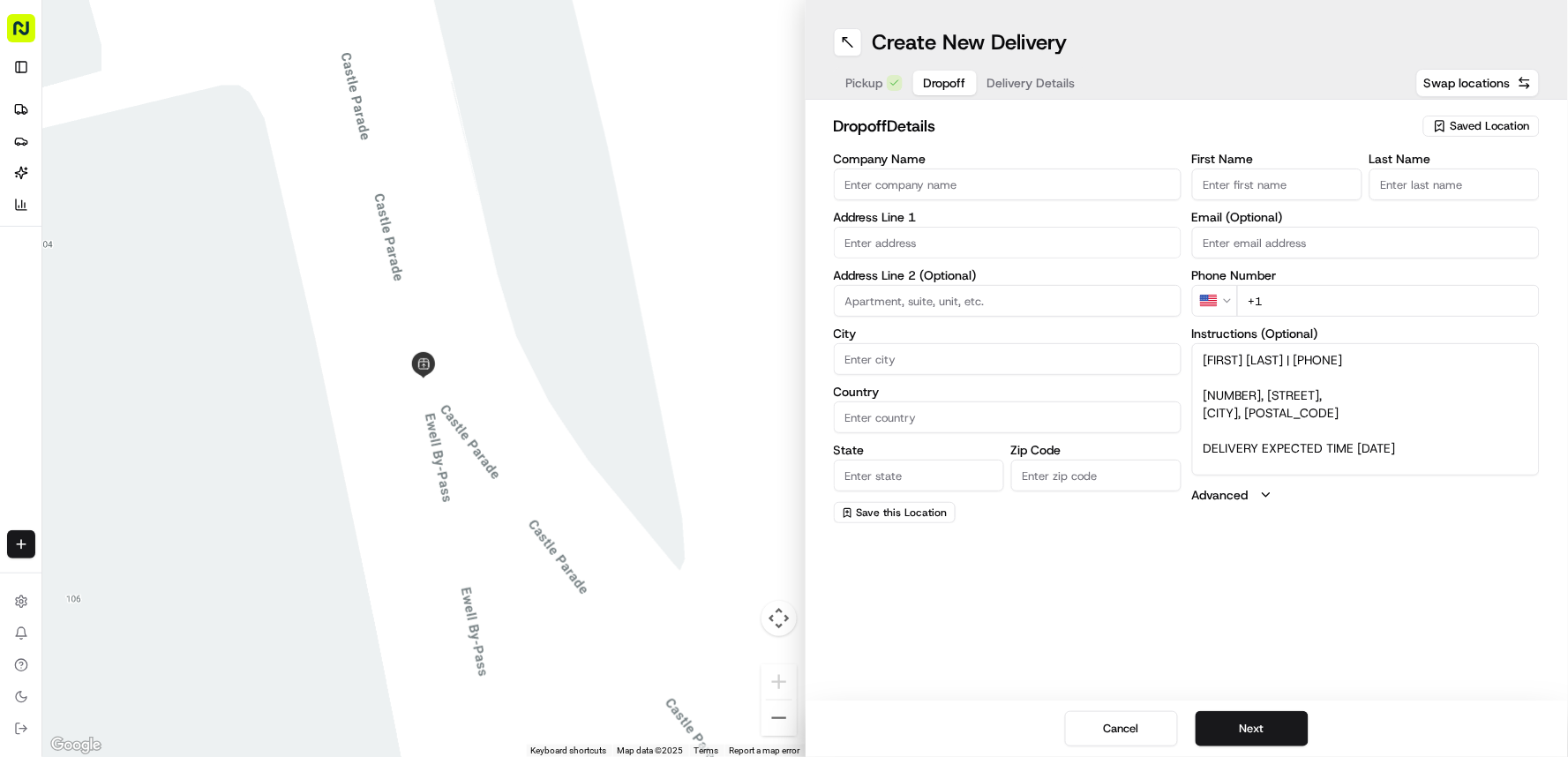 click on "[FIRST] [LAST] | [PHONE]
[NUMBER], [STREET],
[CITY], [POSTAL_CODE]
DELIVERY EXPECTED TIME [DATE]" at bounding box center [1366, 409] 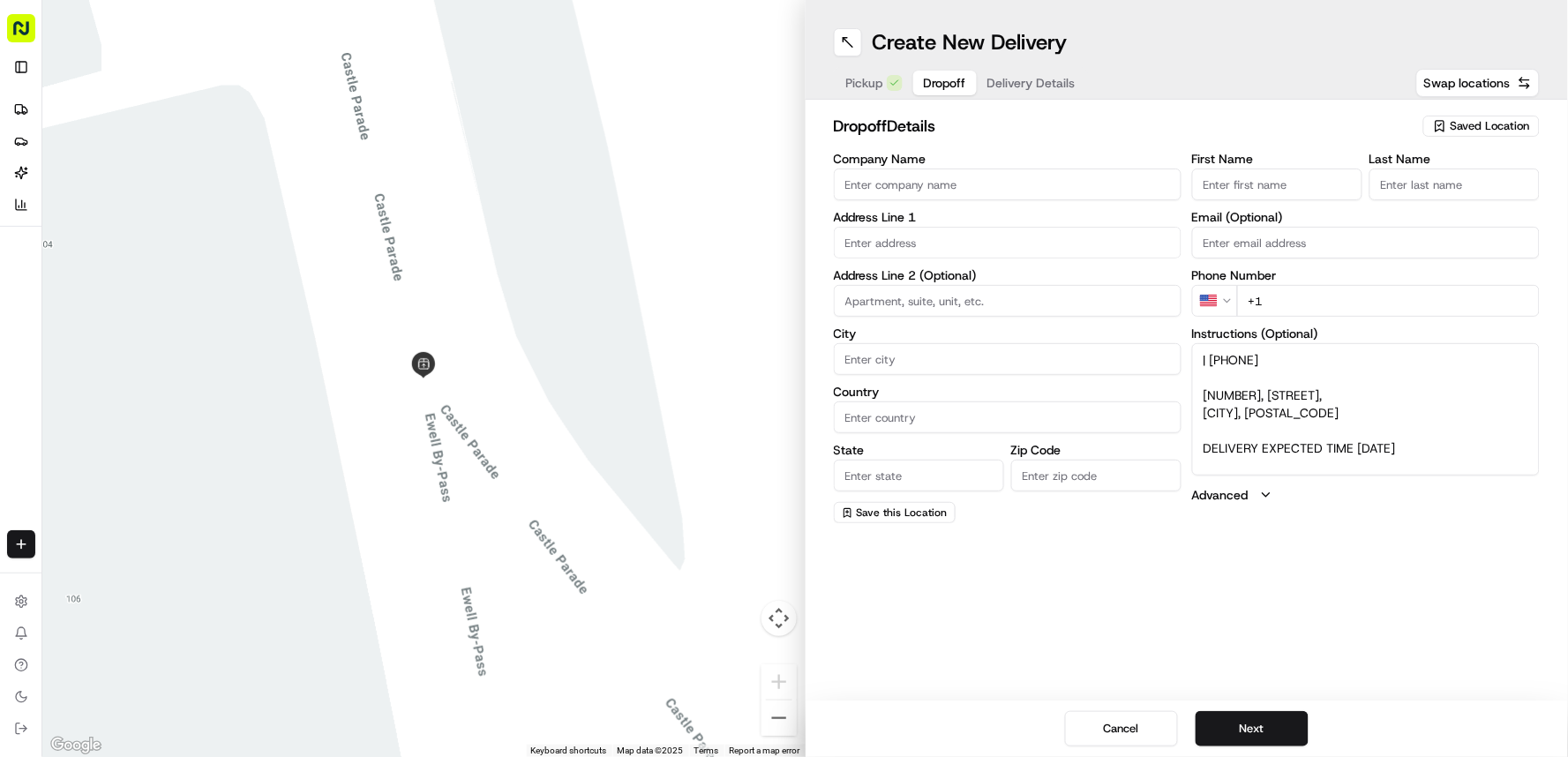 type on "| [PHONE]
[NUMBER], [STREET],
[CITY], [POSTAL_CODE]
DELIVERY EXPECTED TIME [DATE]" 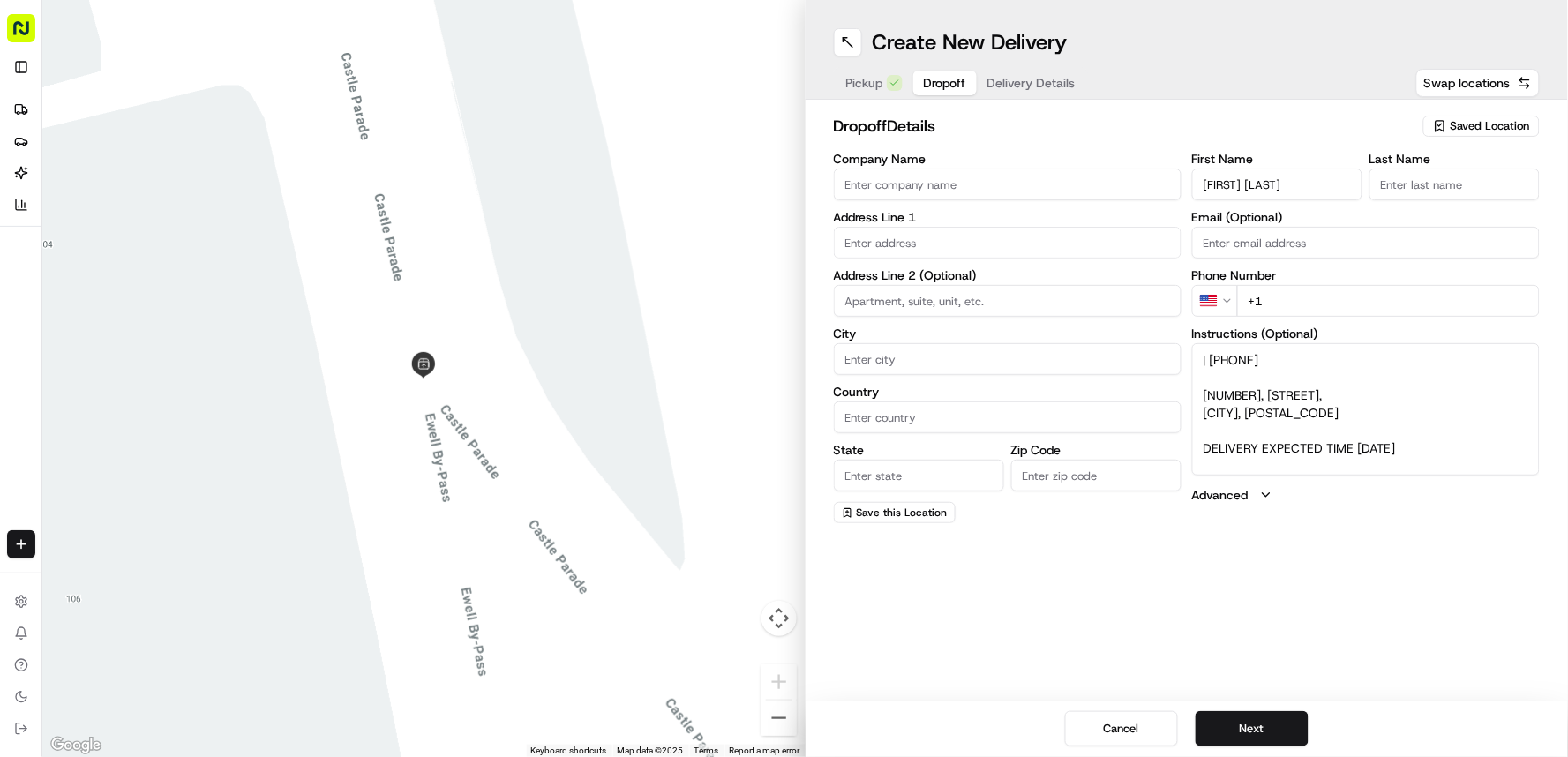 type on "[FIRST] [LAST]" 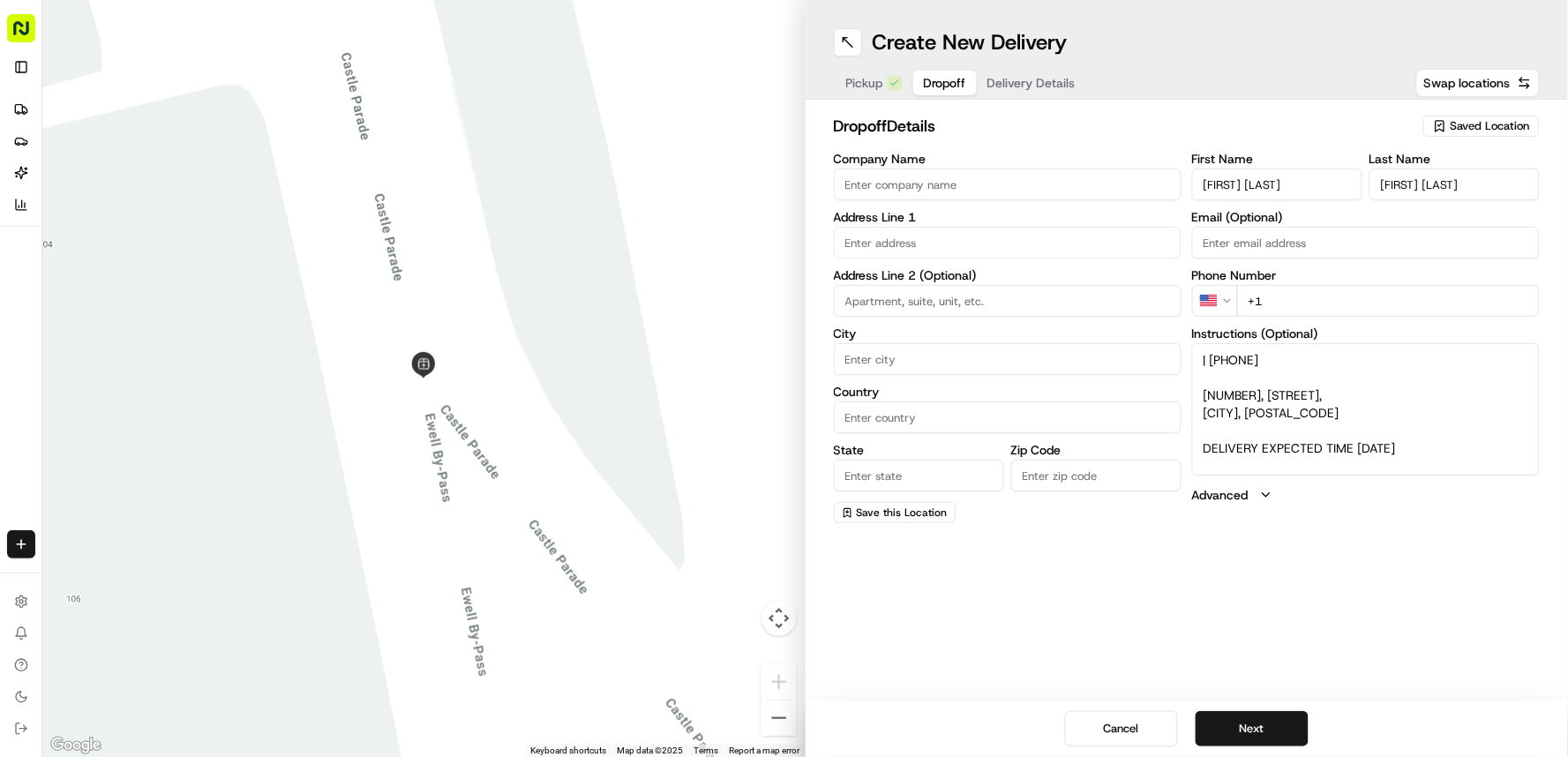 click on "[FIRST] [LAST]" at bounding box center [1454, 184] 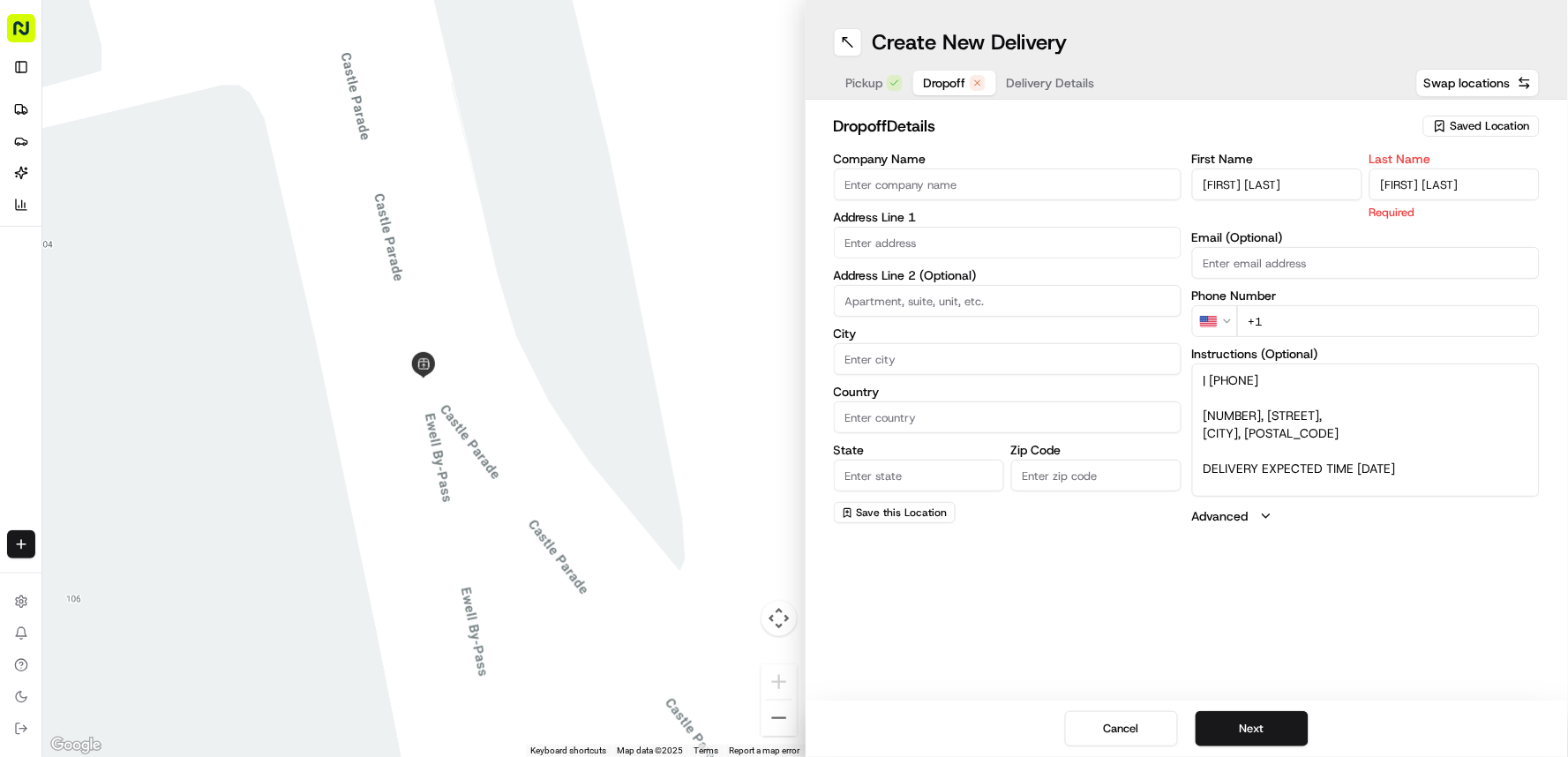 click on "[FIRST] [LAST]" at bounding box center (1454, 184) 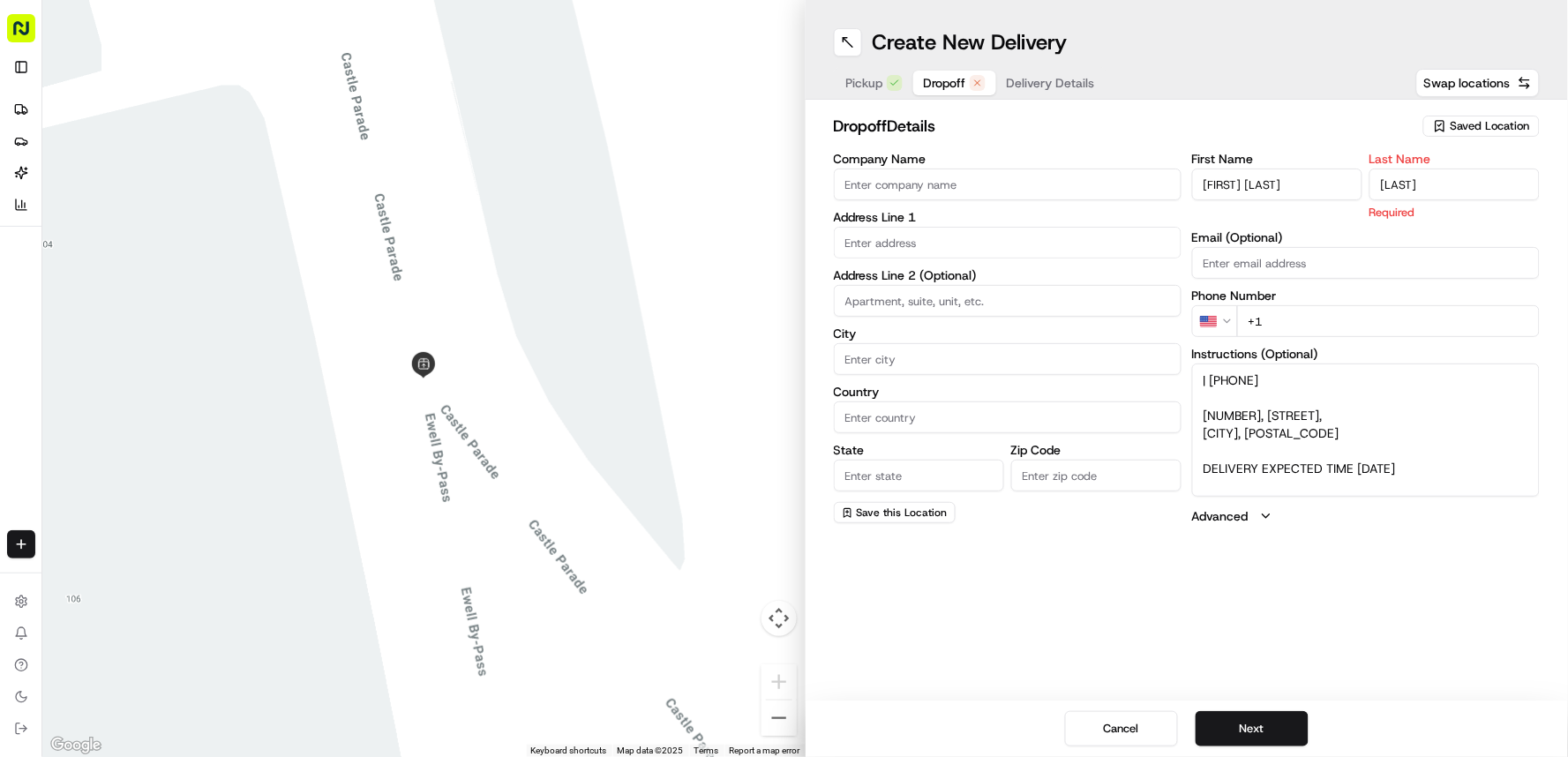 type on "[LAST]" 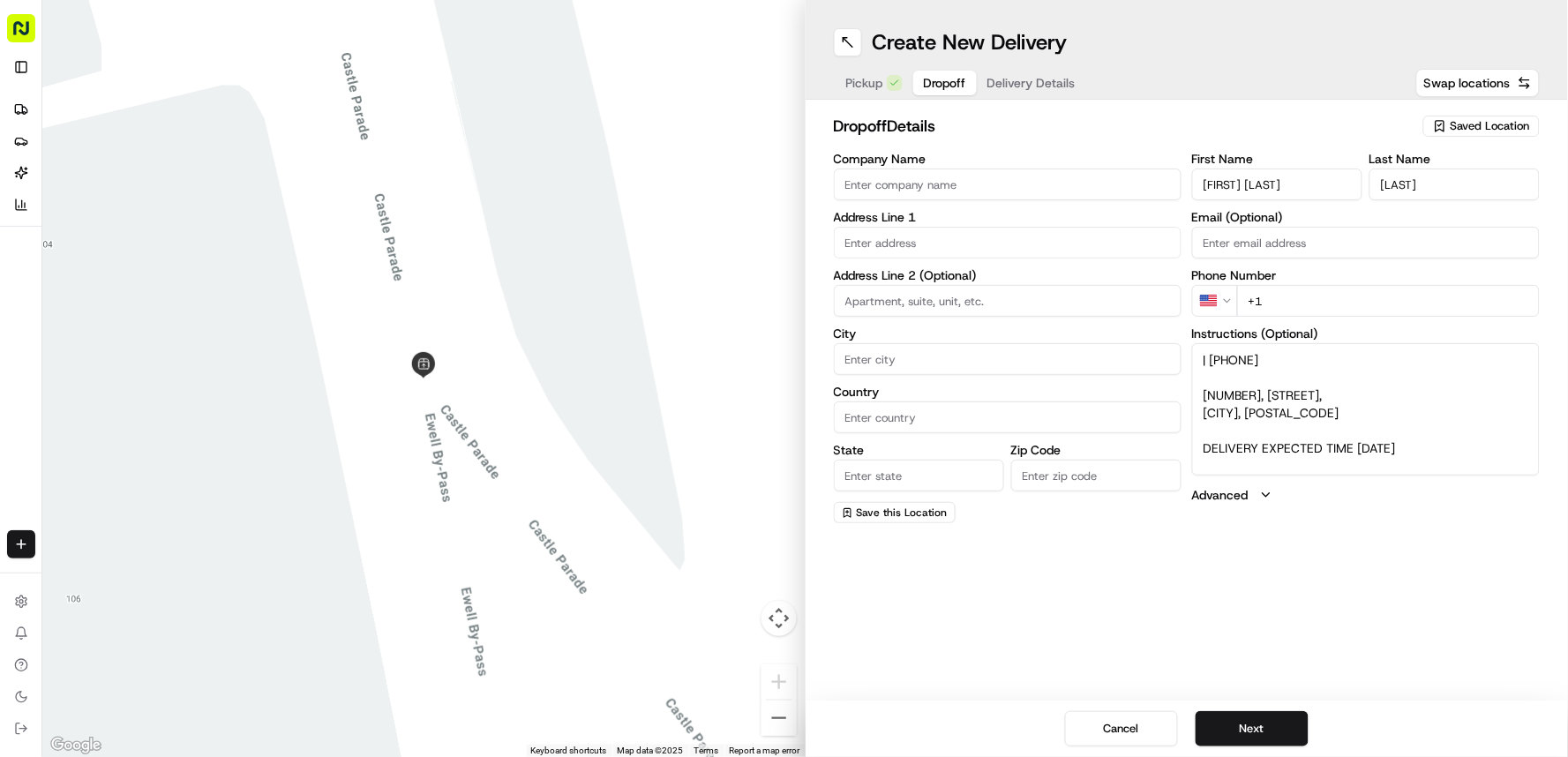 click on "[FIRST] [LAST]" at bounding box center (1277, 184) 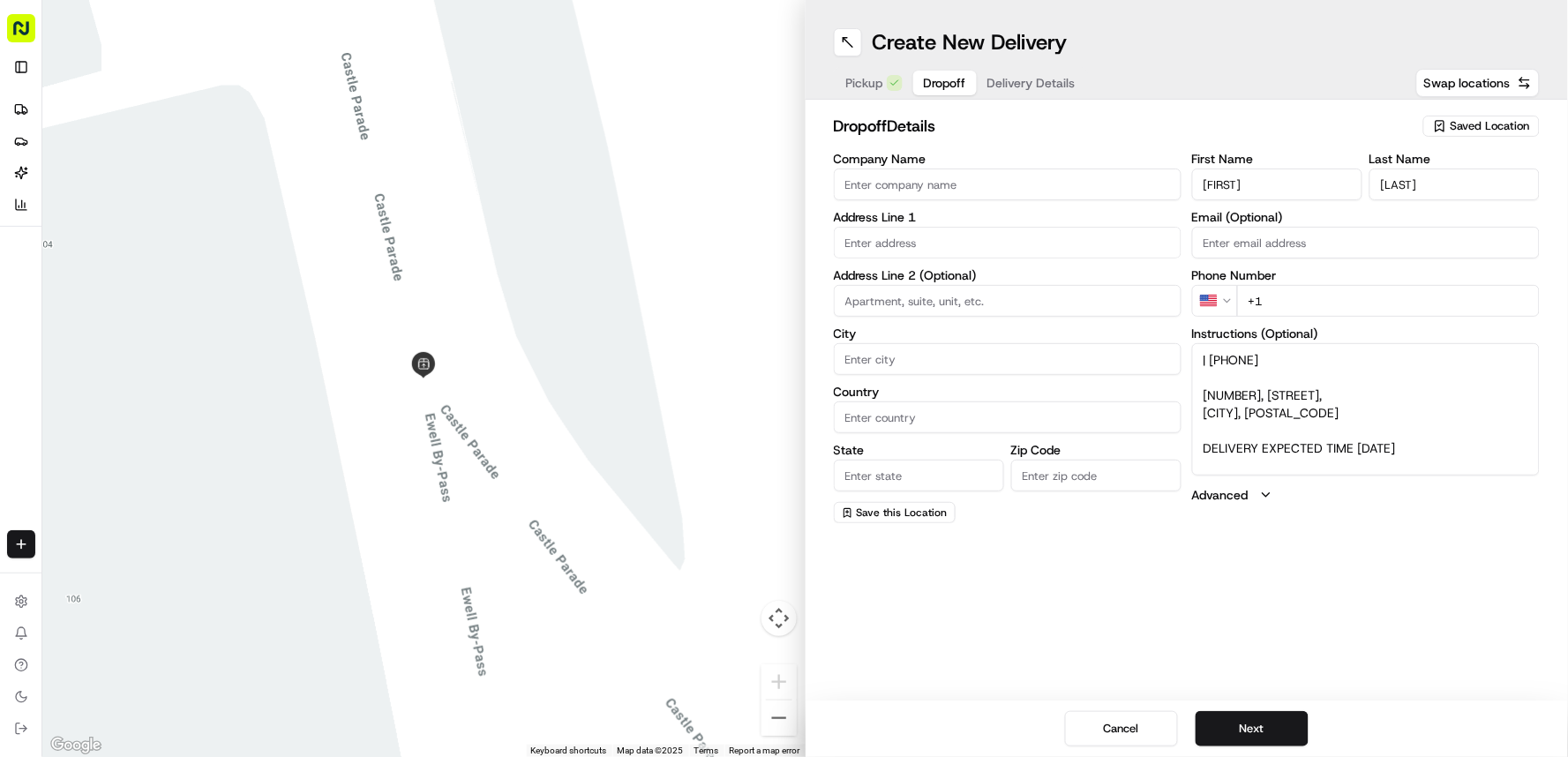 type on "[FIRST]" 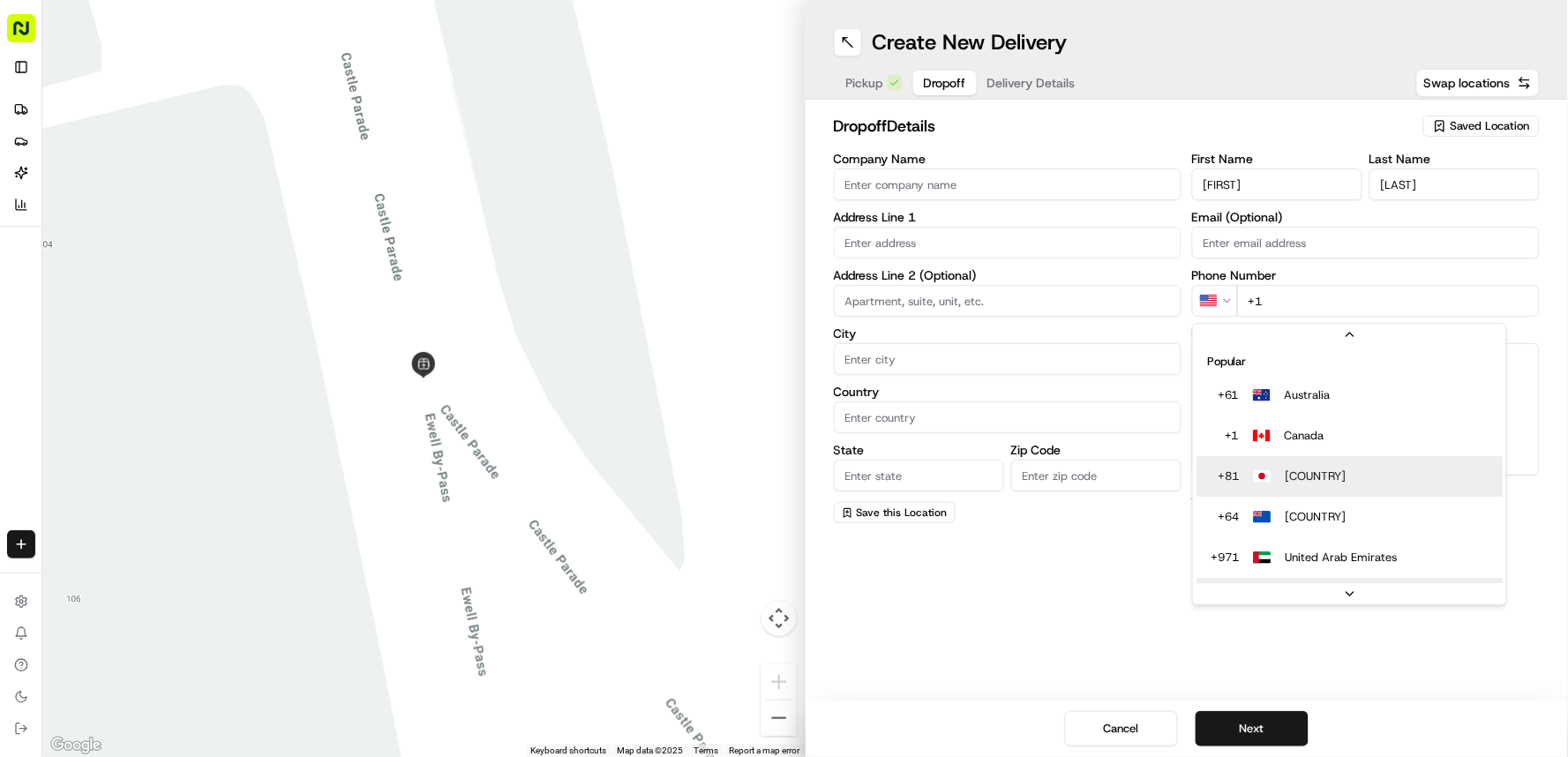 scroll, scrollTop: 75, scrollLeft: 0, axis: vertical 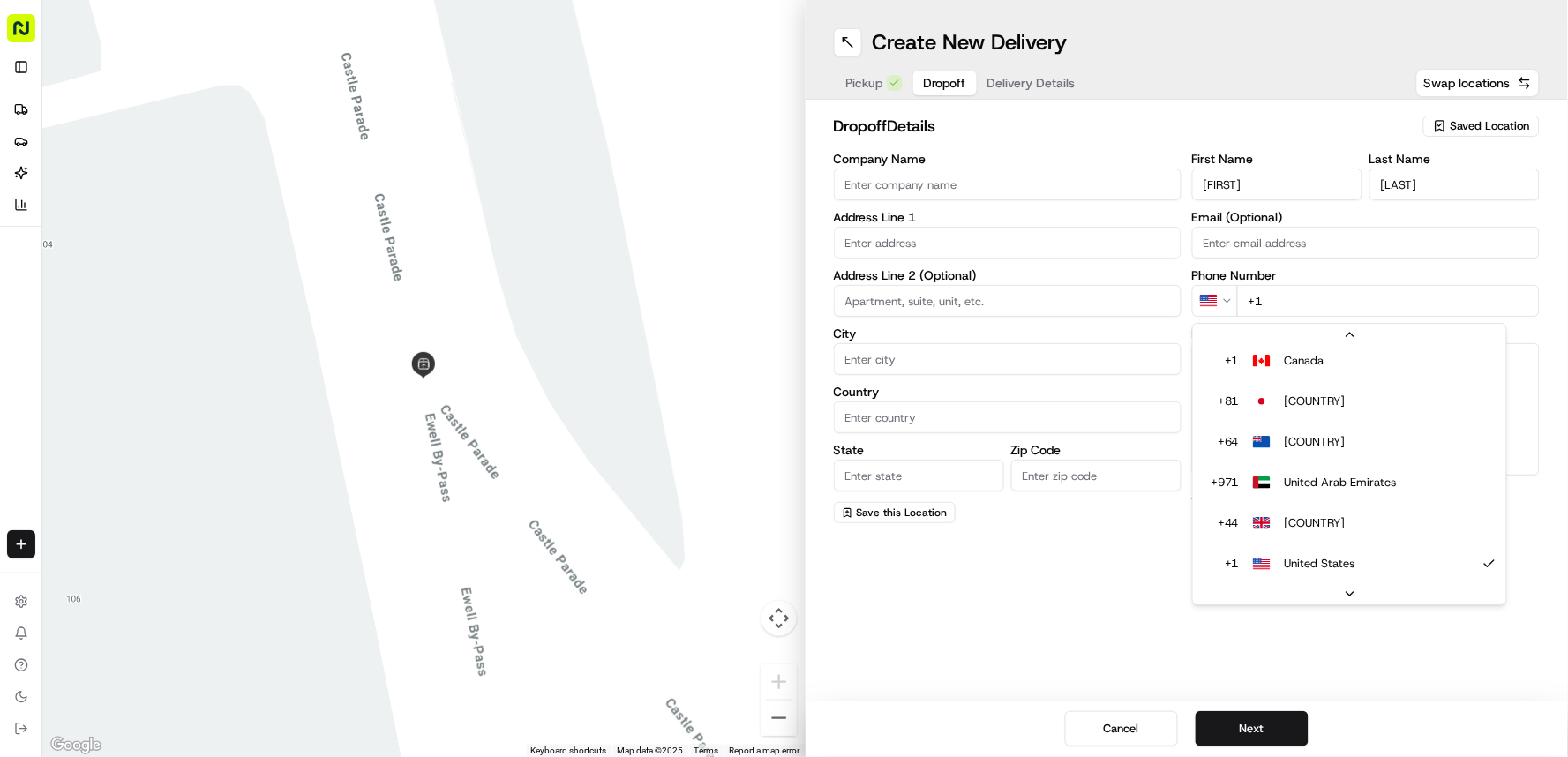 click on "First Name [FIRST] Last Name [LAST] Email (Optional) US [PHONE]" at bounding box center [784, 378] 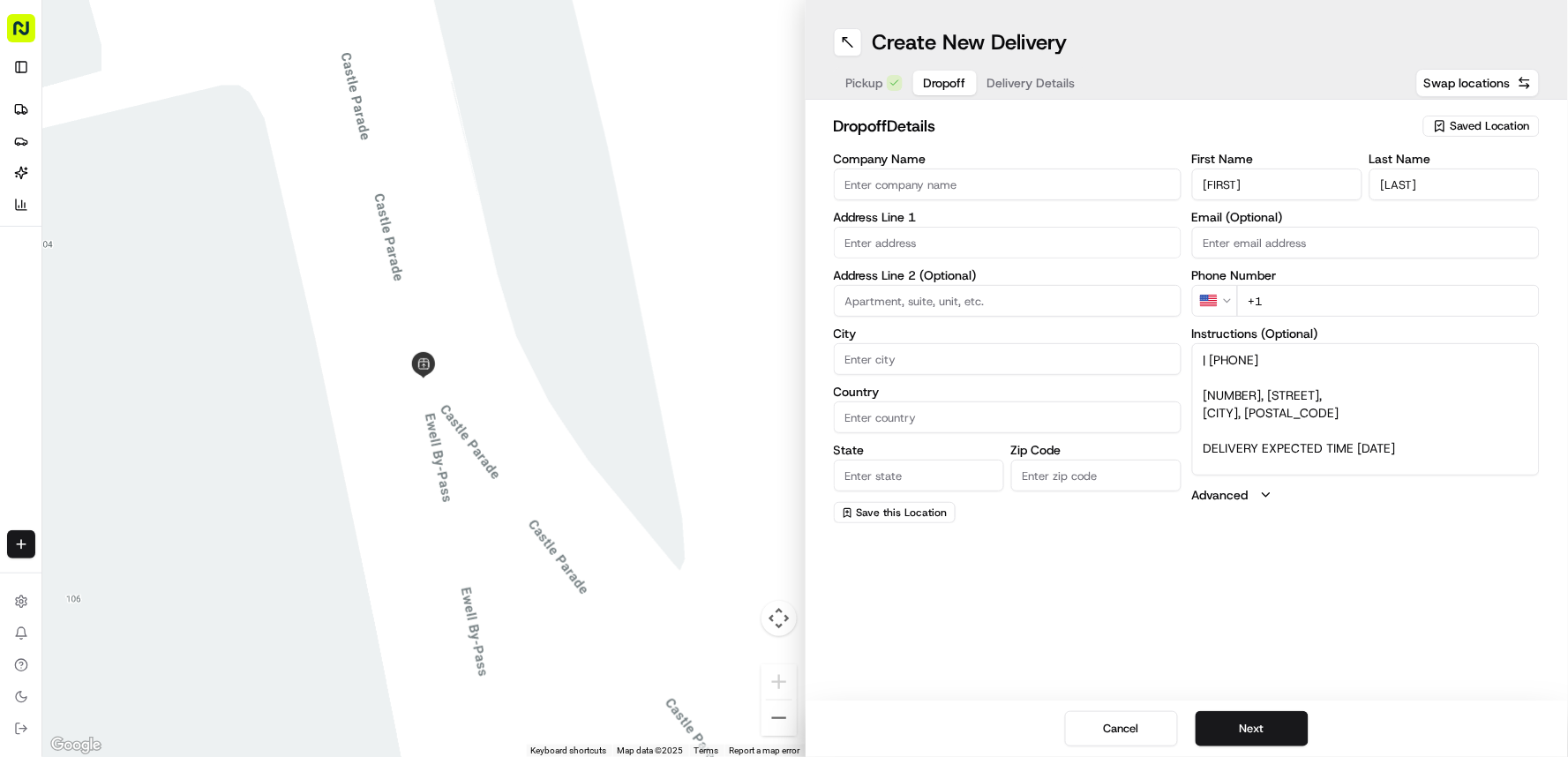click on "+1" at bounding box center [1388, 301] 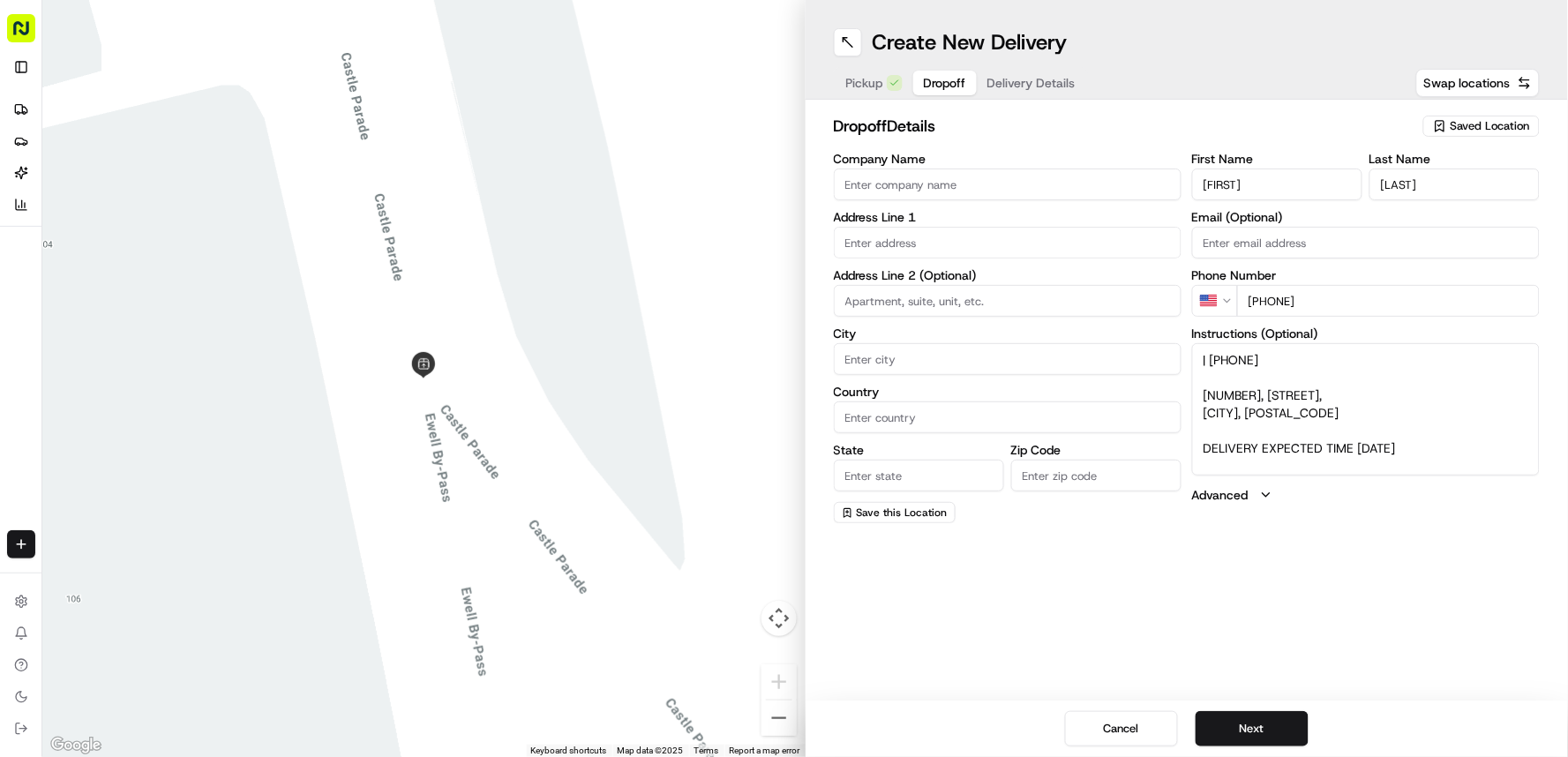 type on "[PHONE]" 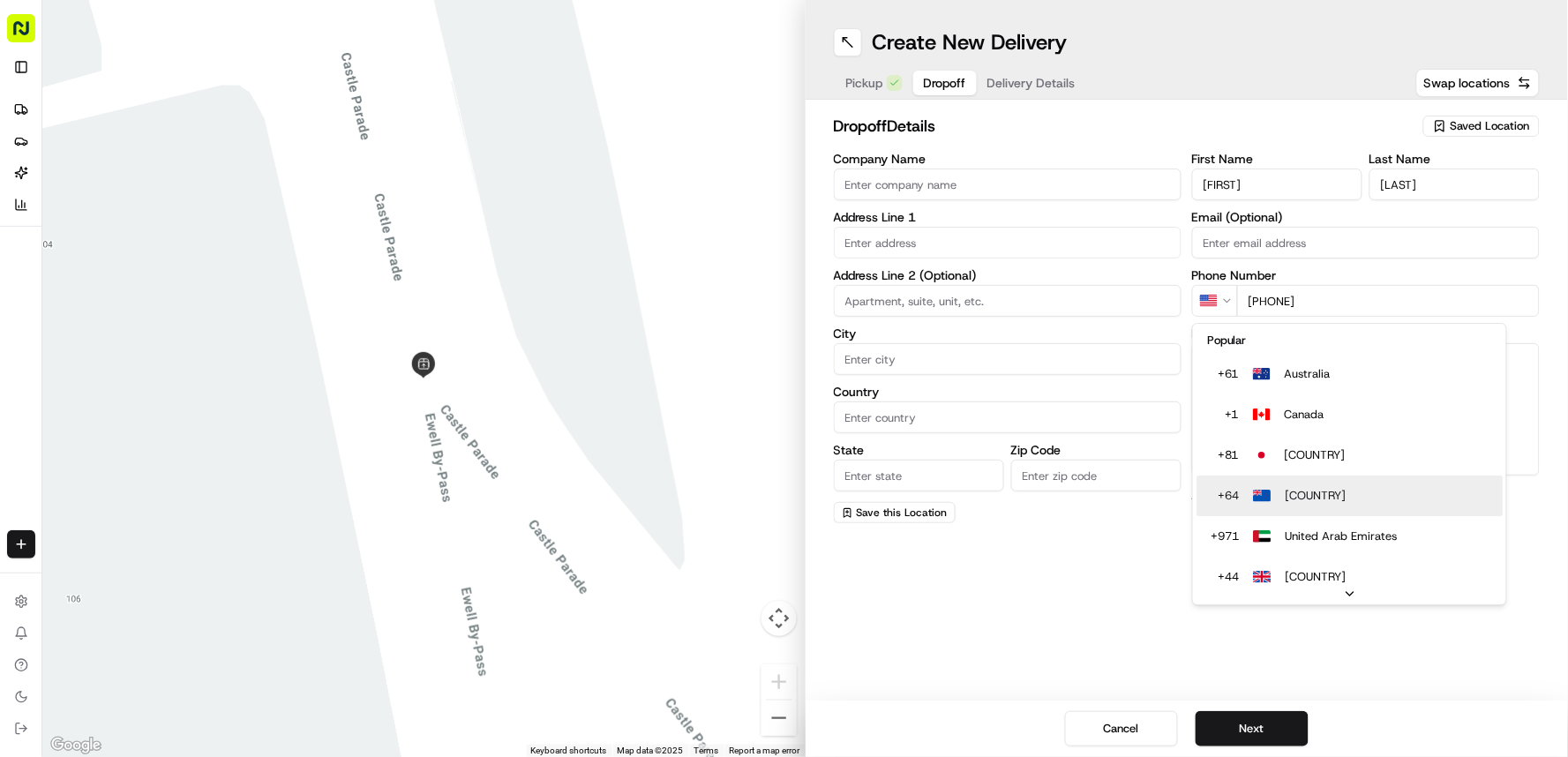 scroll, scrollTop: 55, scrollLeft: 0, axis: vertical 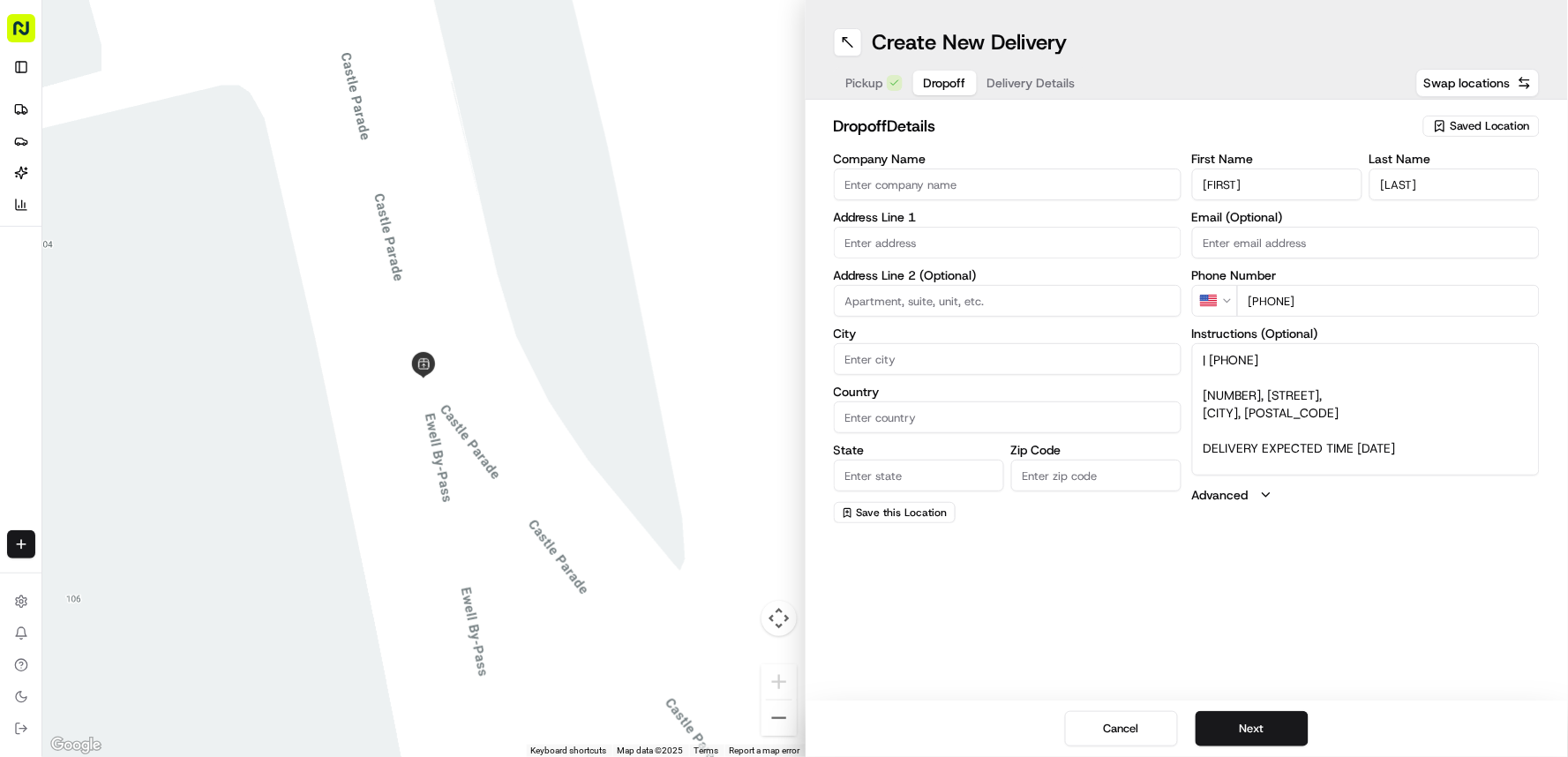 drag, startPoint x: 1197, startPoint y: 391, endPoint x: 1382, endPoint y: 424, distance: 187.9202 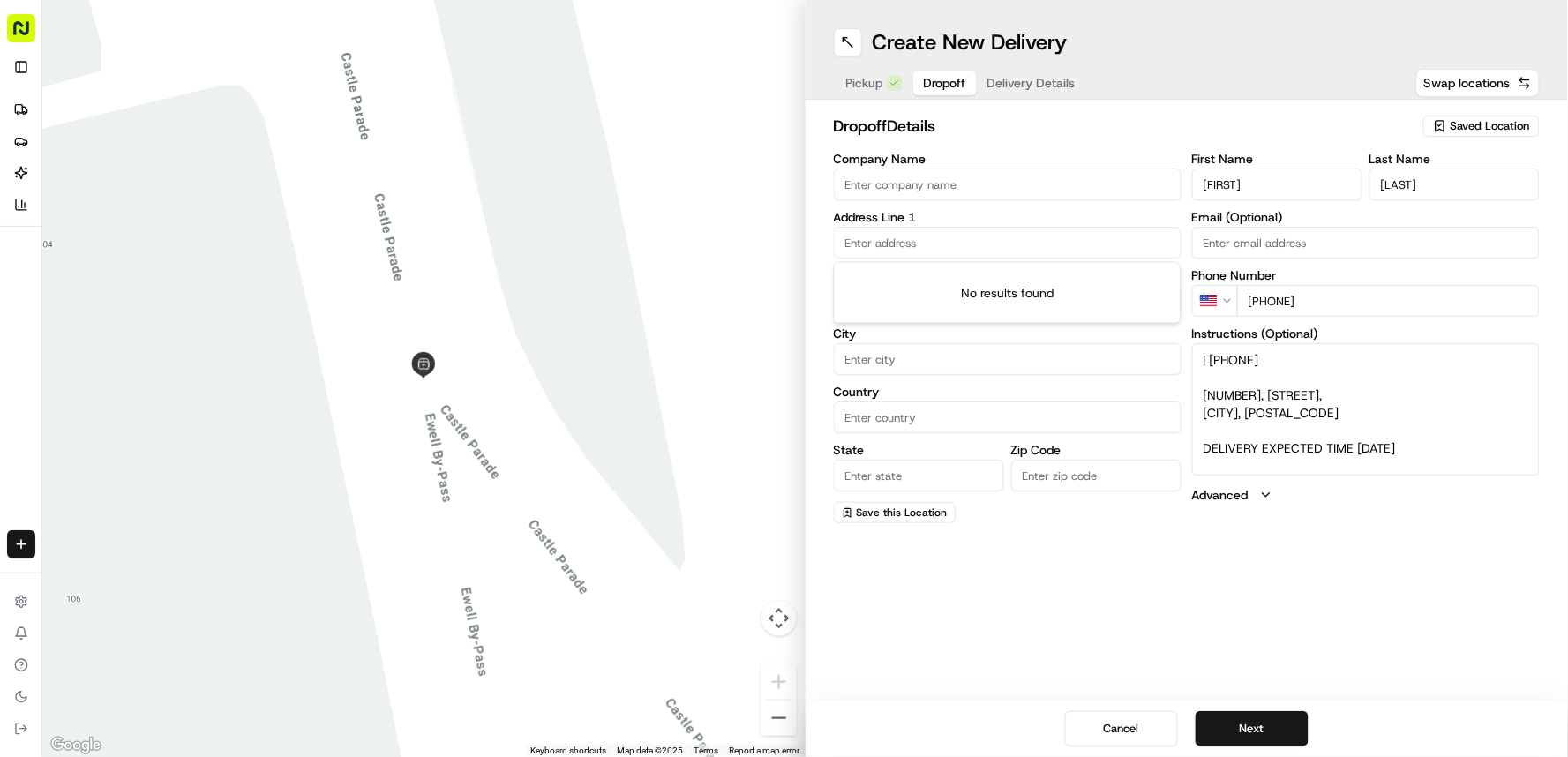 click at bounding box center [1008, 243] 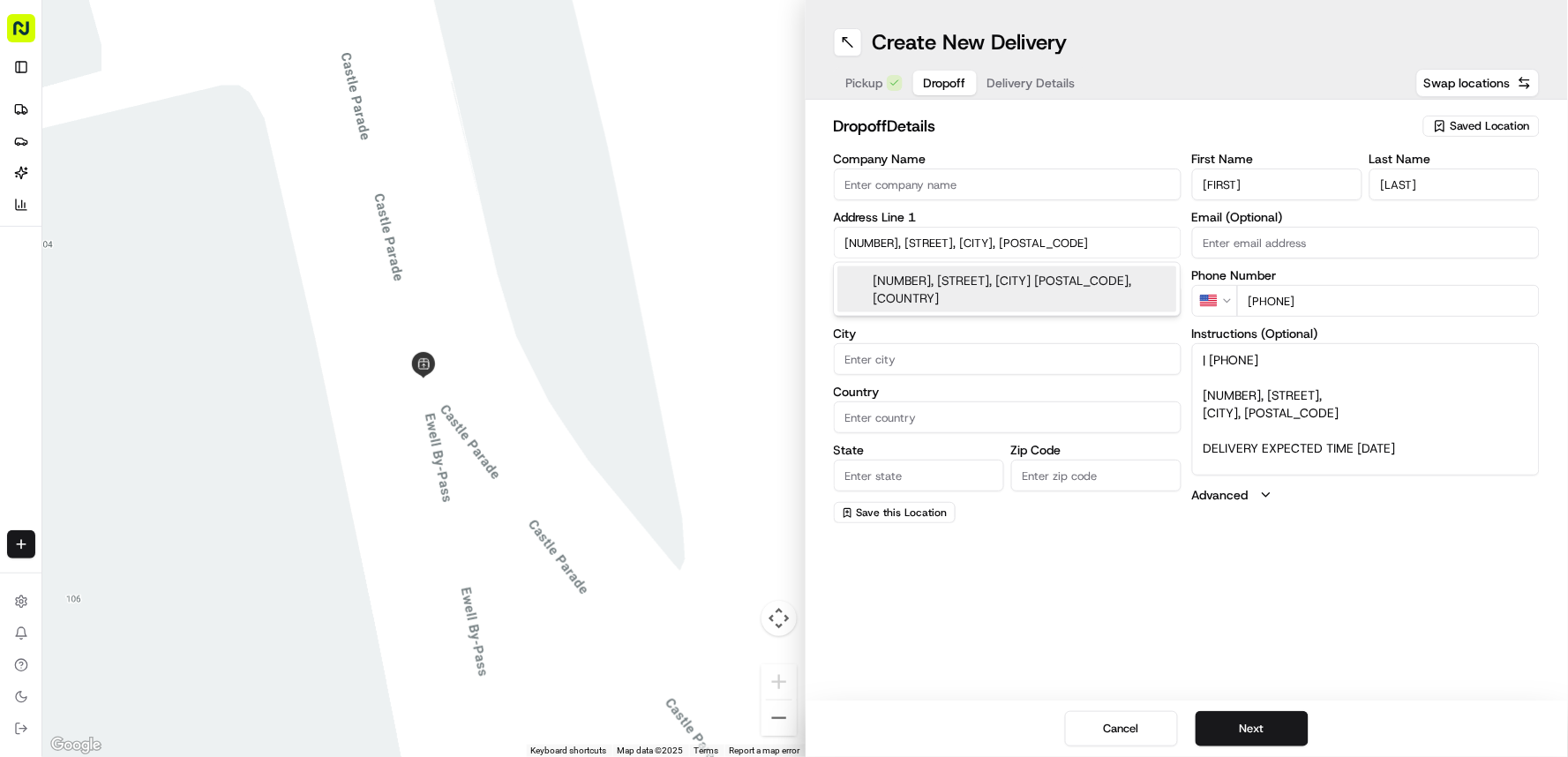 click on "[NUMBER], [STREET], [CITY] [POSTAL_CODE], [COUNTRY]" at bounding box center (1007, 289) 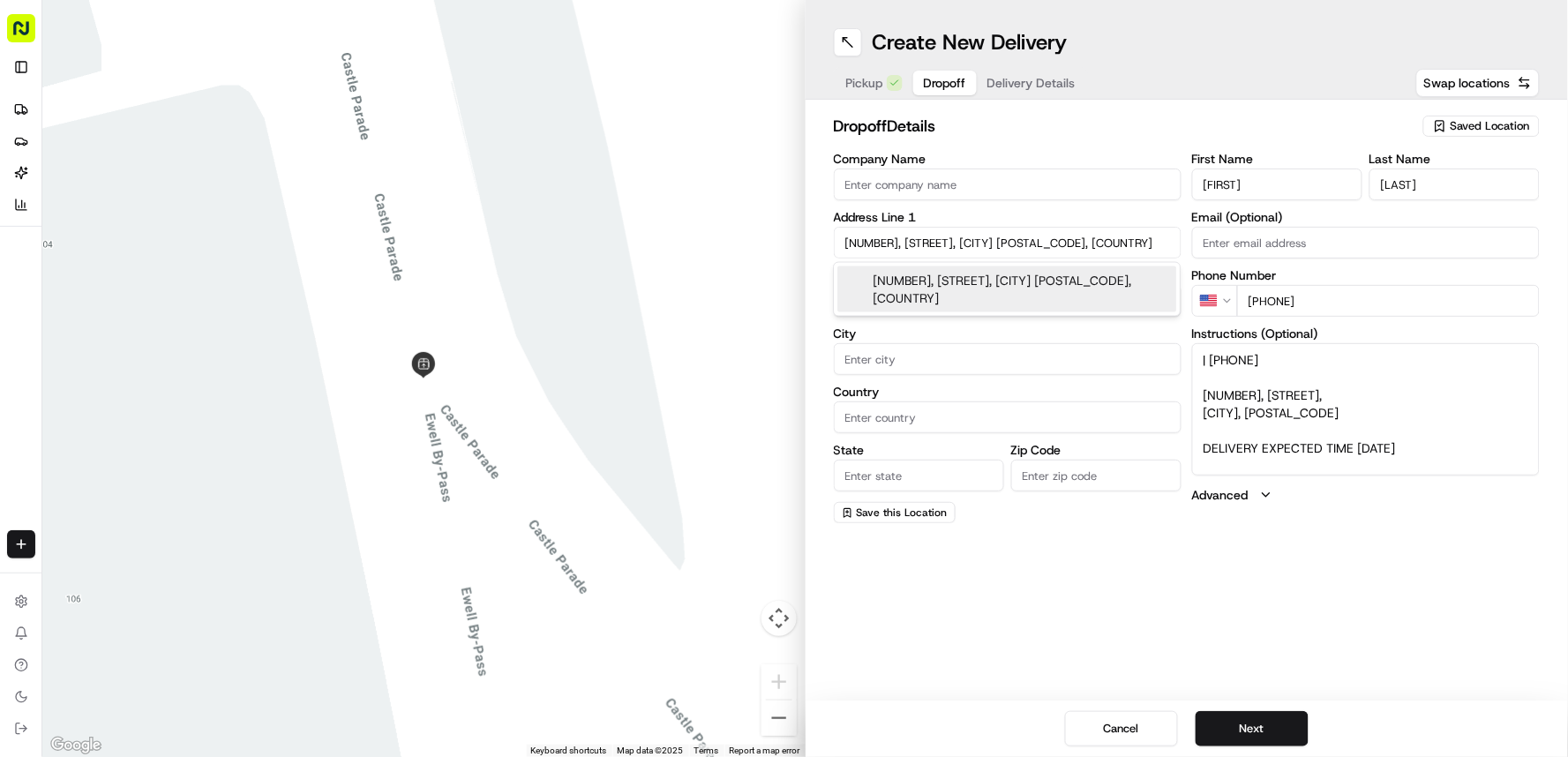 type on "[NUMBER], [STREET], [CITY] [POSTAL_CODE], [COUNTRY]" 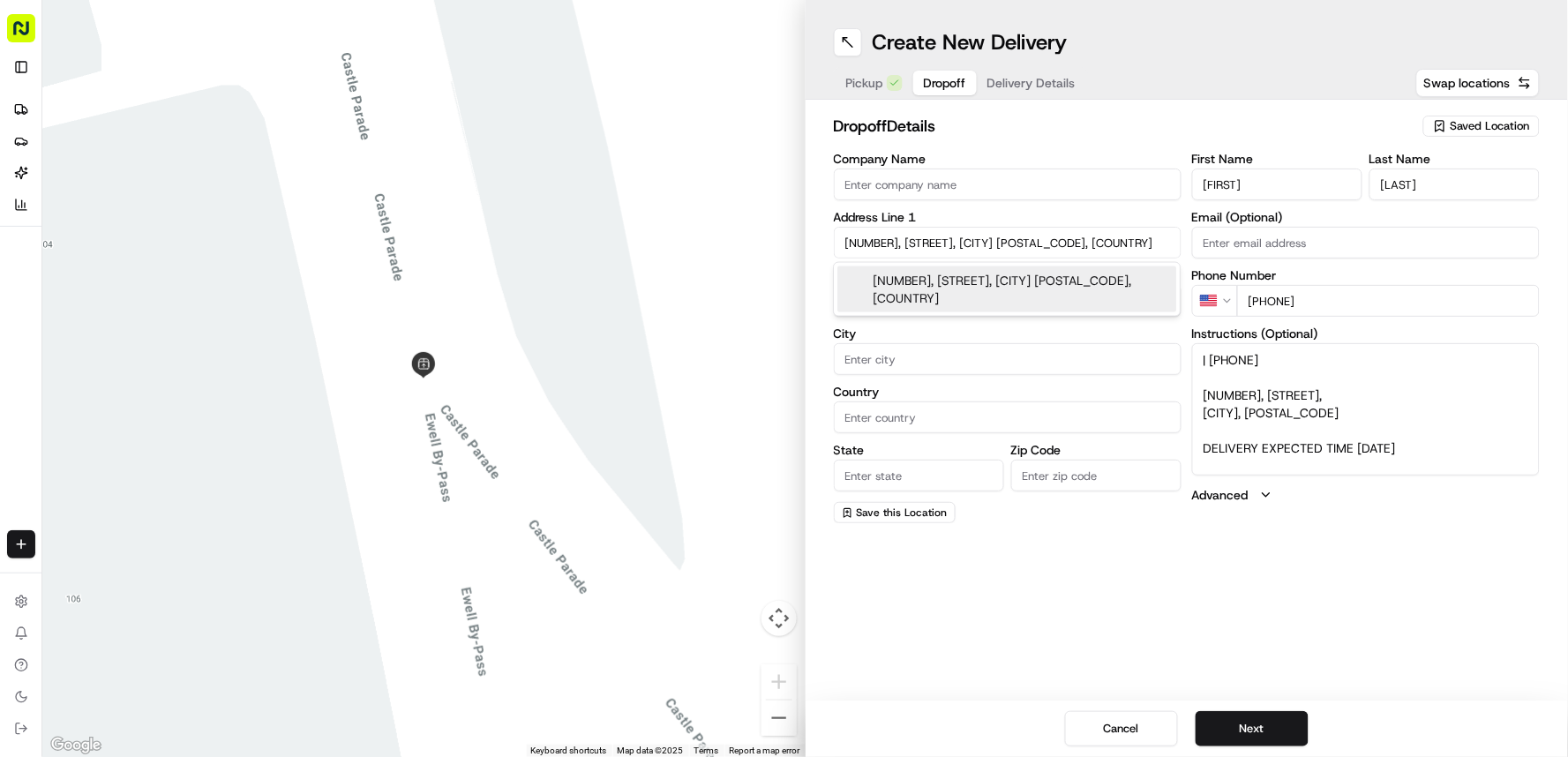 type on "[CITY]" 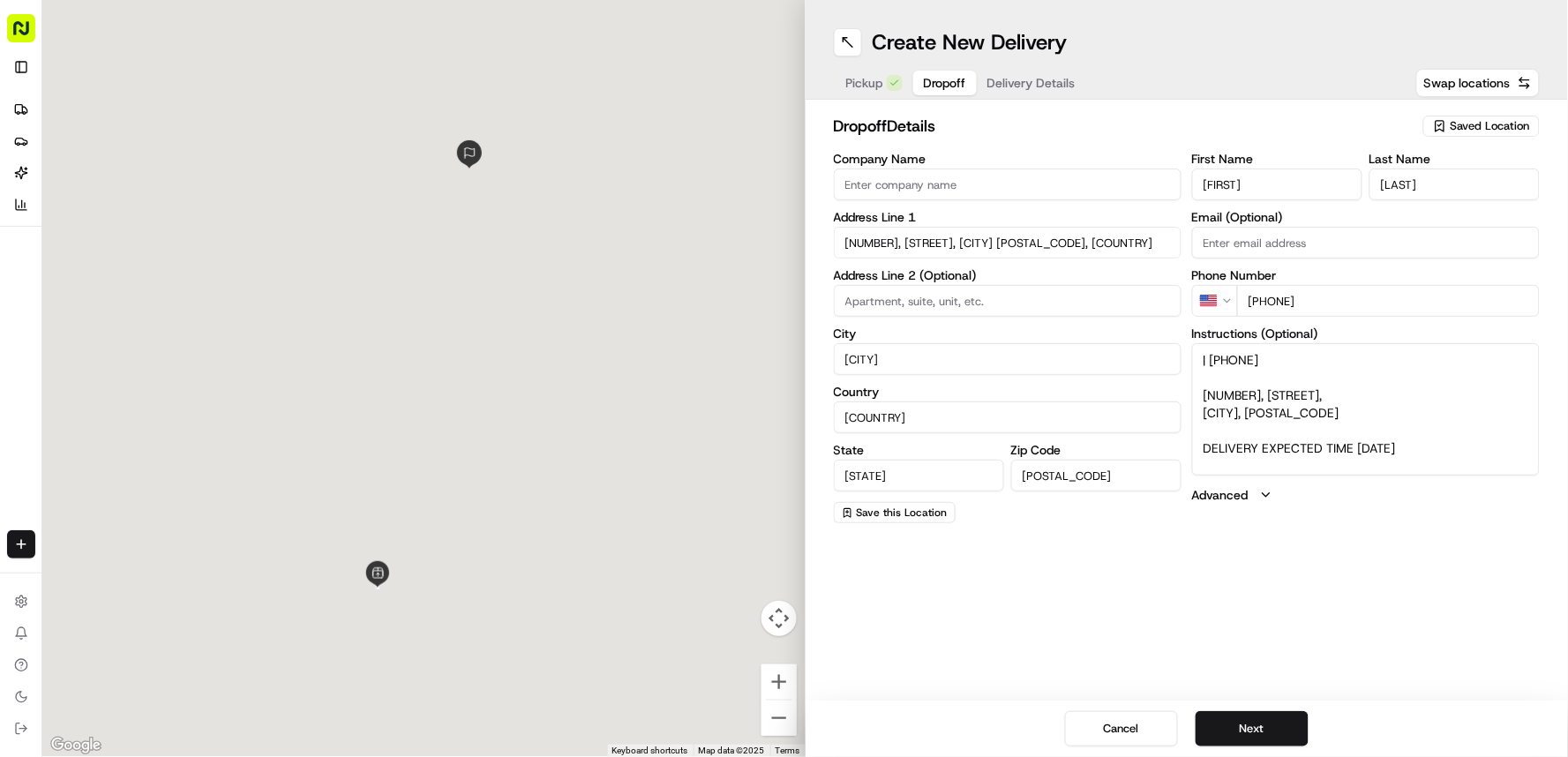 type on "[NUMBER], [STREET]" 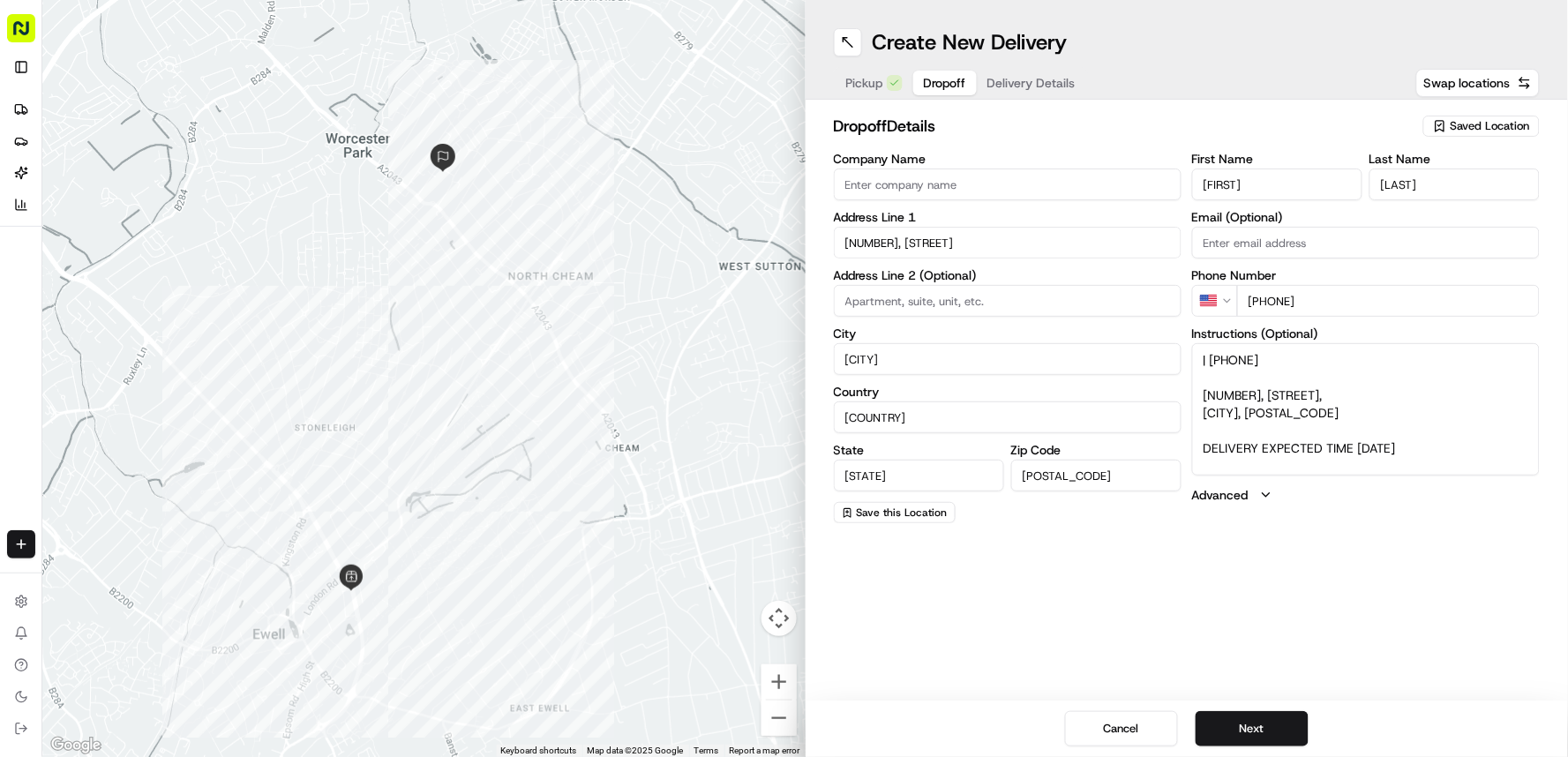 drag, startPoint x: 1212, startPoint y: 358, endPoint x: 1134, endPoint y: 356, distance: 78.02564 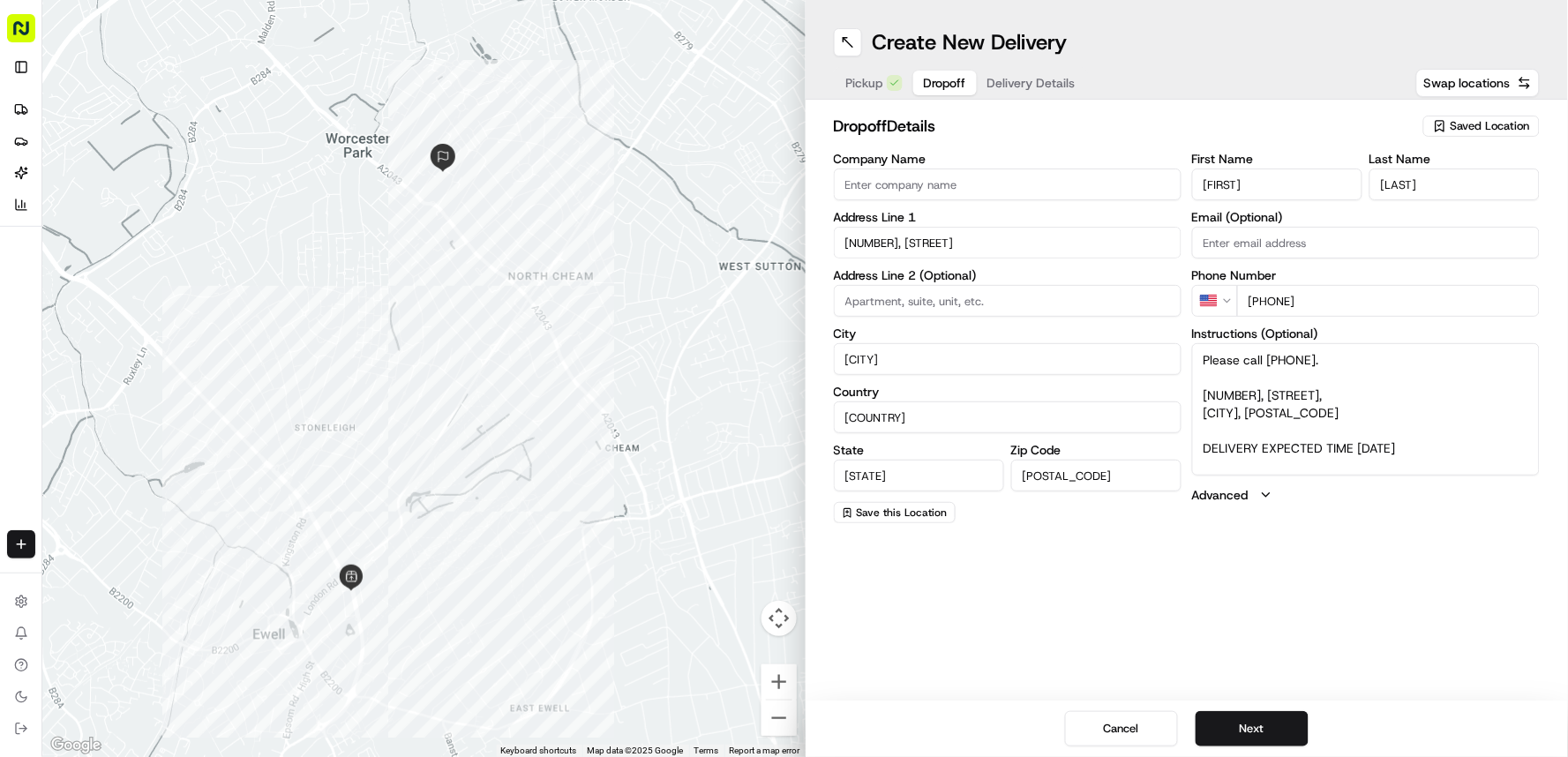click on "Please call [PHONE].
[NUMBER], [STREET],
[CITY], [POSTAL_CODE]
DELIVERY EXPECTED TIME [DATE]" at bounding box center [1366, 409] 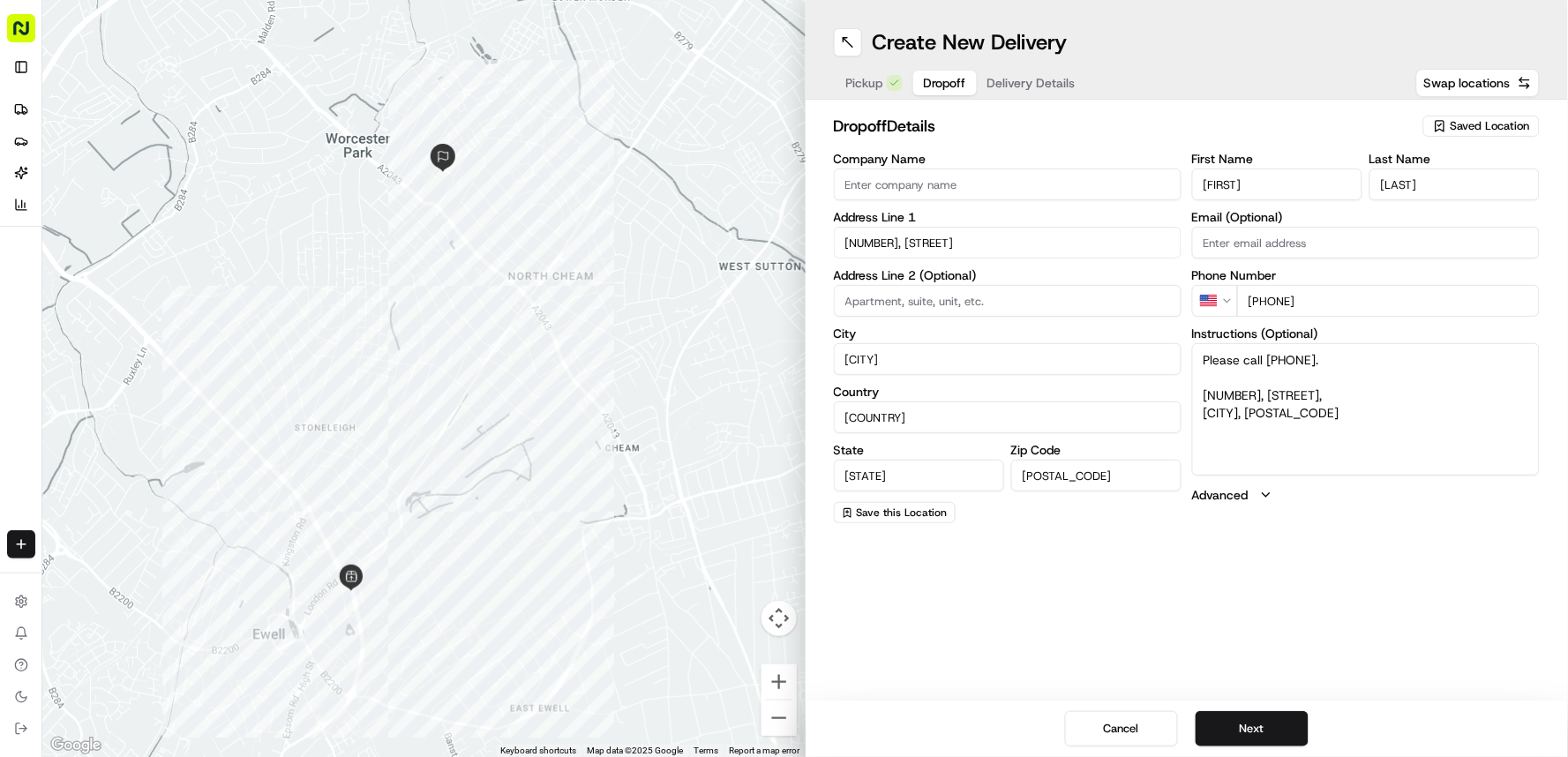 type on "Please call [PHONE].
[NUMBER], [STREET],
[CITY], [POSTAL_CODE]" 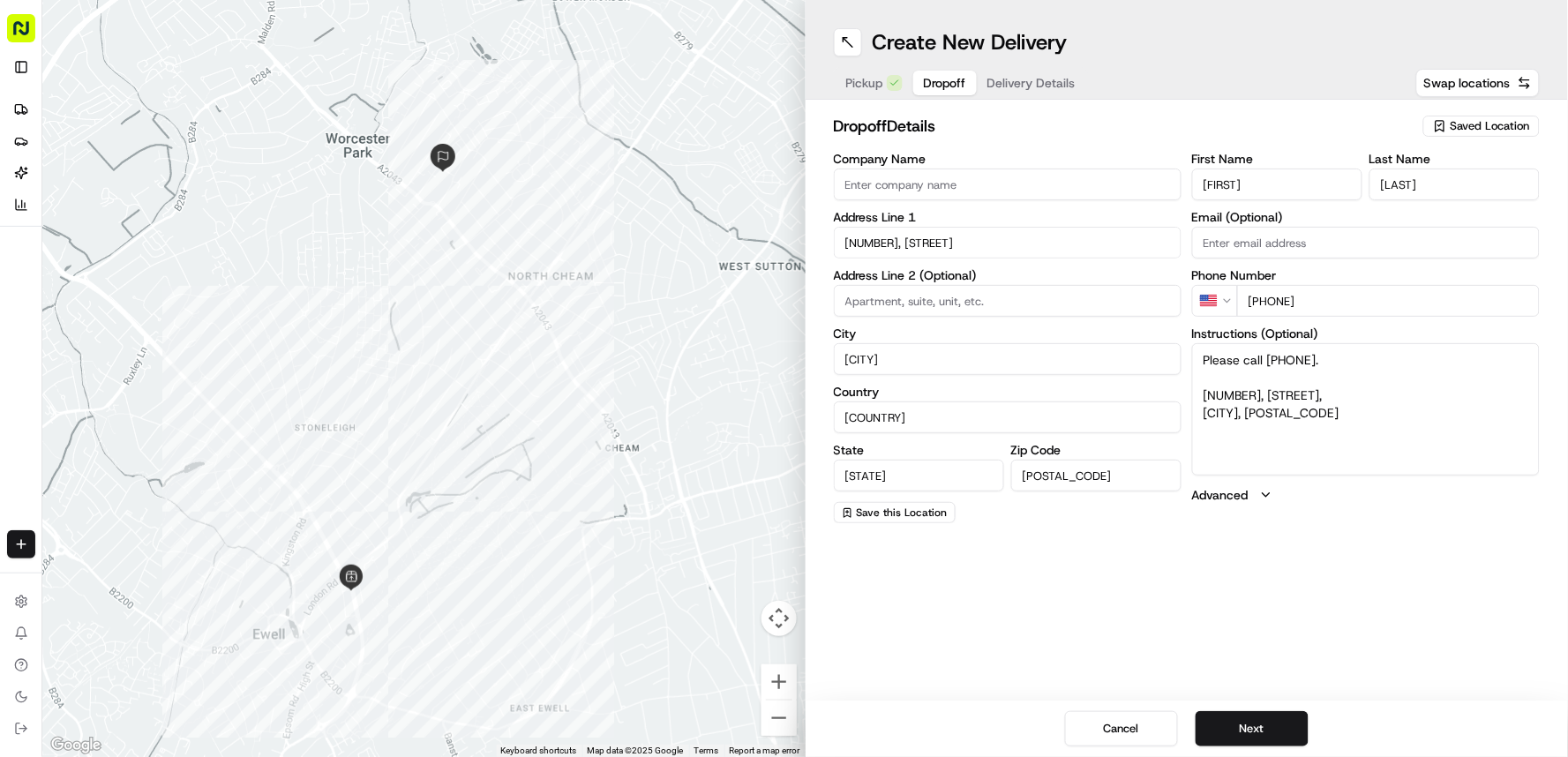 click on "Address Line 1 [NUMBER], [STREET] Address Line 2 (Optional) City [CITY] Country [COUNTRY] State [STATE] Zip Code" at bounding box center [784, 378] 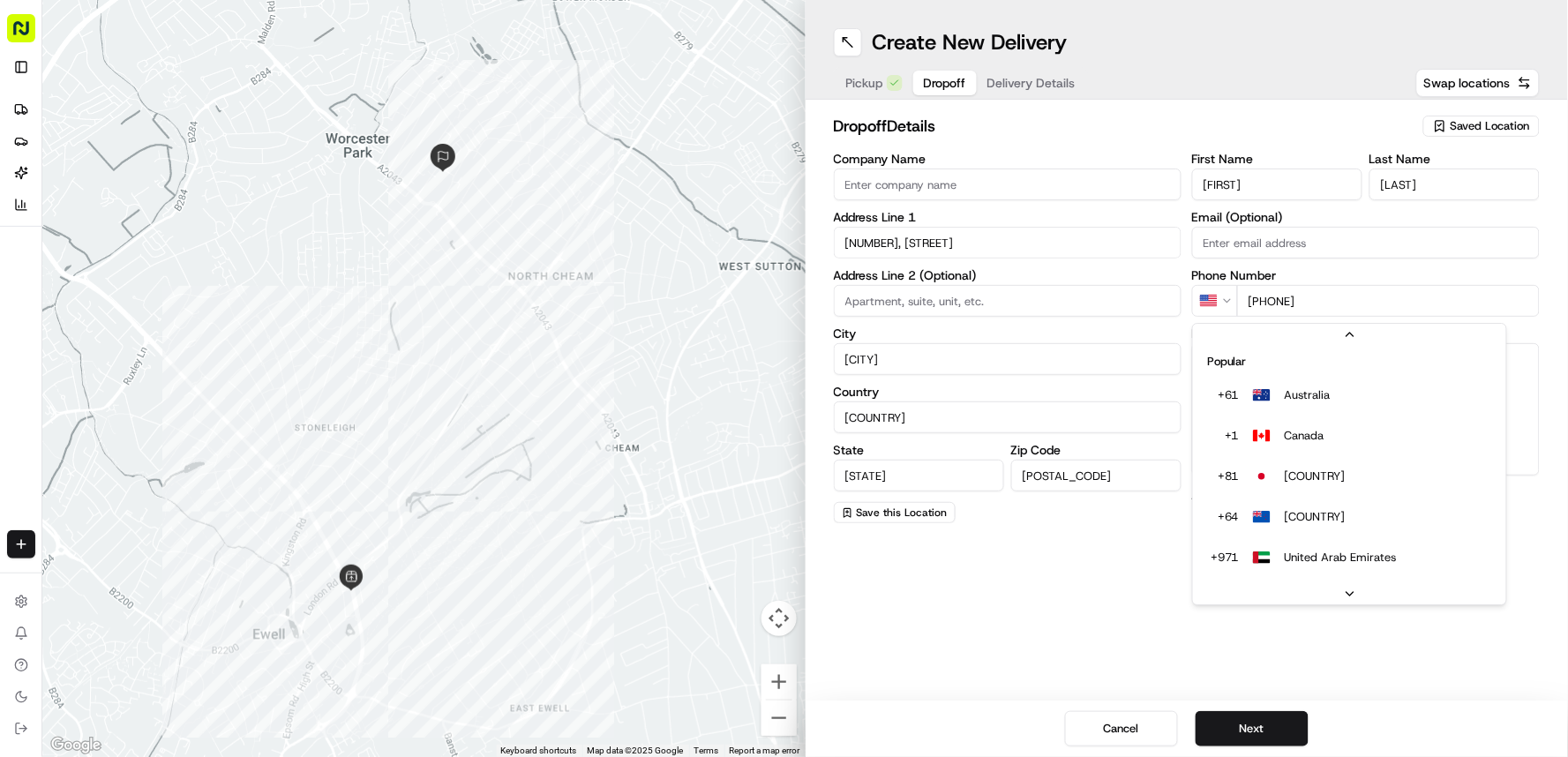 scroll, scrollTop: 55, scrollLeft: 0, axis: vertical 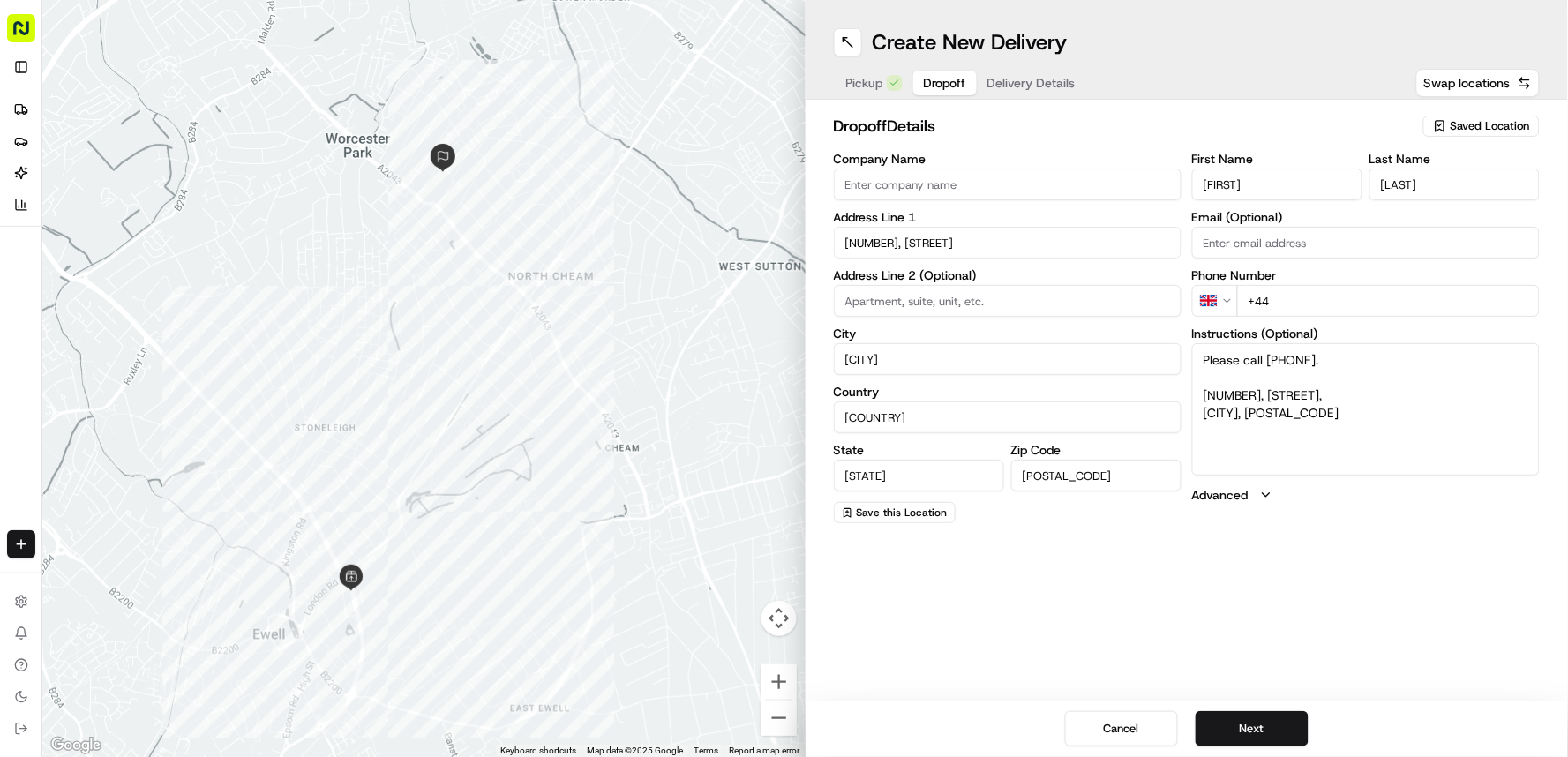 click on "Please call [PHONE].
[NUMBER], [STREET],
[CITY], [POSTAL_CODE]" at bounding box center [1366, 409] 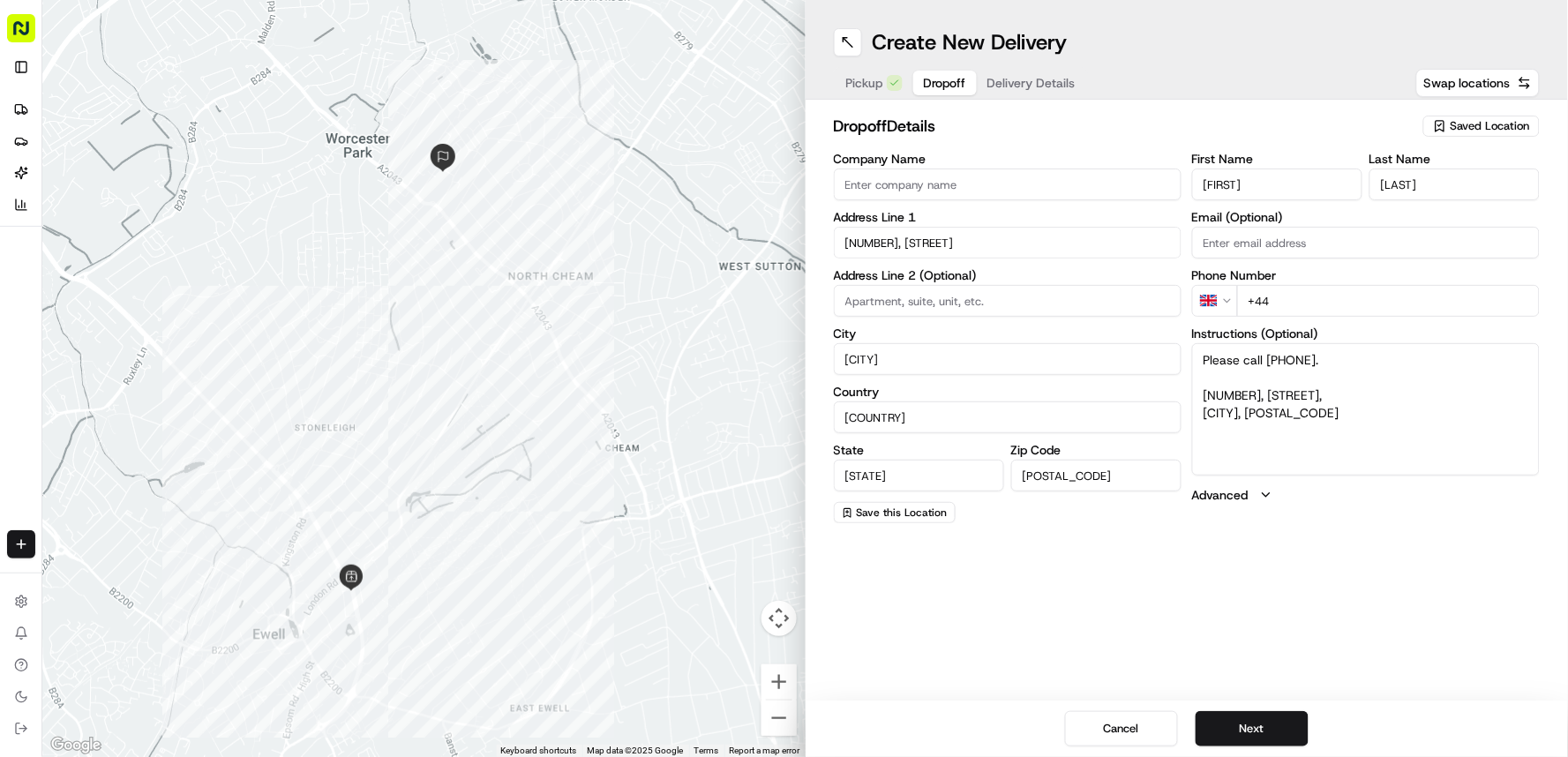 click on "+44" at bounding box center (1388, 301) 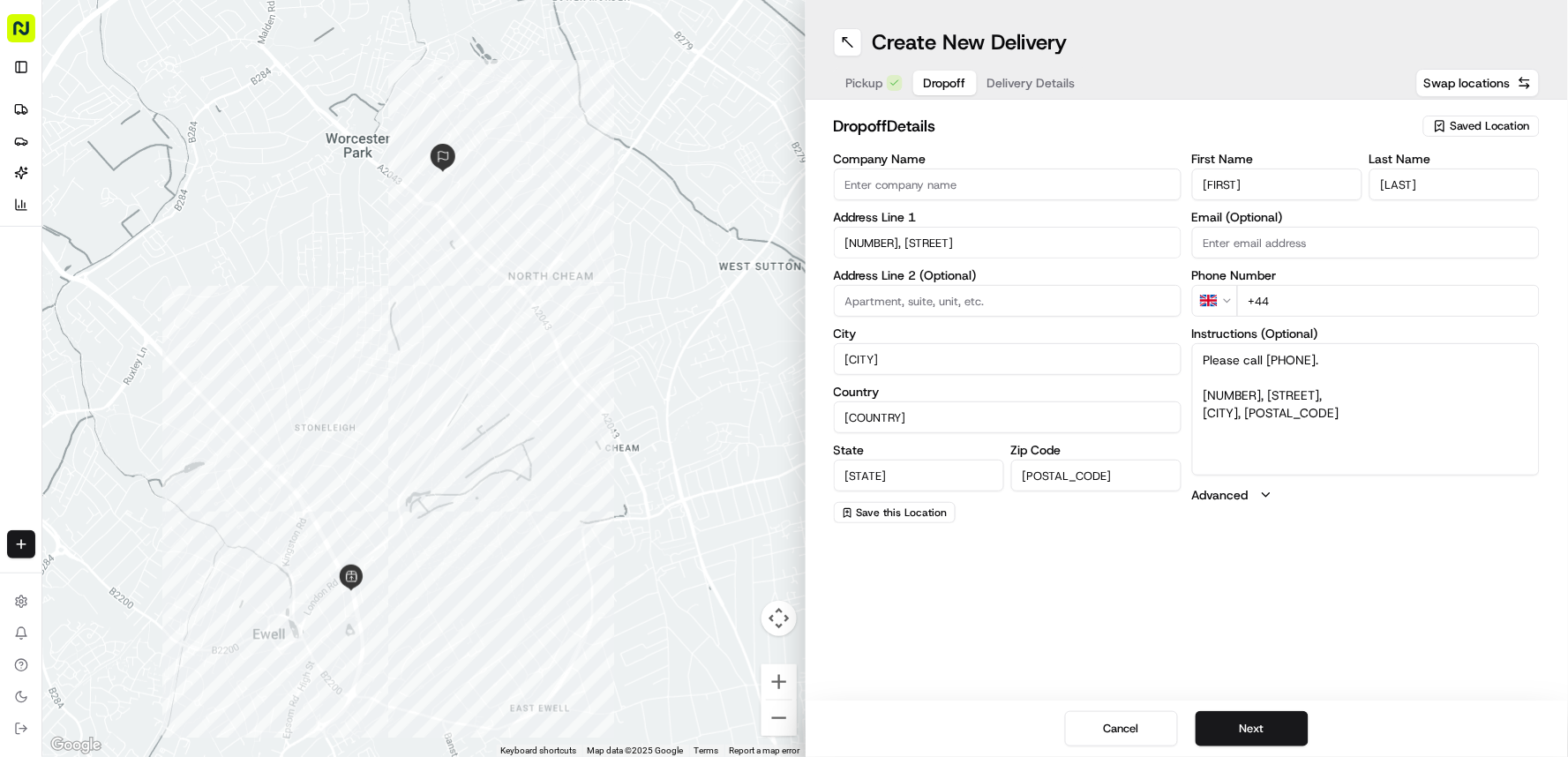 paste on "[PHONE]" 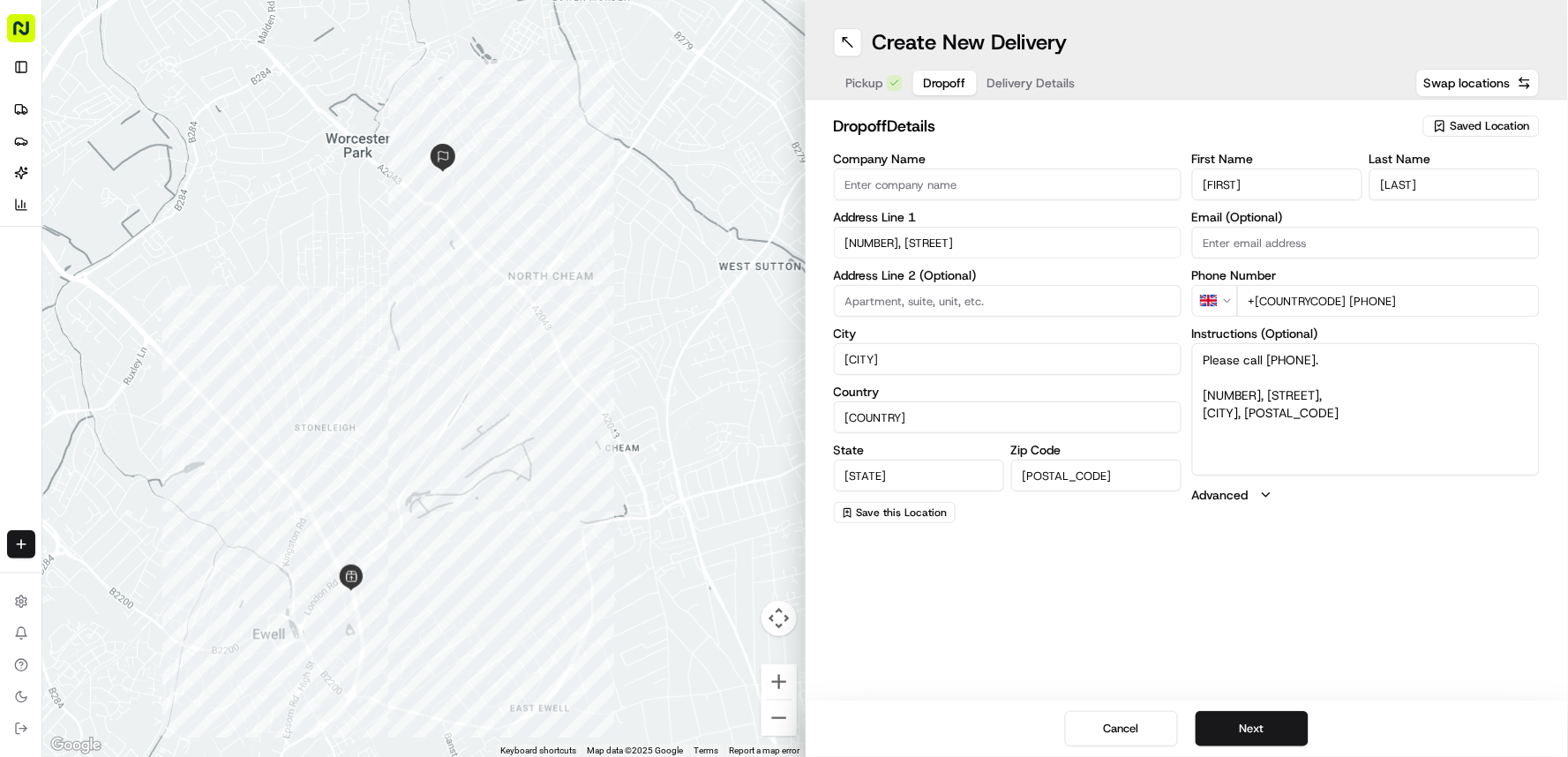 type on "+[COUNTRYCODE] [PHONE]" 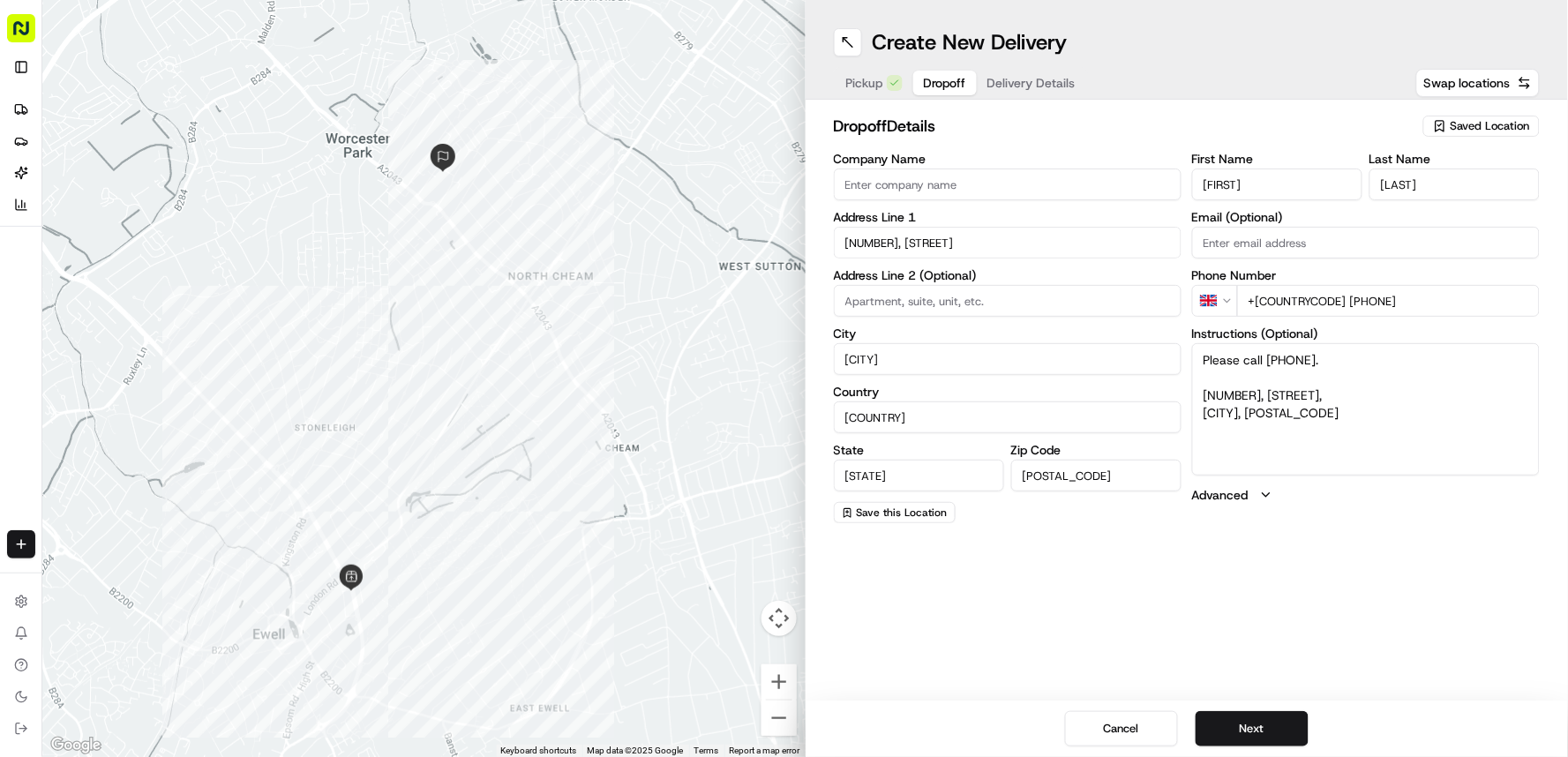 drag, startPoint x: 1194, startPoint y: 398, endPoint x: 1389, endPoint y: 426, distance: 197 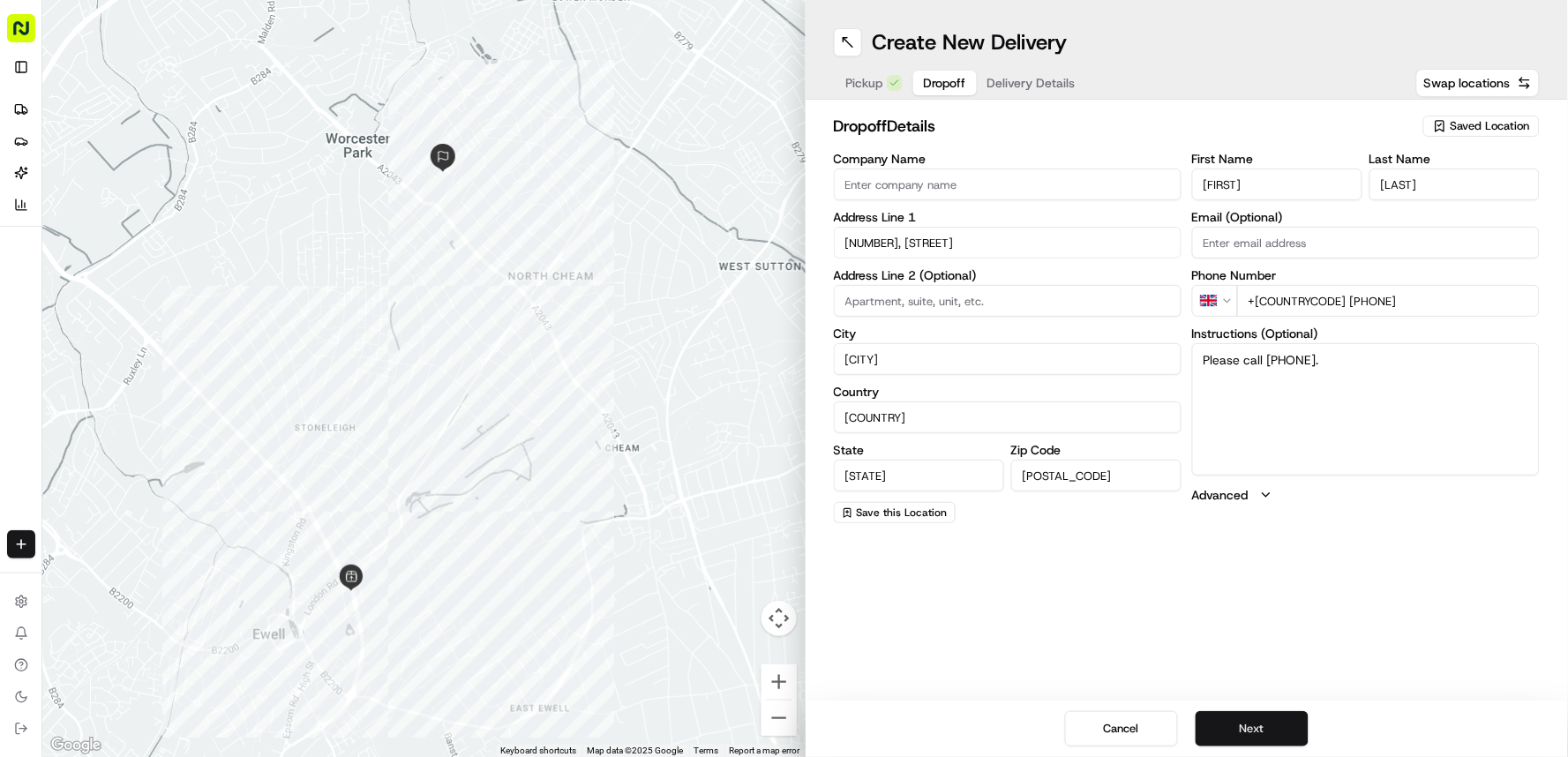 type on "Please call [PHONE]." 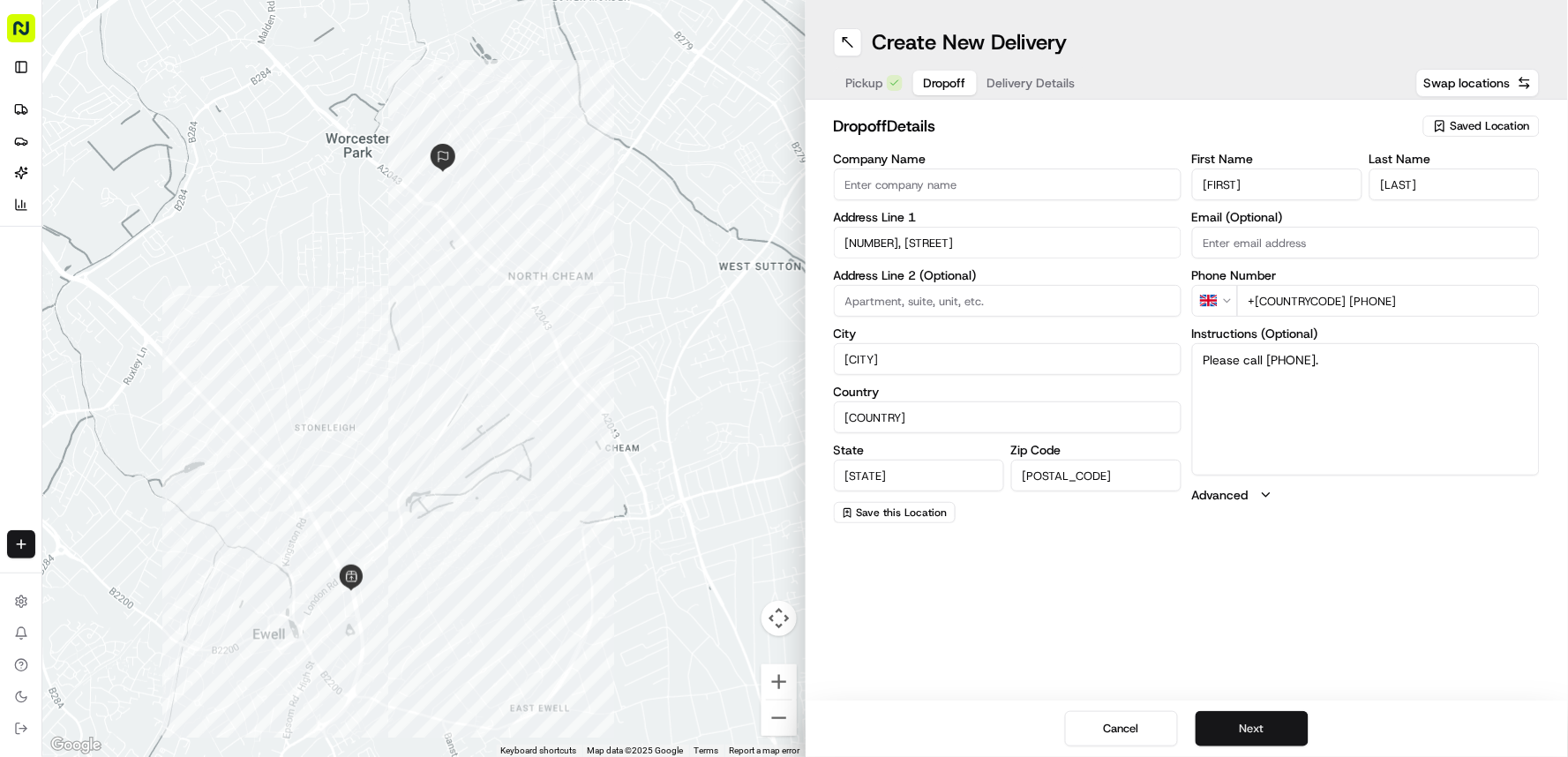 click on "Next" at bounding box center (1252, 729) 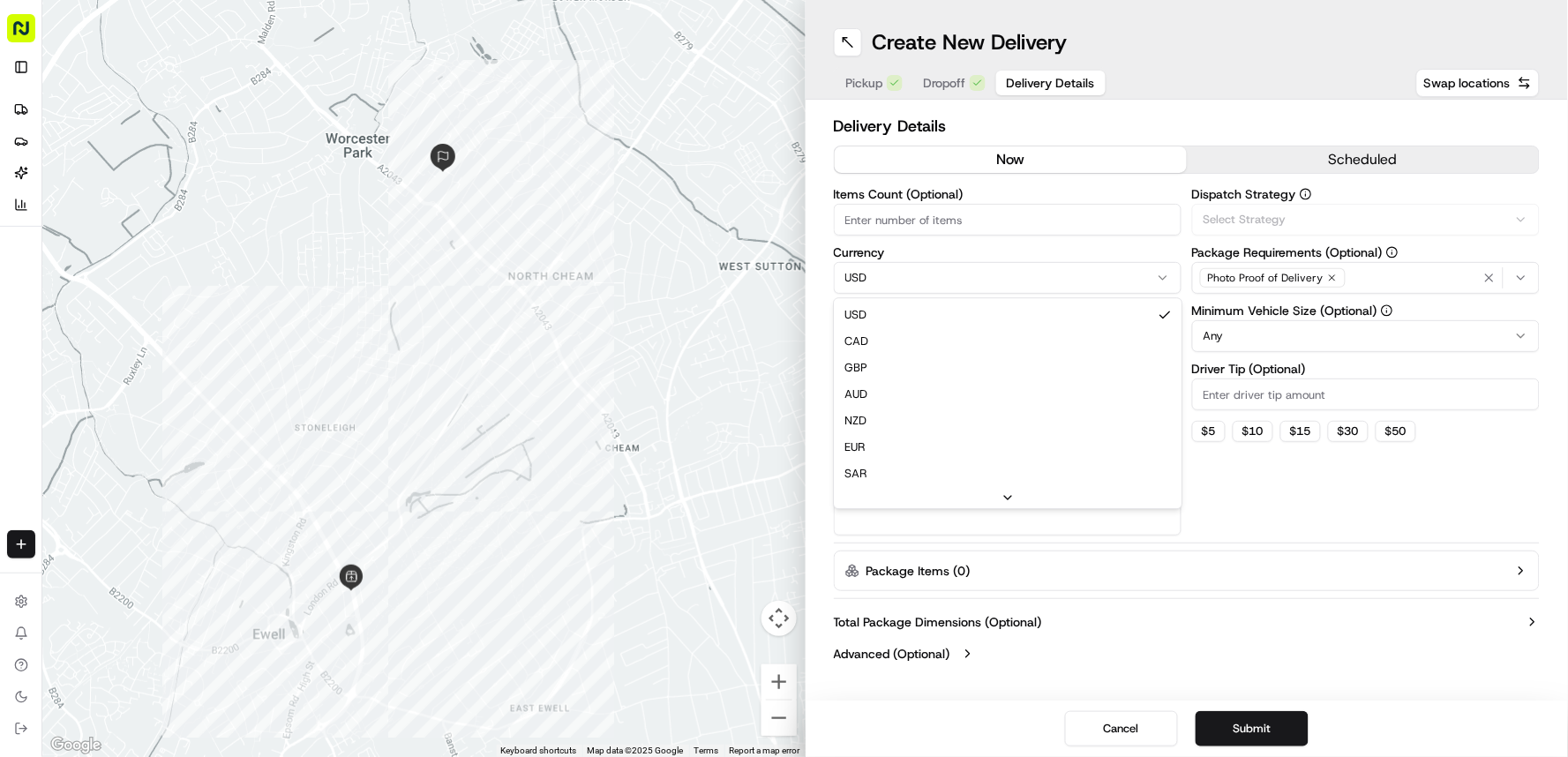 click on "Items Count (Optional) Currency USD USD CAD GBP AUD NZD EUR SAR MXN AED JPY Package Value Package Identifier (Optional) Dispatch Strategy Any" at bounding box center [784, 378] 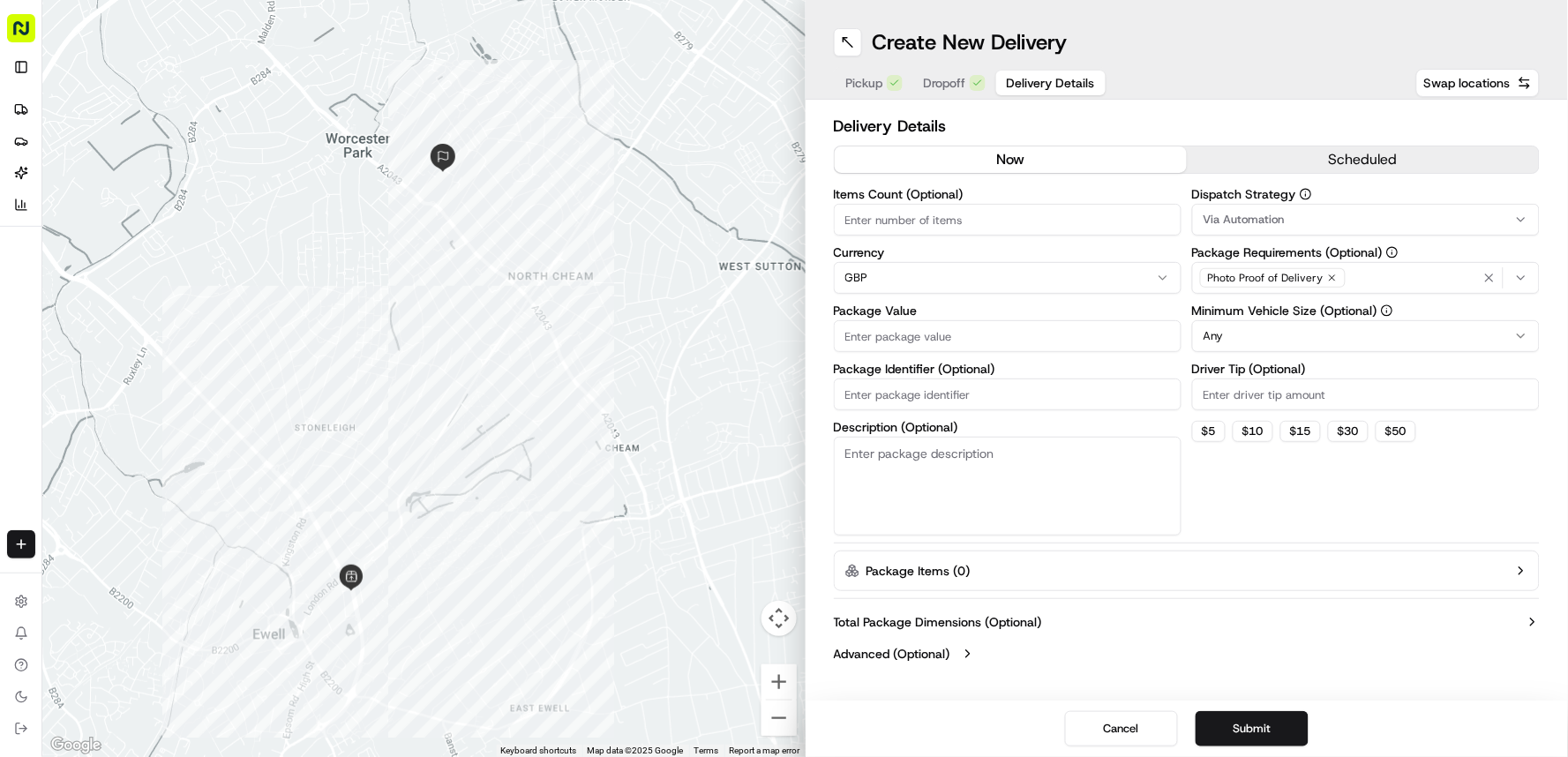 click on "Package Value" at bounding box center (1008, 336) 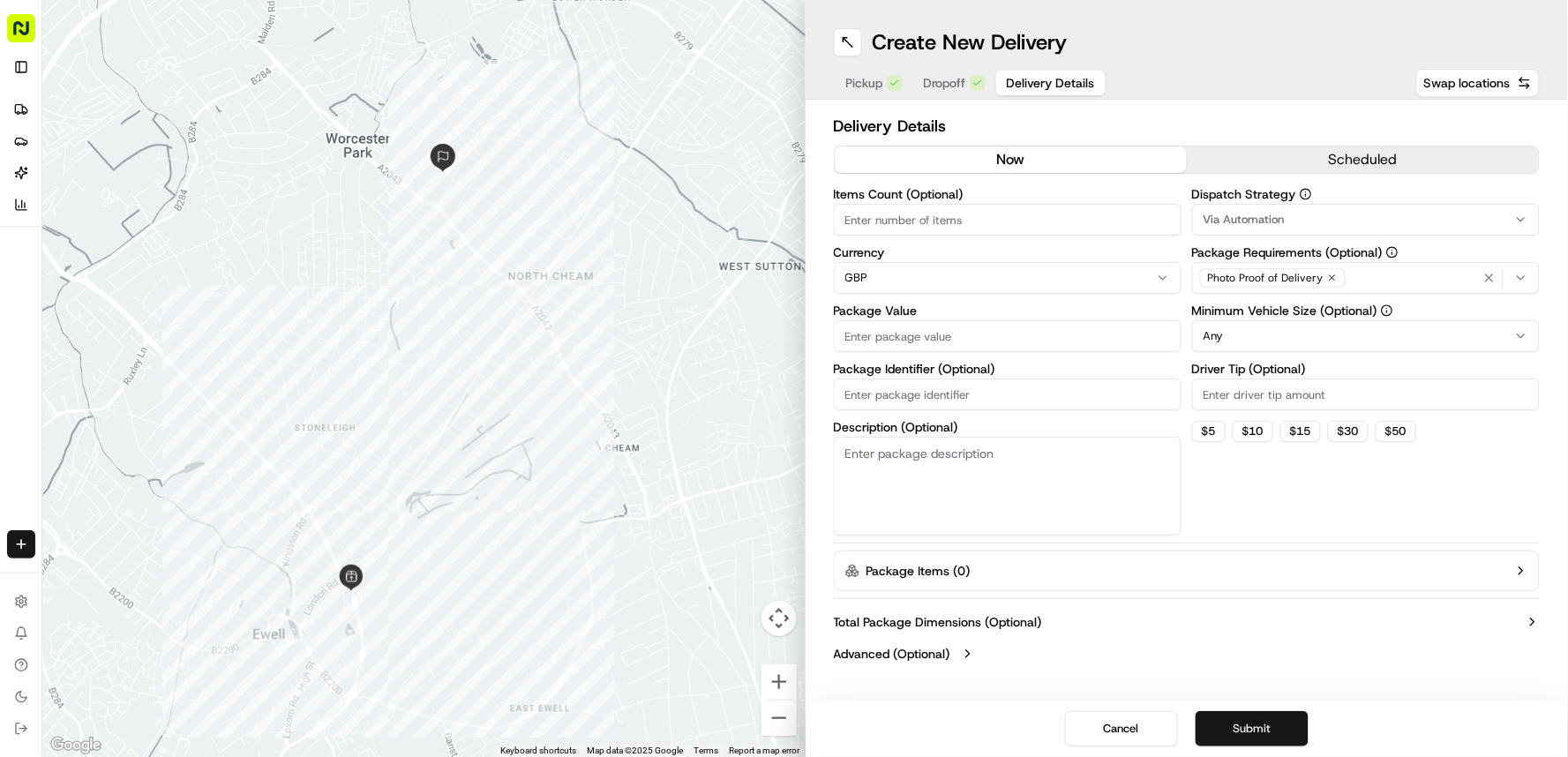 type on "[PRICE]" 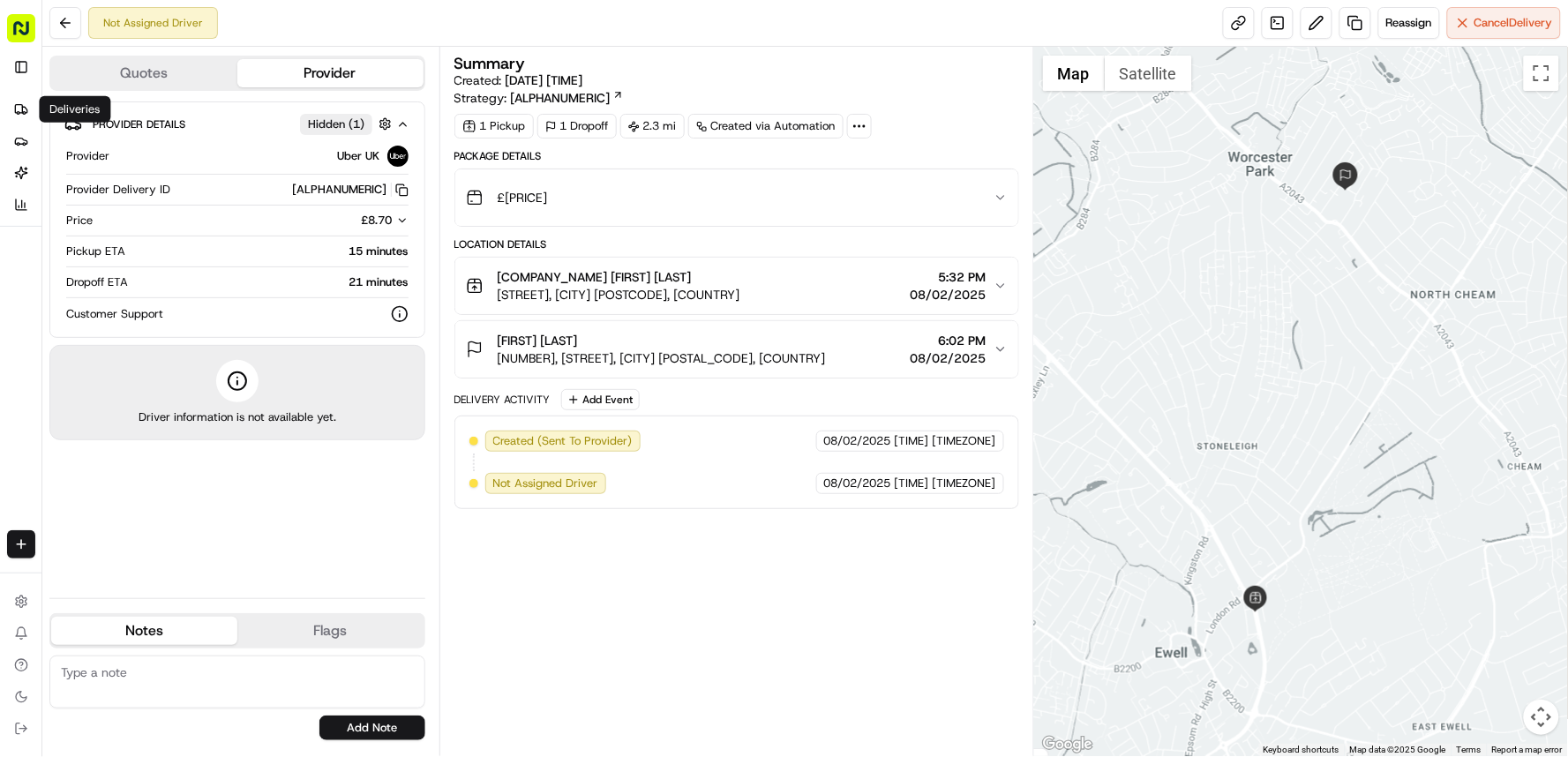 drag, startPoint x: 16, startPoint y: 109, endPoint x: 39, endPoint y: 155, distance: 51.429563 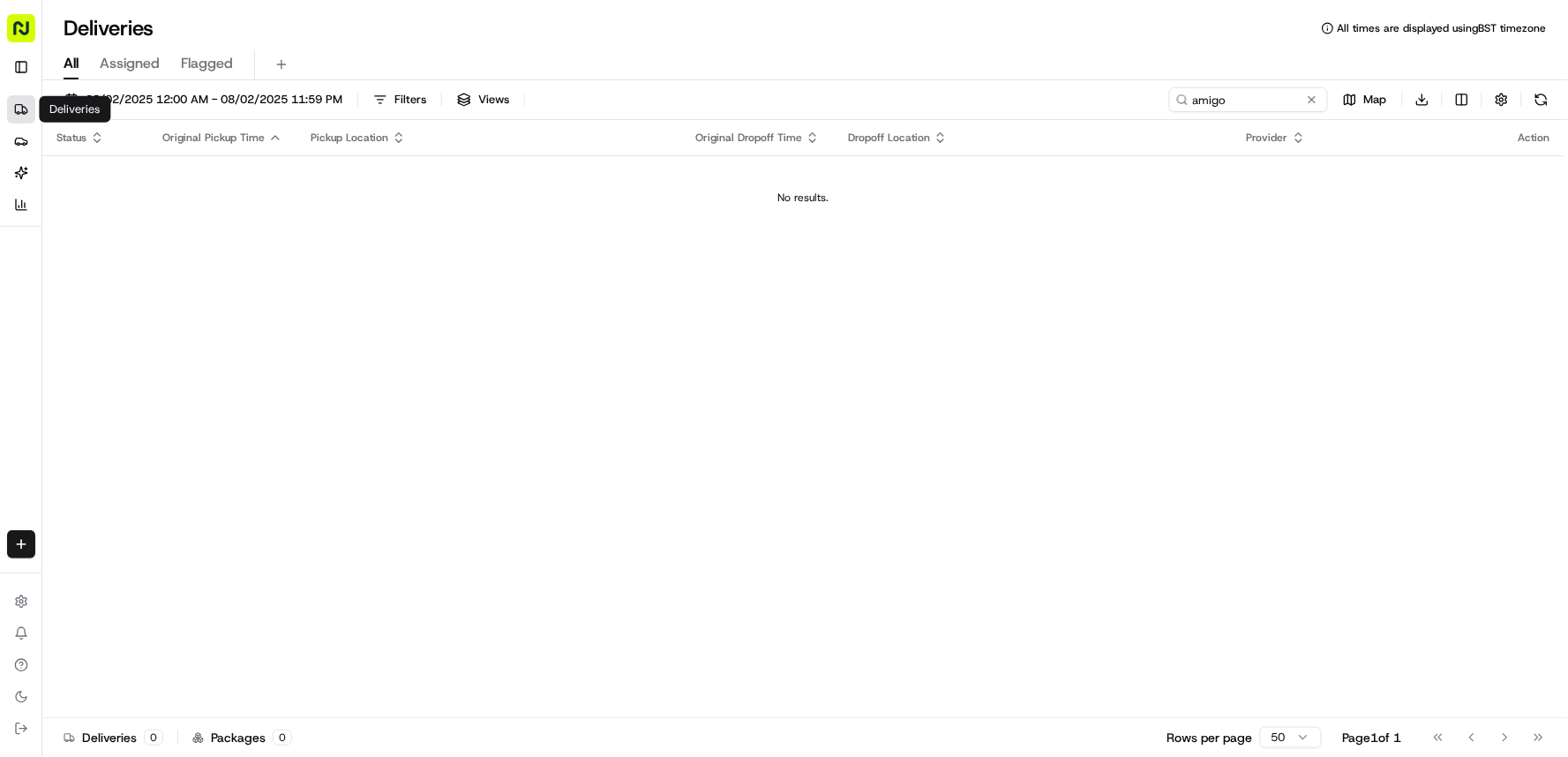 click on "[DATE] [TIME] - [DATE] [TIME] Filters Views [COMPANY_NAME] Map Download Status Original Pickup Time Pickup Location Original Dropoff Time Dropoff Location Provider Action No results. Deliveries 0 Packages 0 Rows per page 50 Page  1  of   1 Go to first page Go to previous page Go to next page Go to last page" at bounding box center [805, 420] 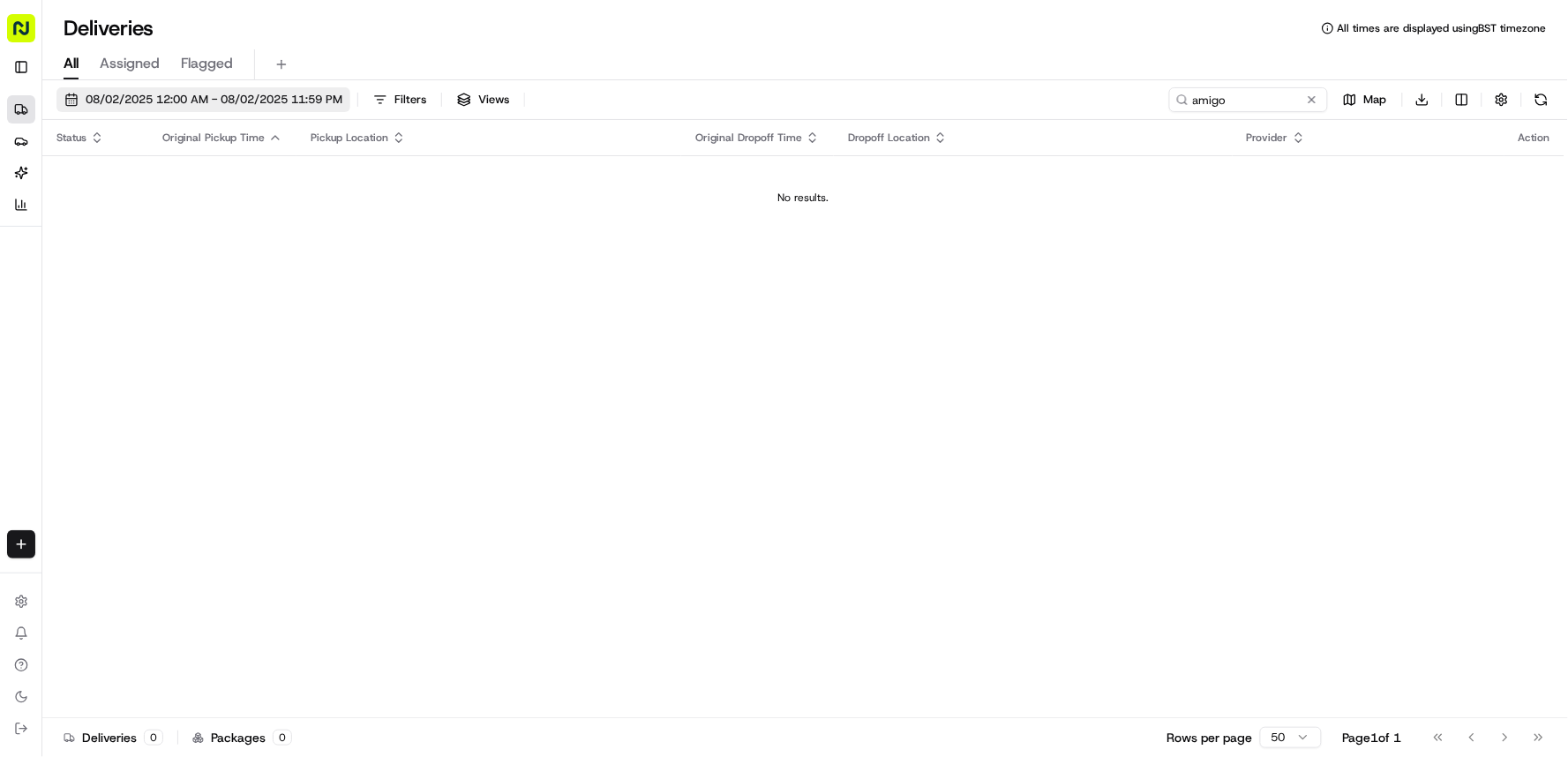 click on "08/02/2025 12:00 AM - 08/02/2025 11:59 PM" at bounding box center (214, 100) 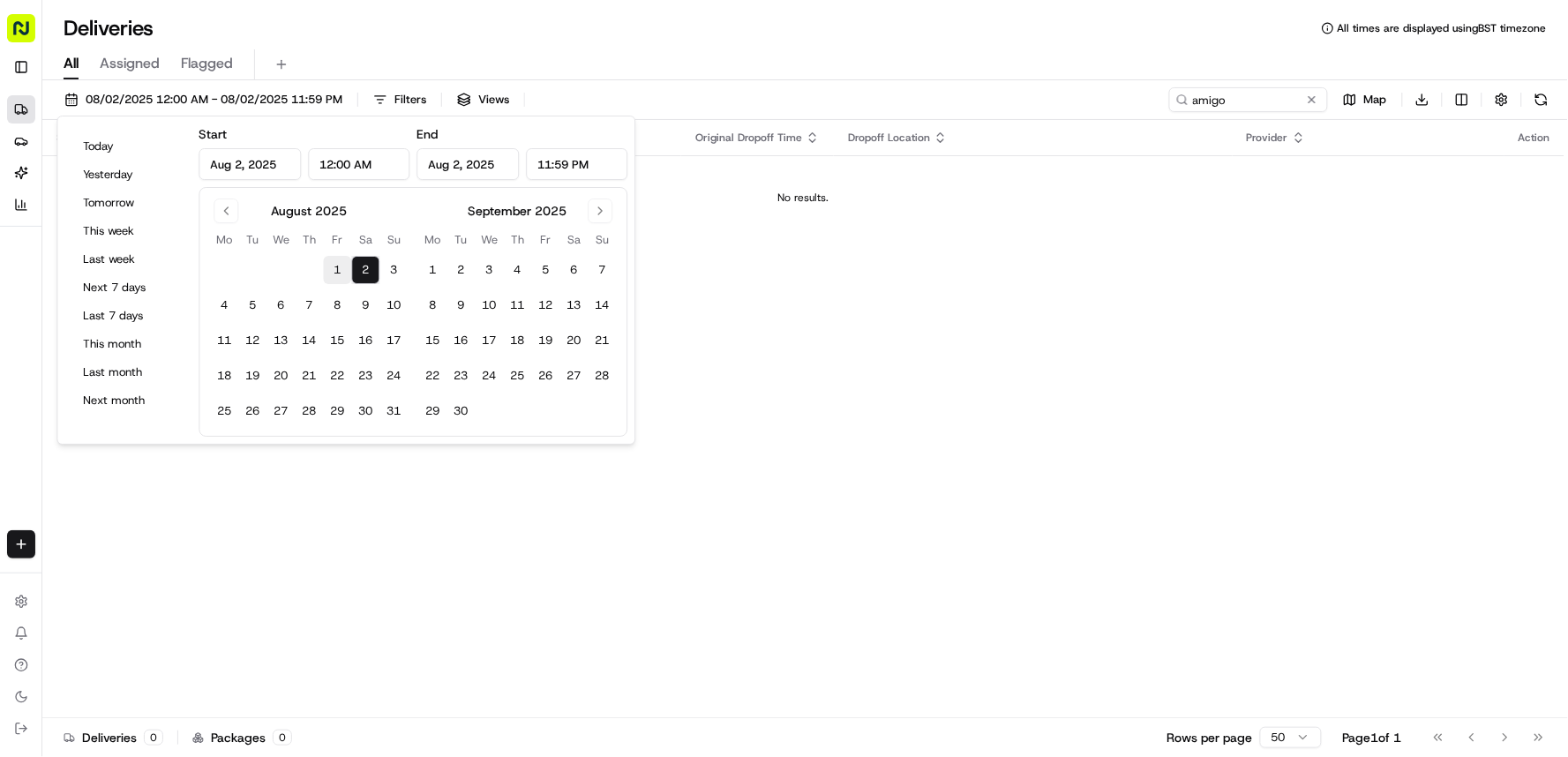 click on "1" at bounding box center (337, 270) 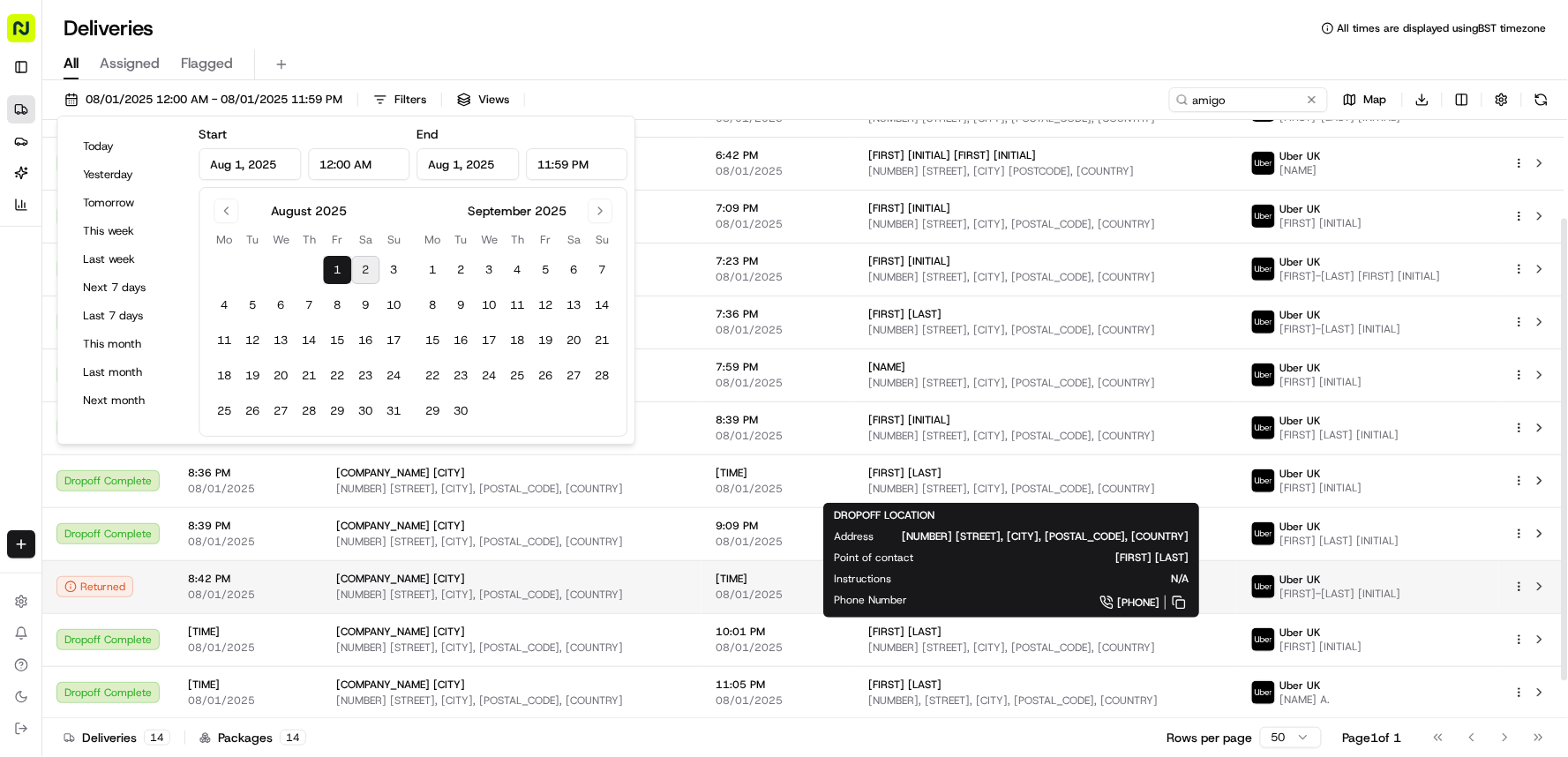 scroll, scrollTop: 0, scrollLeft: 0, axis: both 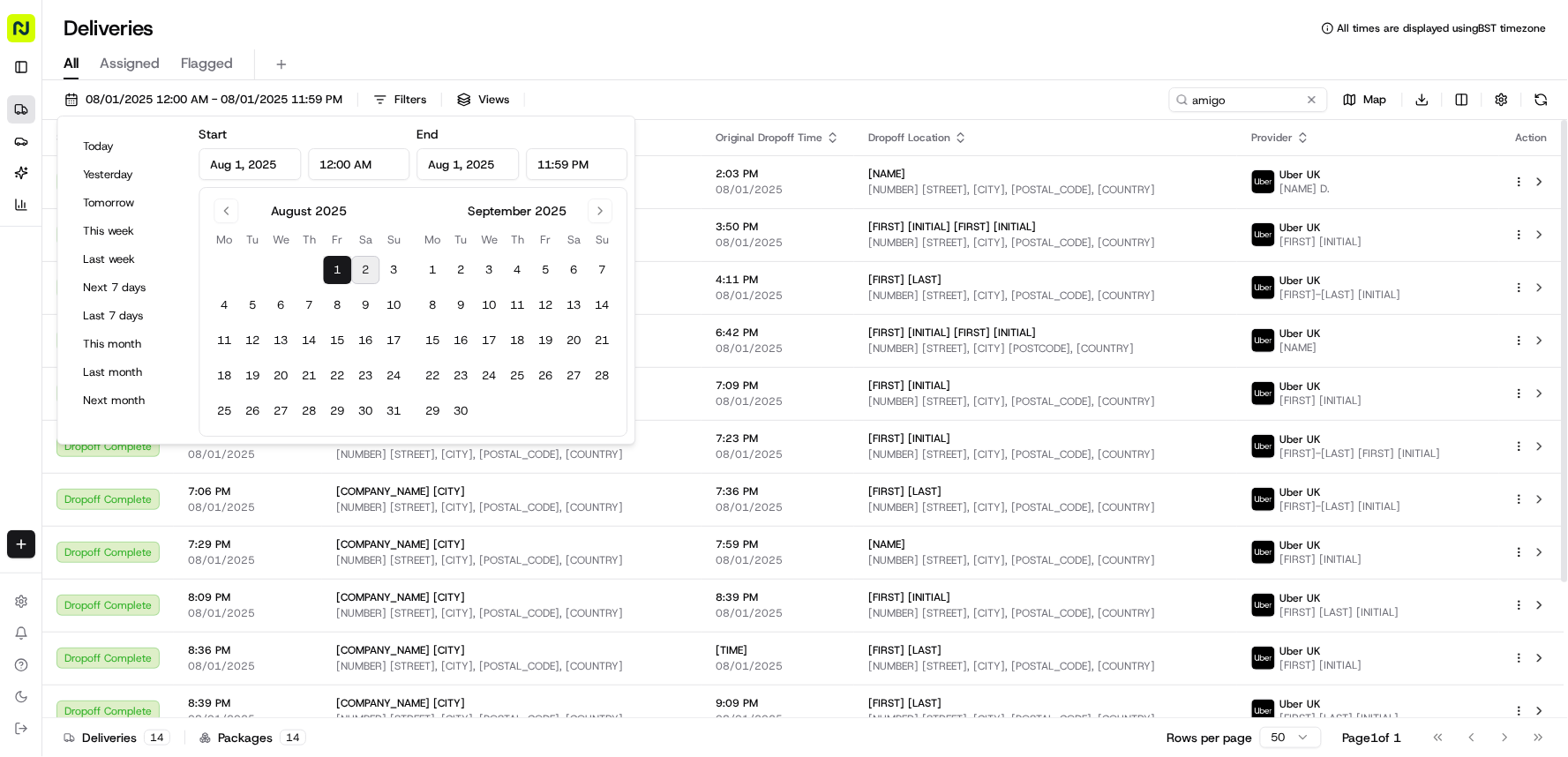 click on "2" at bounding box center [365, 270] 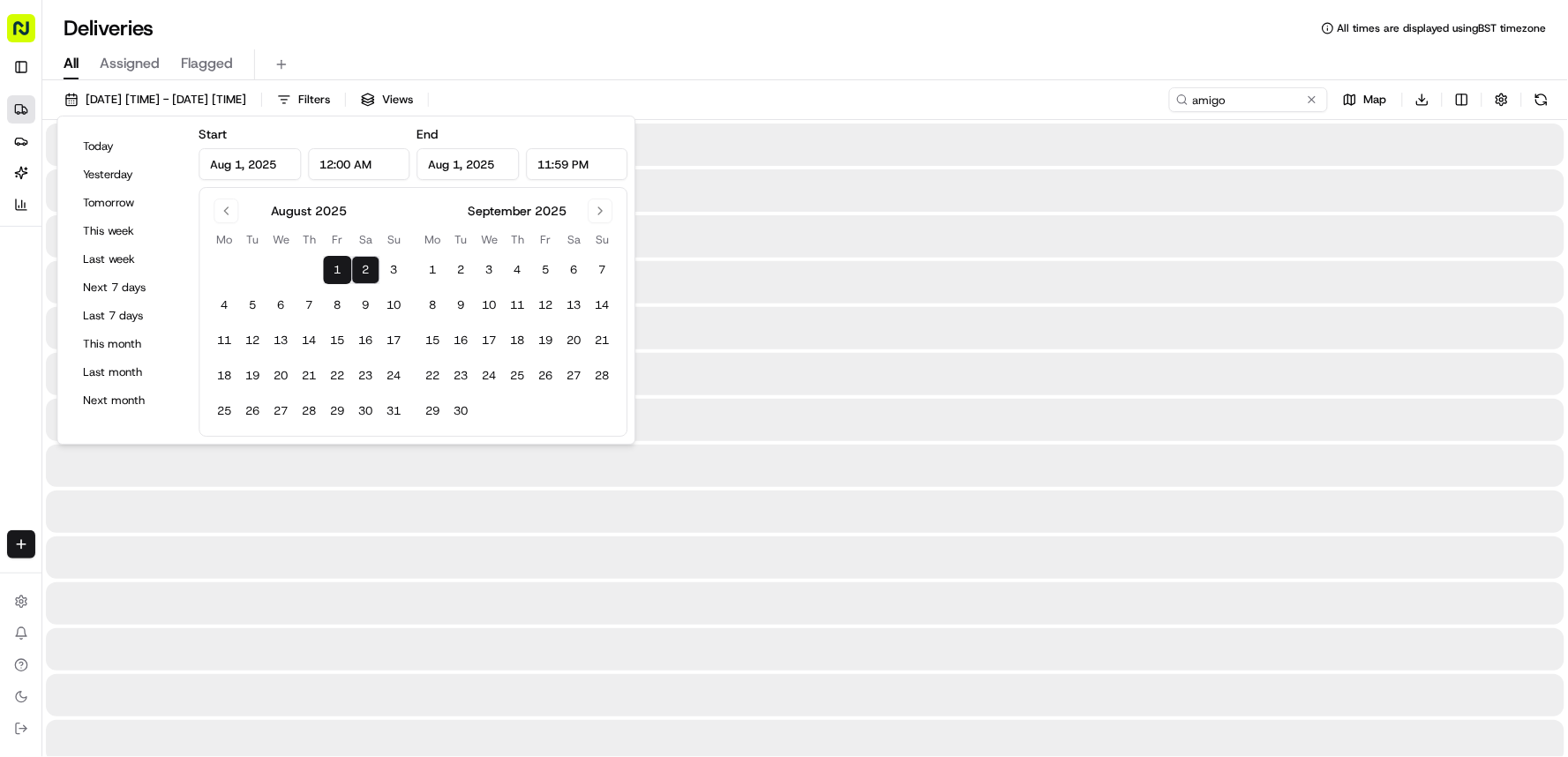 type on "Aug 2, 2025" 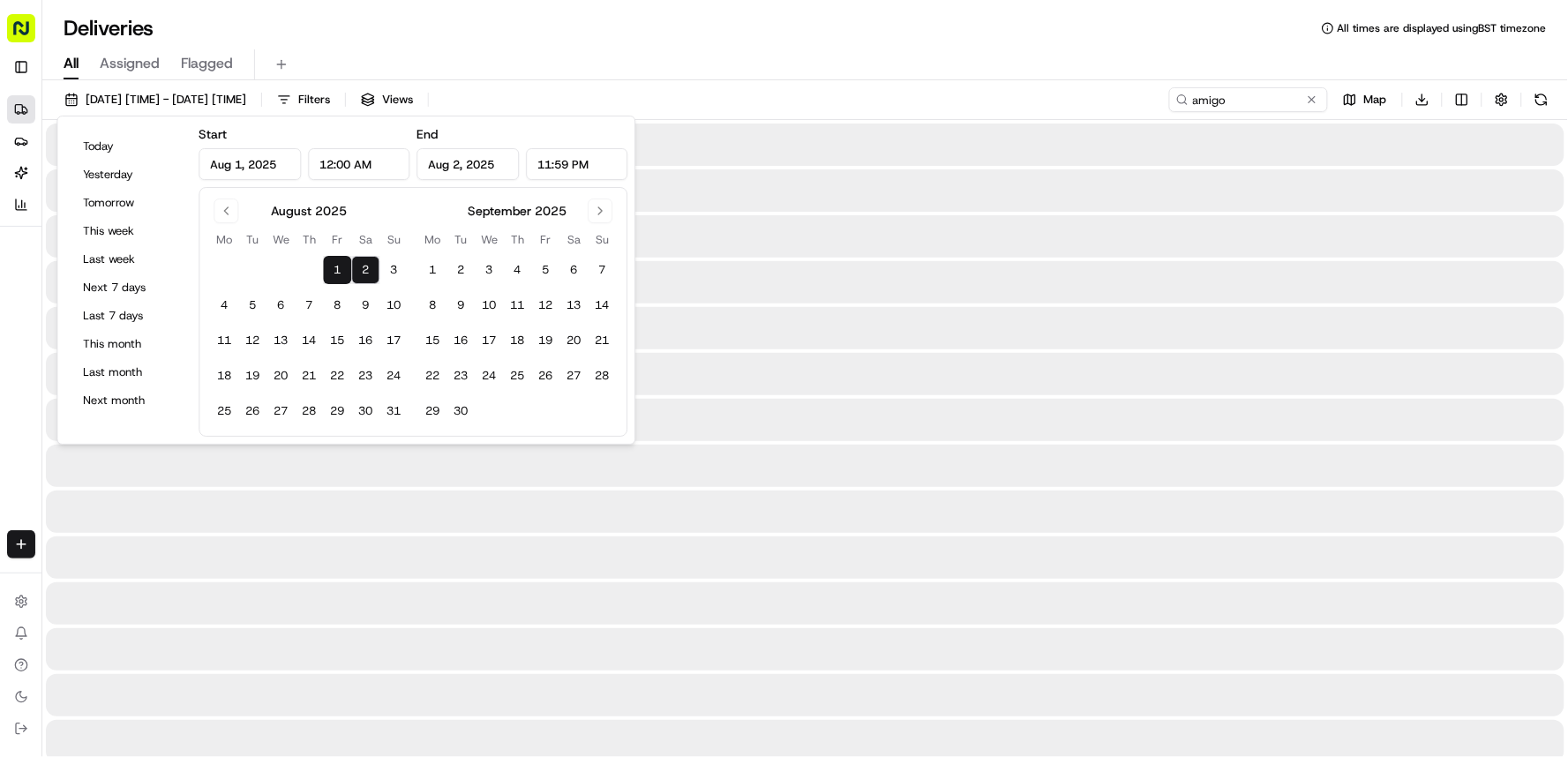 click on "2" at bounding box center (365, 270) 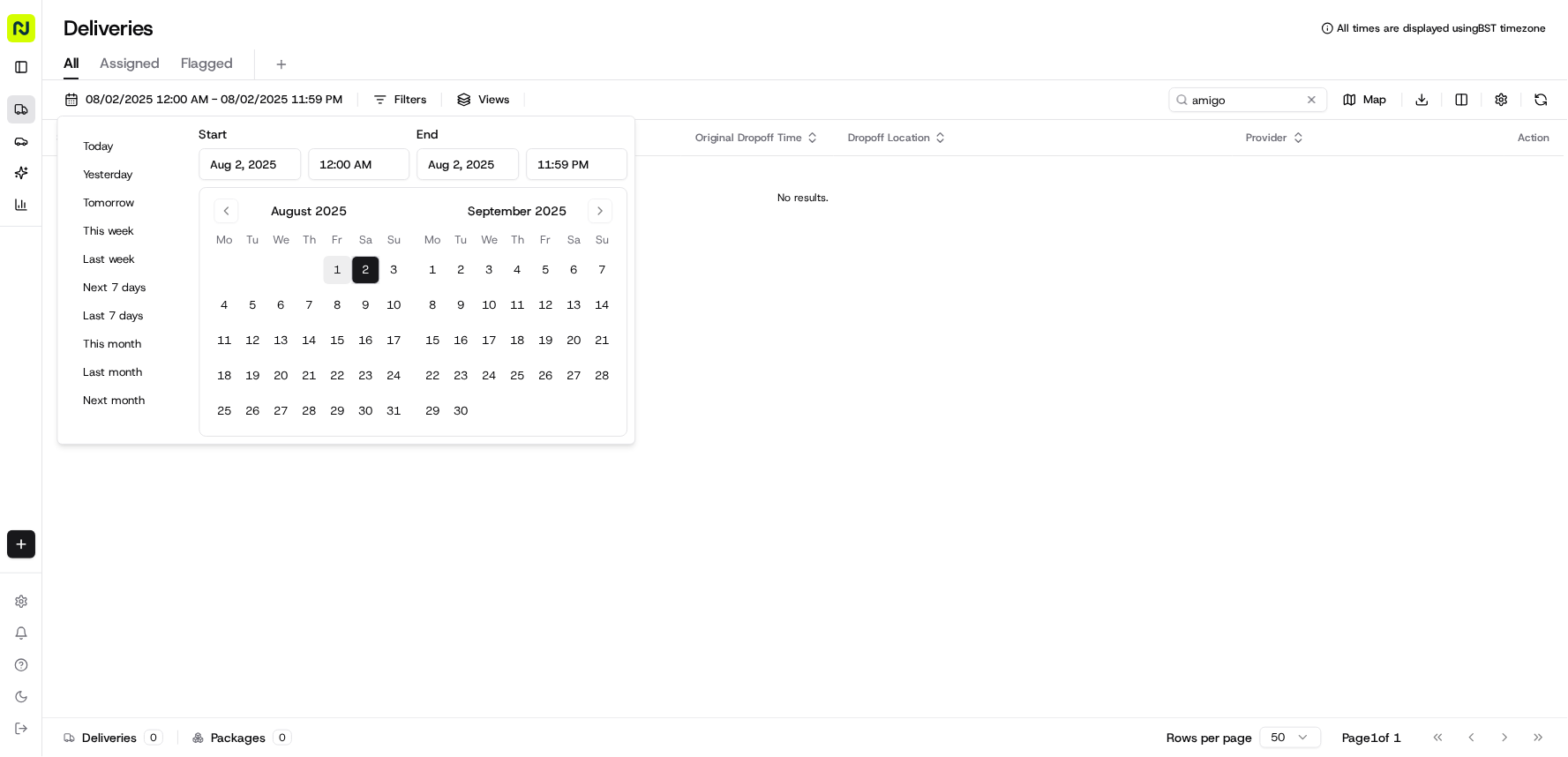 click on "1" at bounding box center (337, 270) 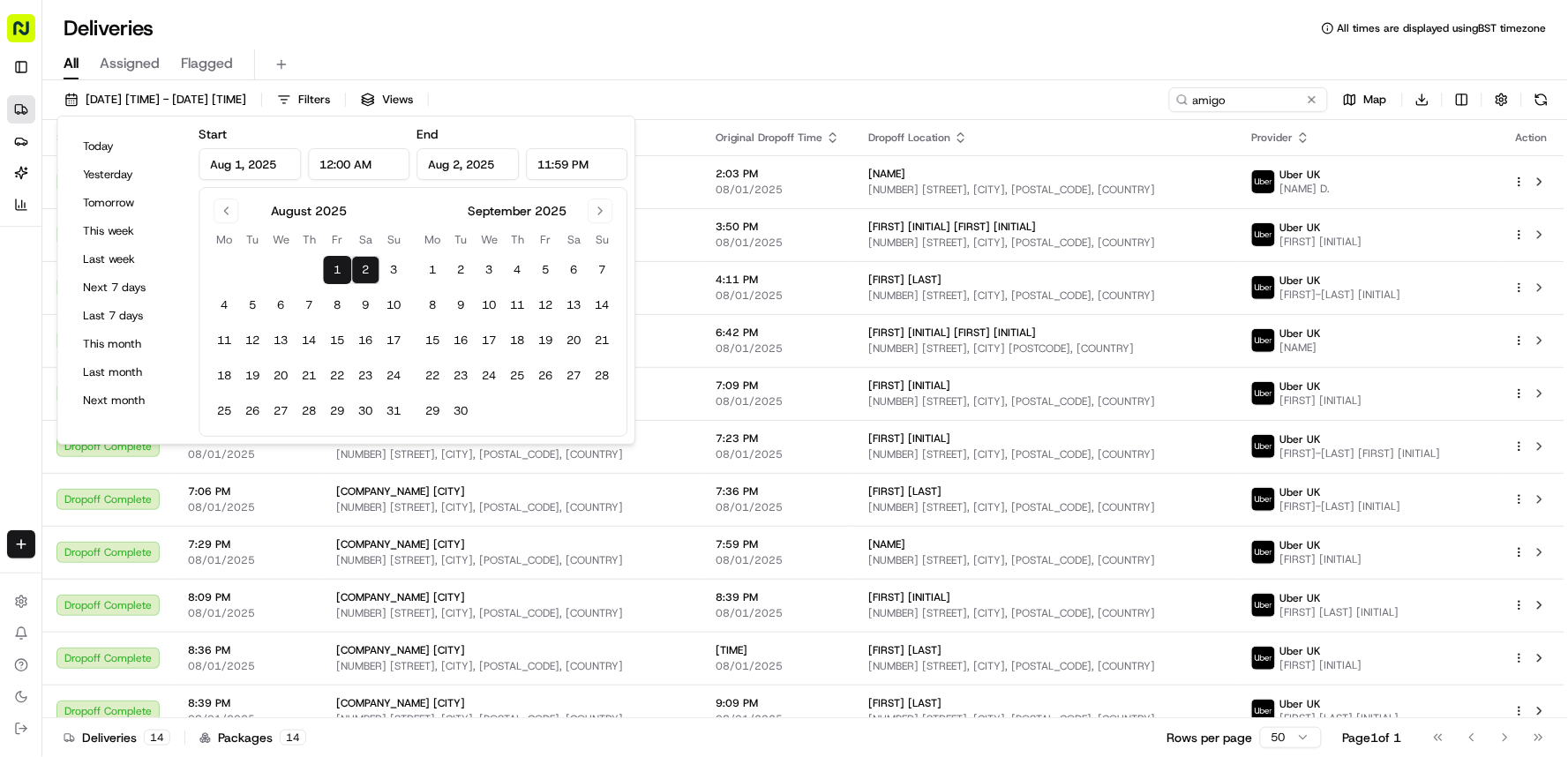 click on "All Assigned Flagged" at bounding box center [805, 64] 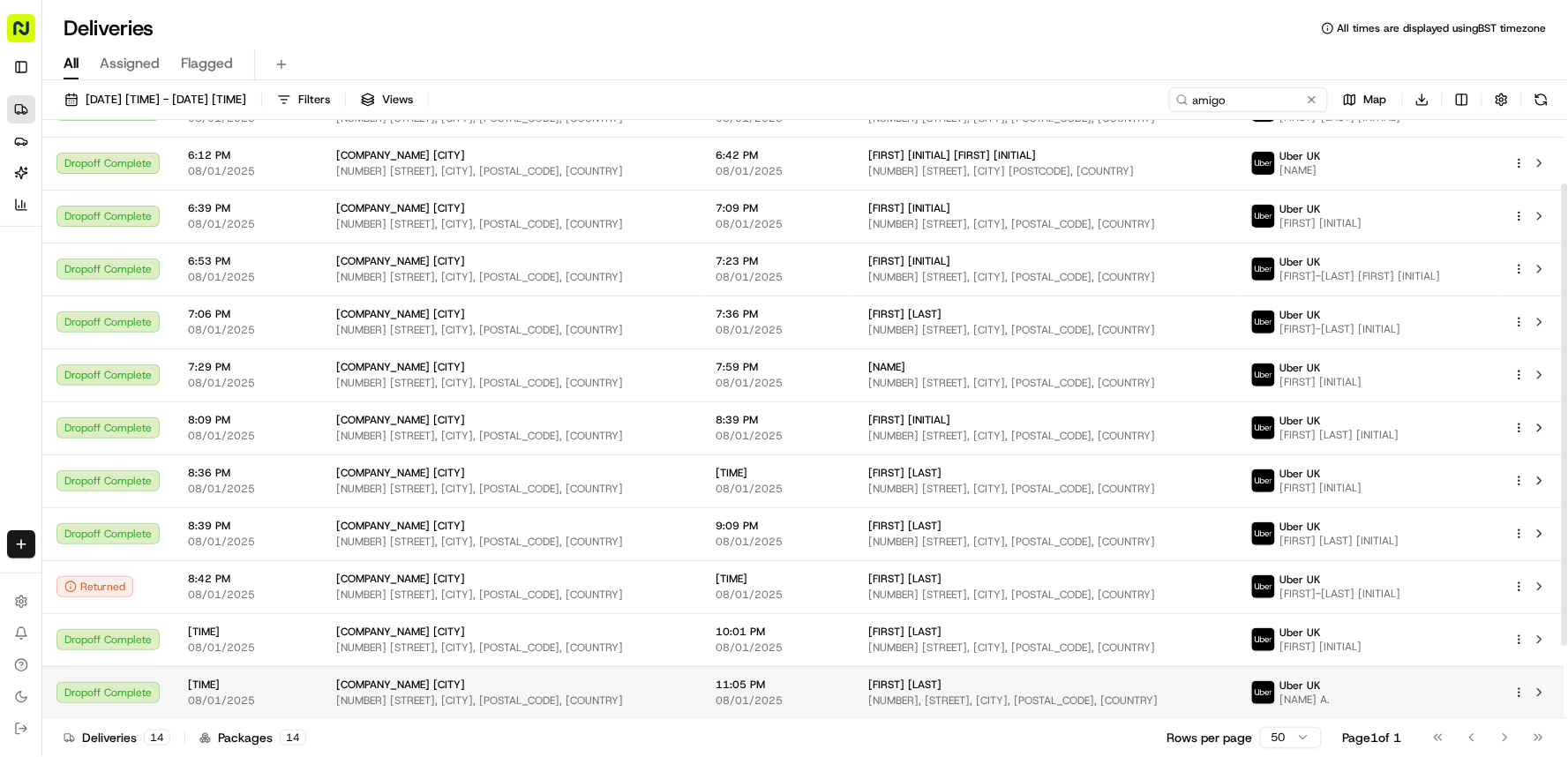 scroll, scrollTop: 0, scrollLeft: 0, axis: both 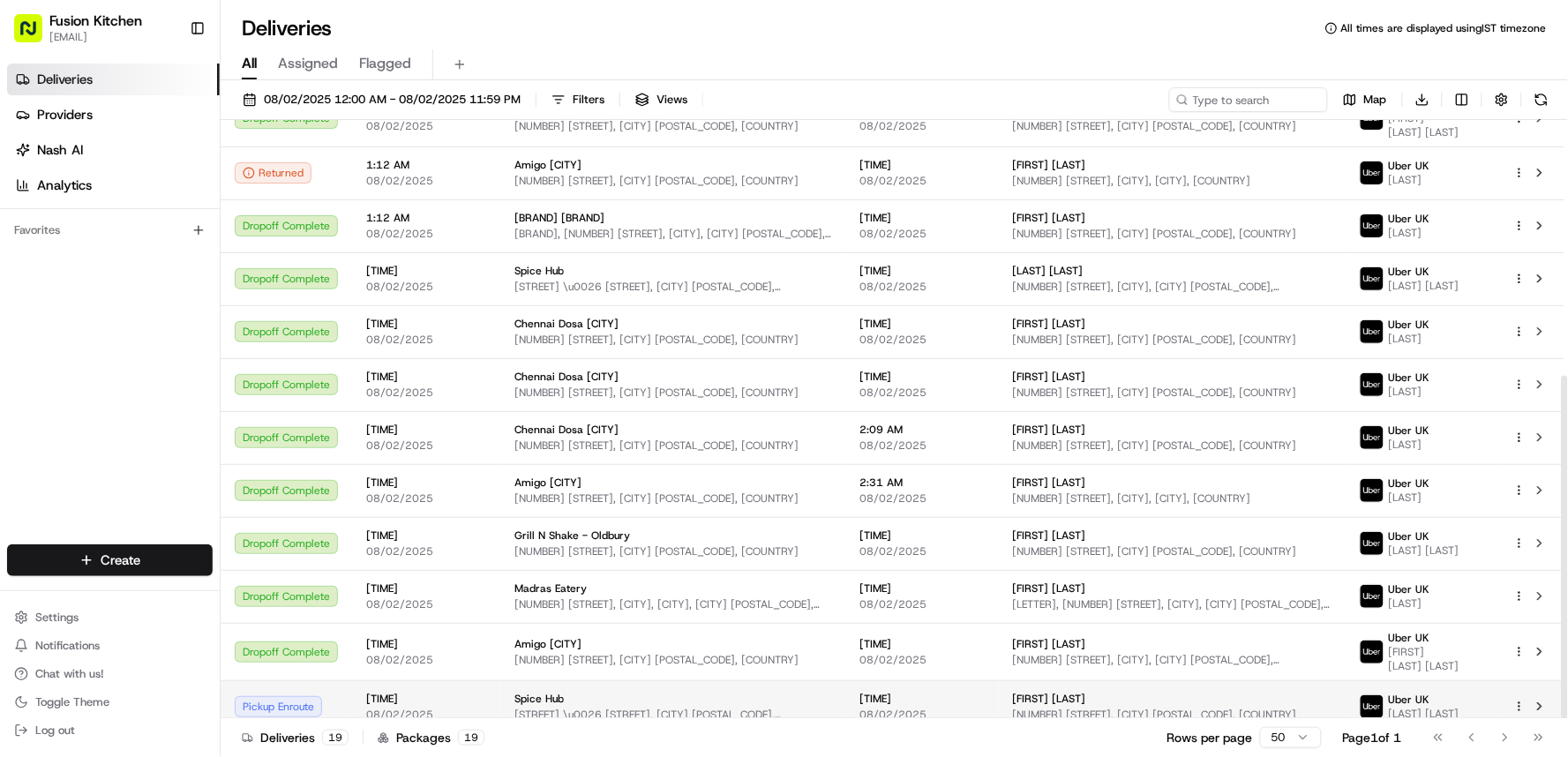 click on "[STREET], [CITY] [POSTCODE], [COUNTRY]" at bounding box center [673, 715] 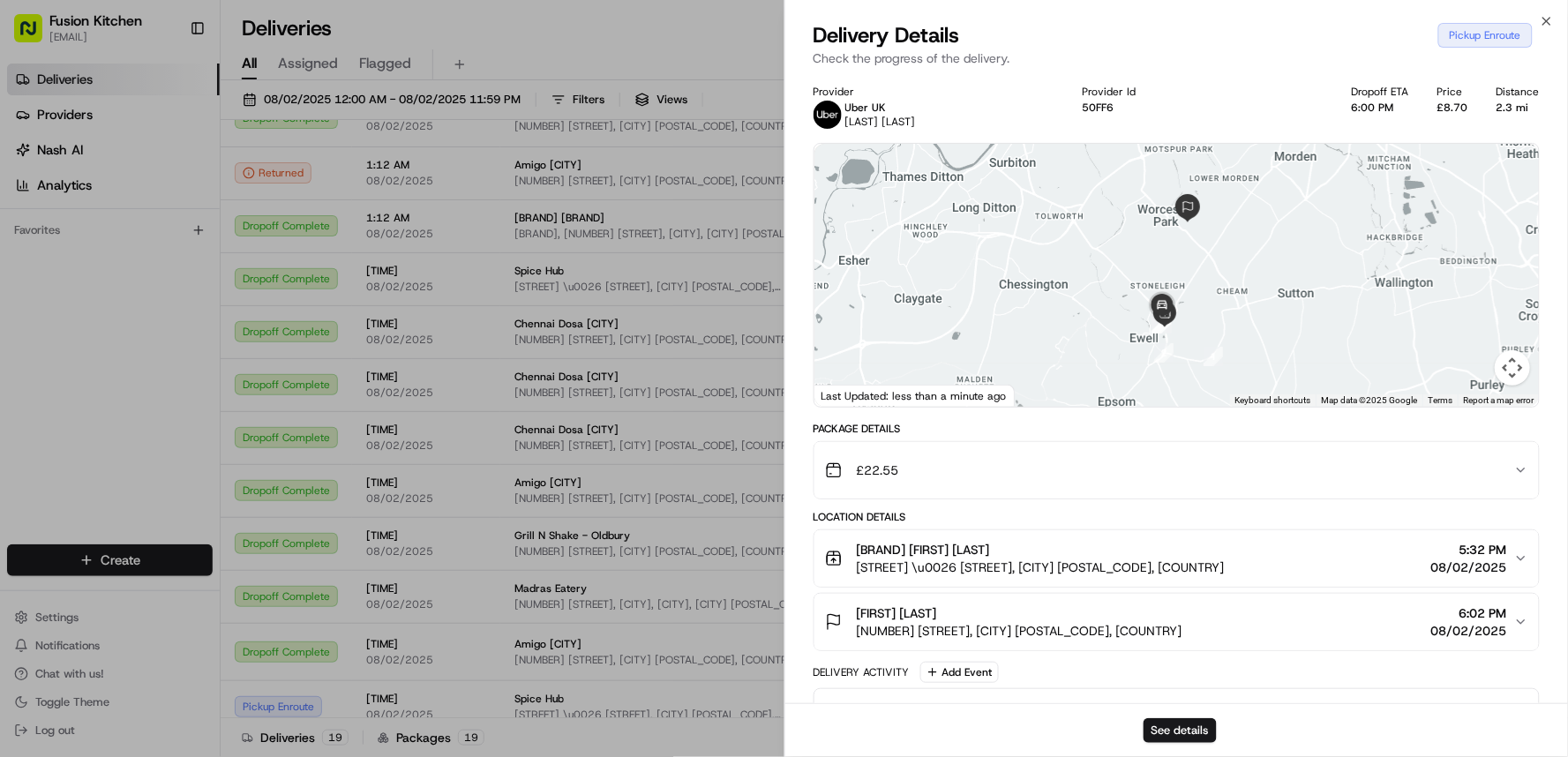 scroll, scrollTop: 216, scrollLeft: 0, axis: vertical 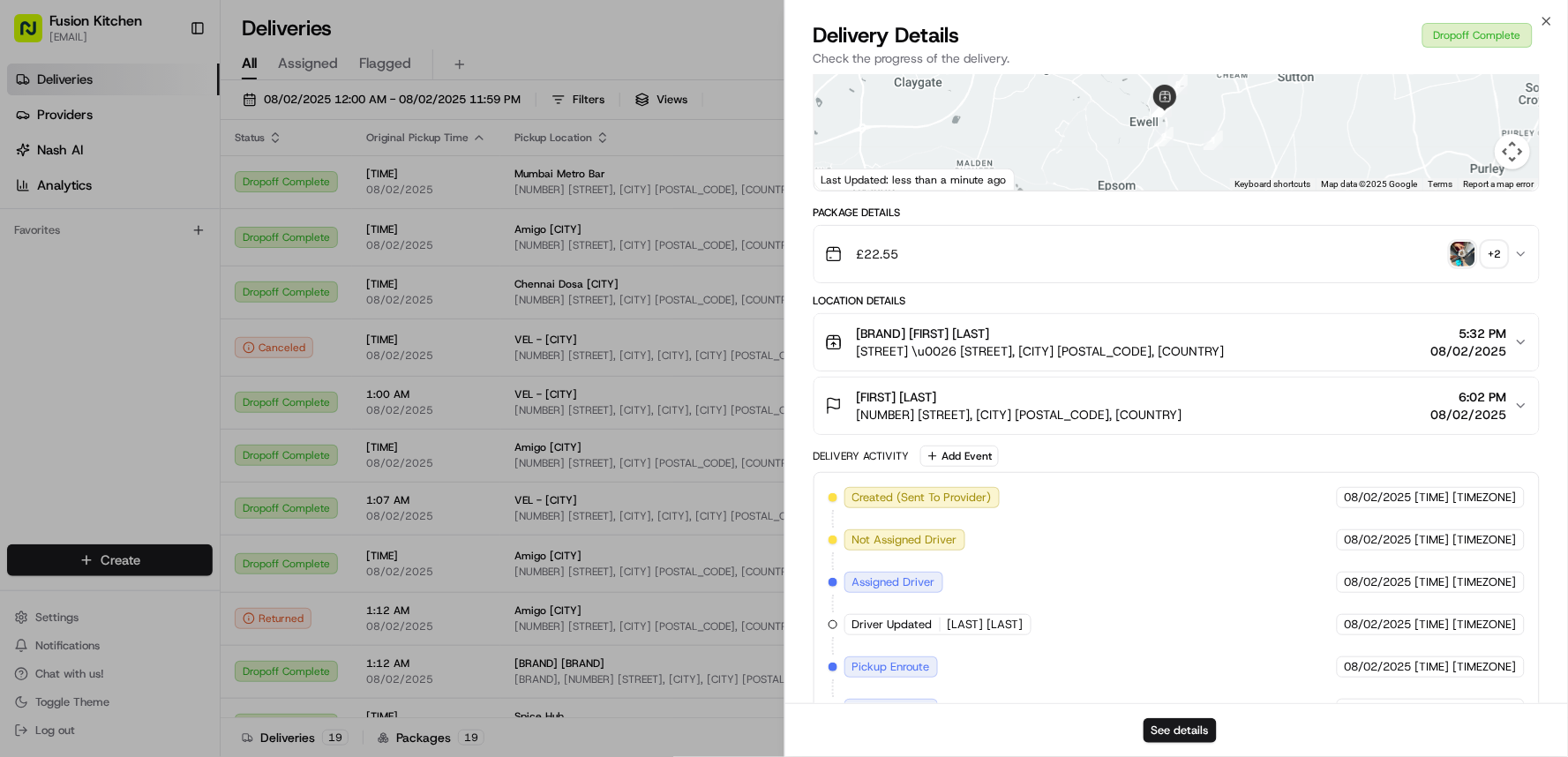 click at bounding box center [1463, 254] 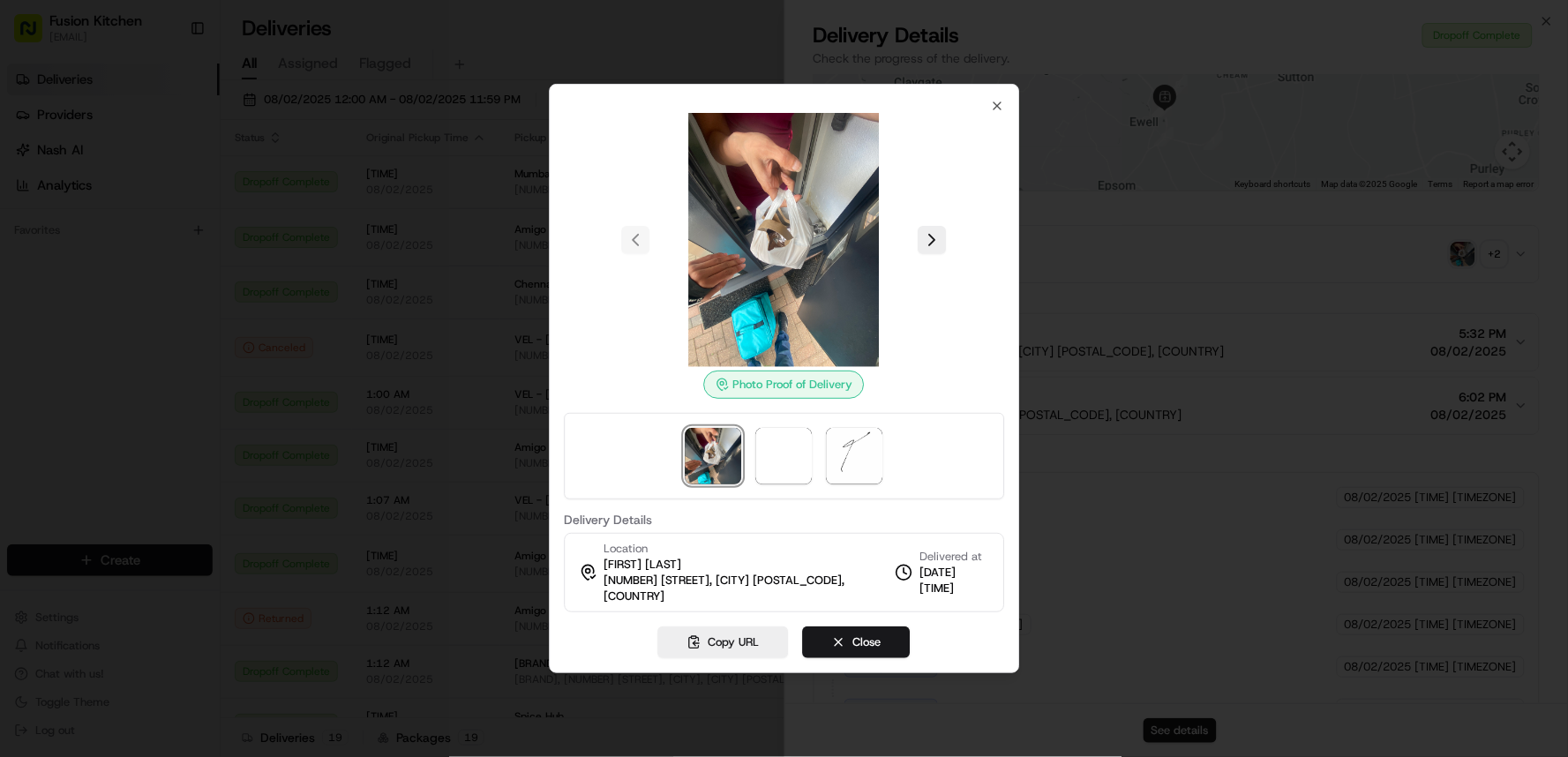 click at bounding box center (784, 378) 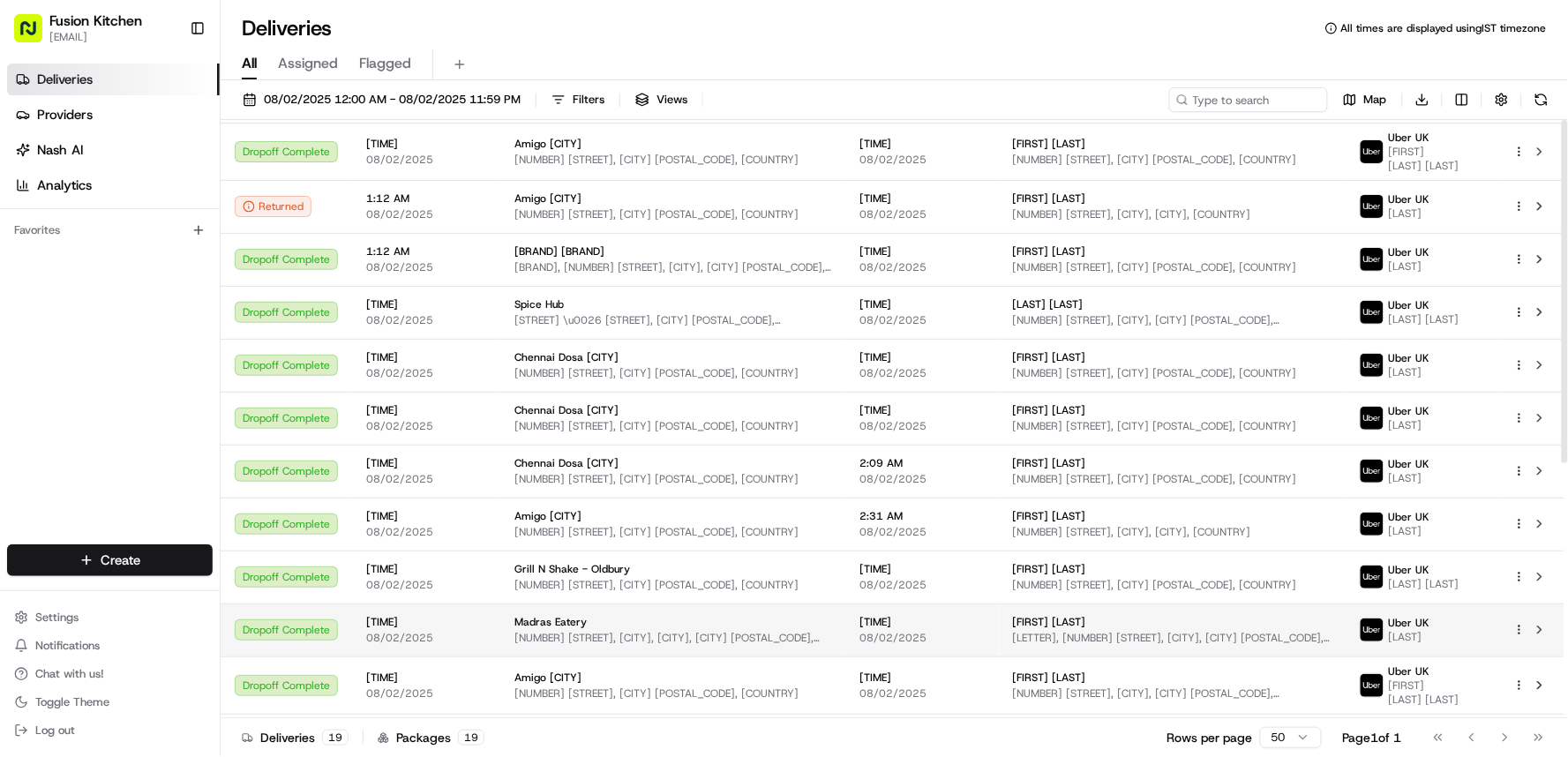 scroll, scrollTop: 446, scrollLeft: 0, axis: vertical 